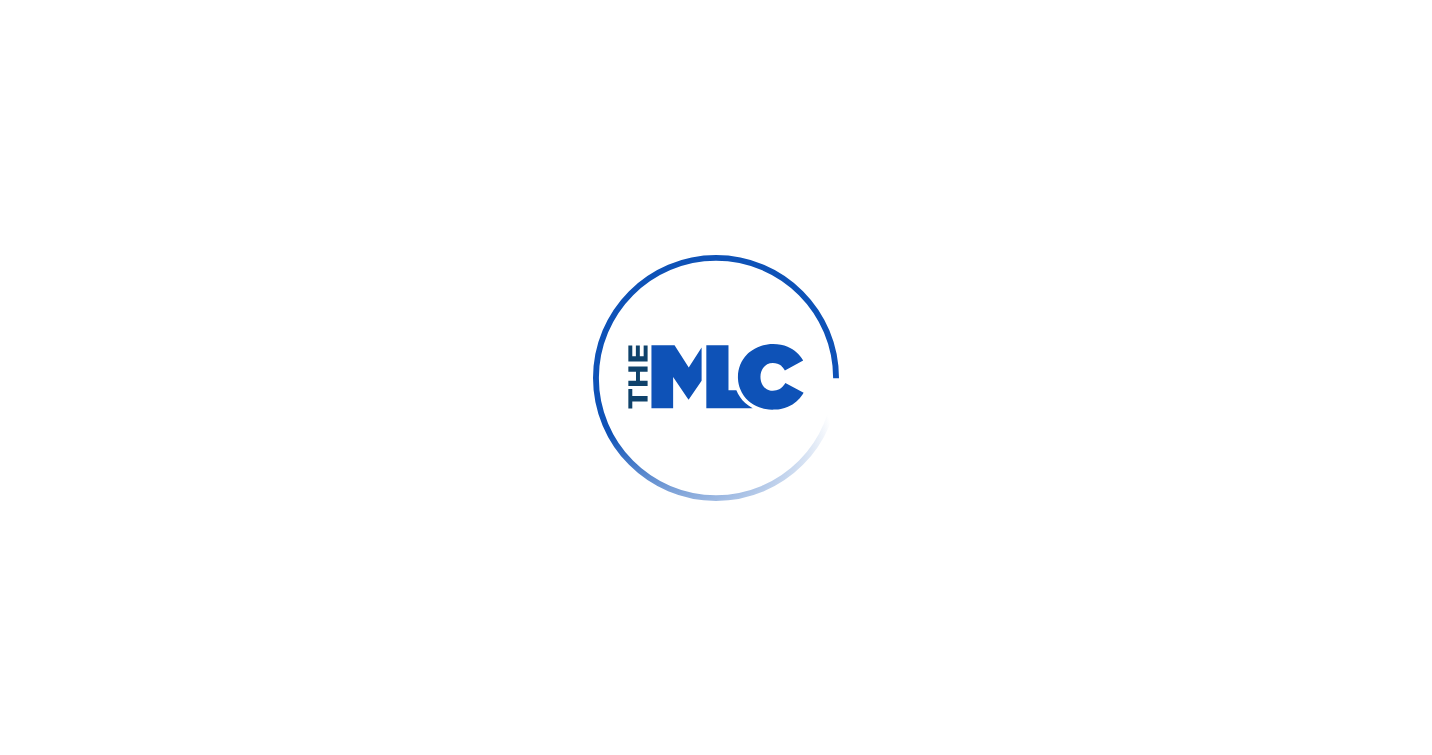 scroll, scrollTop: 0, scrollLeft: 0, axis: both 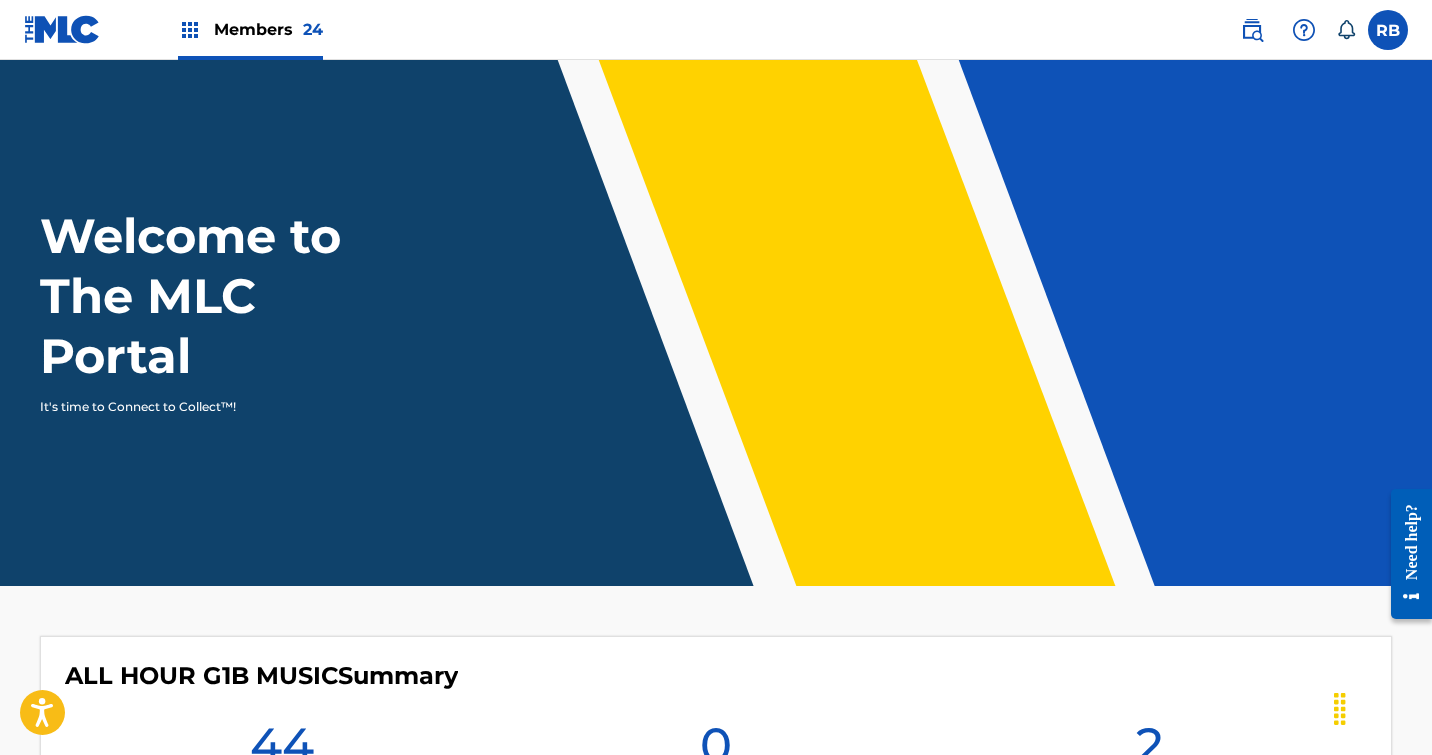 click at bounding box center [62, 29] 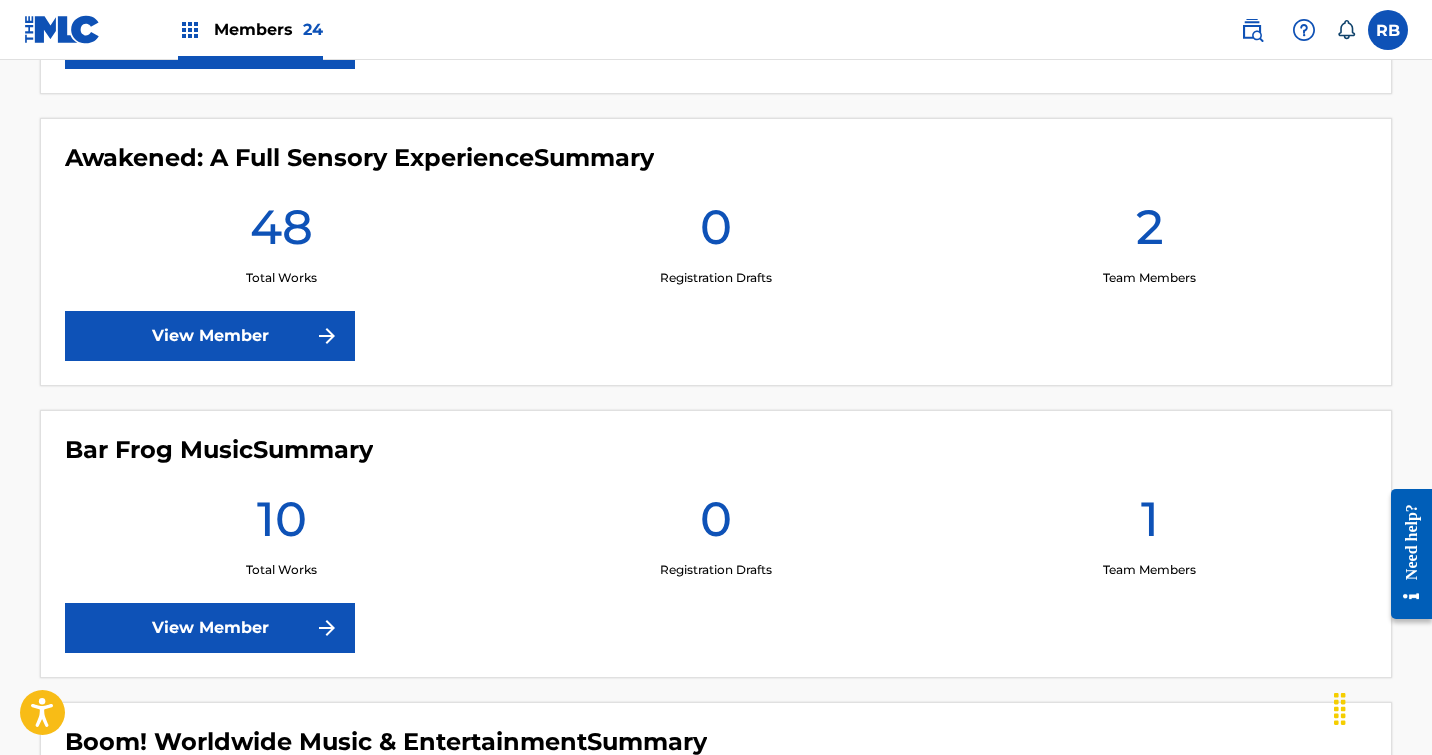scroll, scrollTop: 842, scrollLeft: 0, axis: vertical 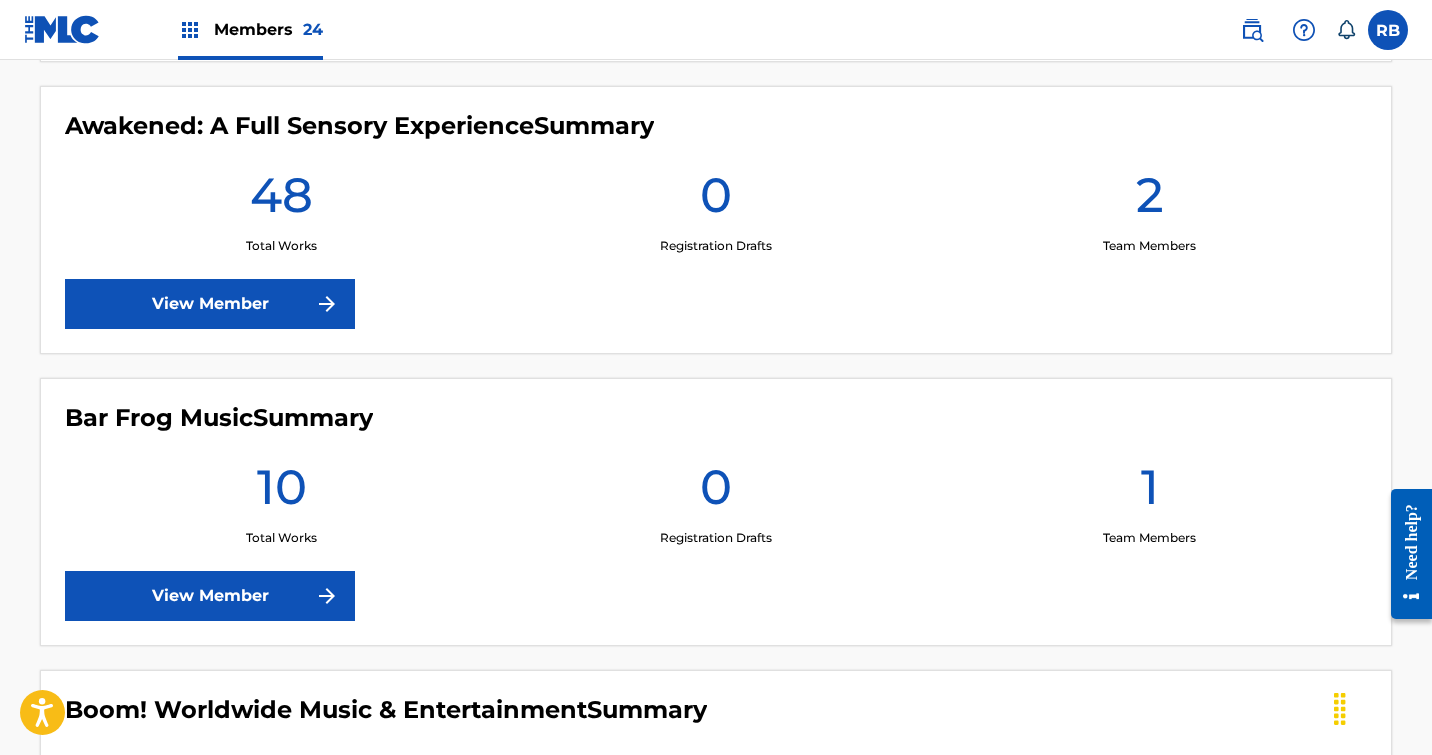 click on "View Member" at bounding box center [210, 304] 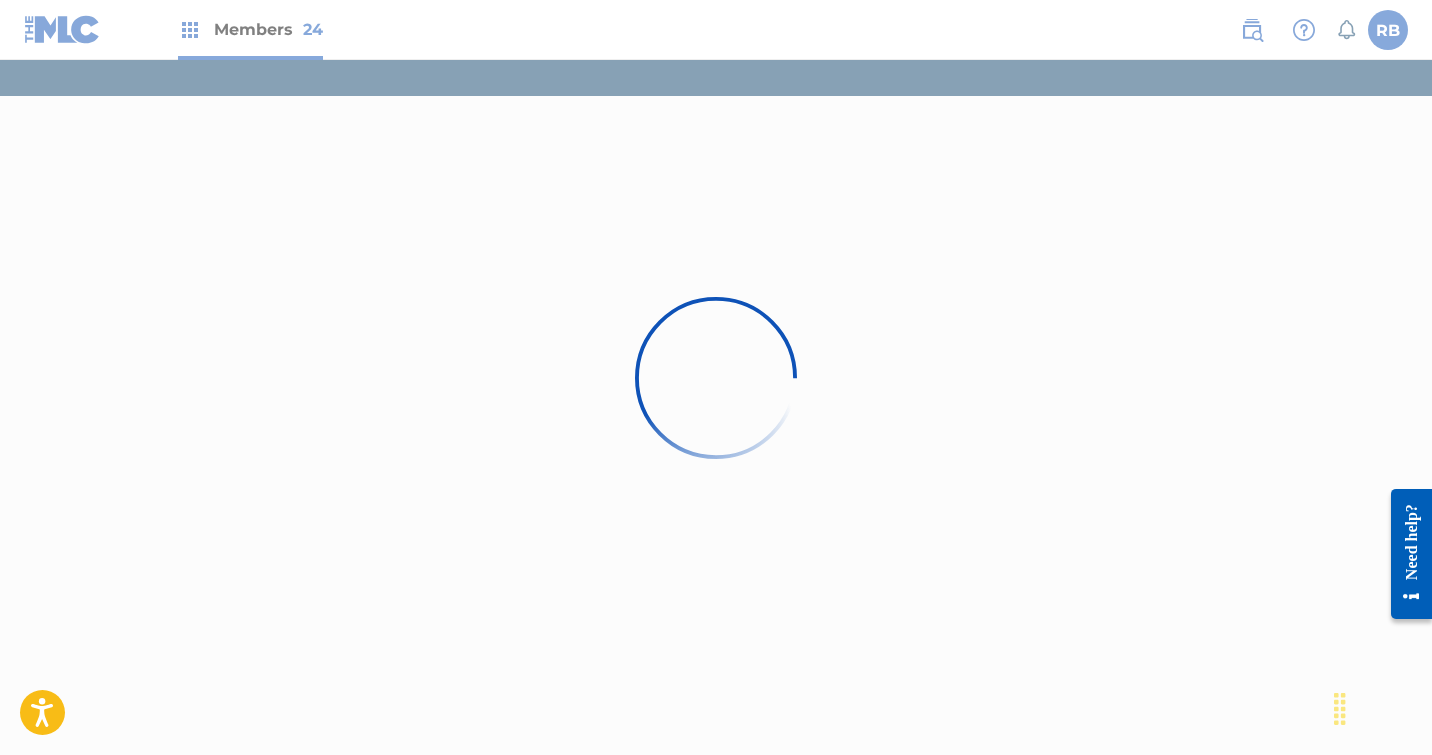 scroll, scrollTop: 0, scrollLeft: 0, axis: both 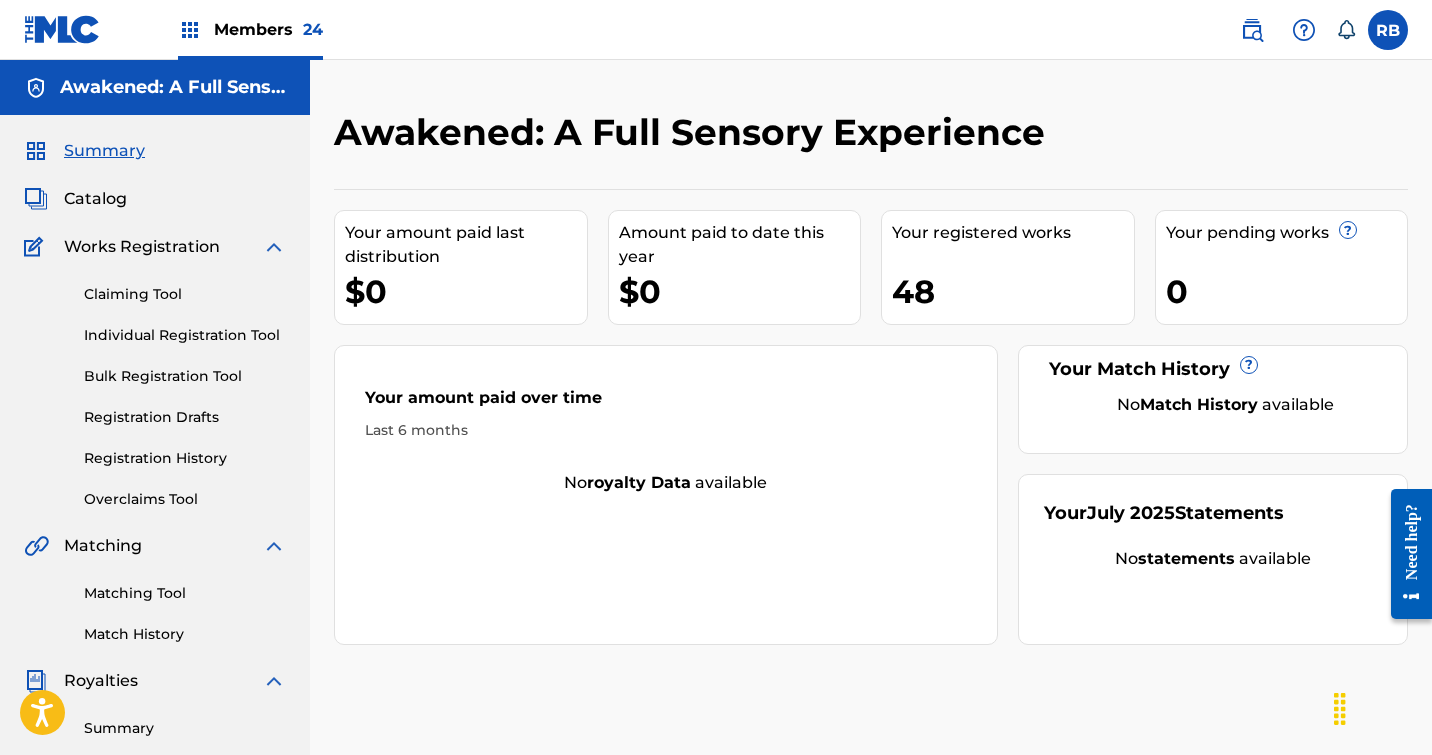 click on "Individual Registration Tool" at bounding box center (185, 335) 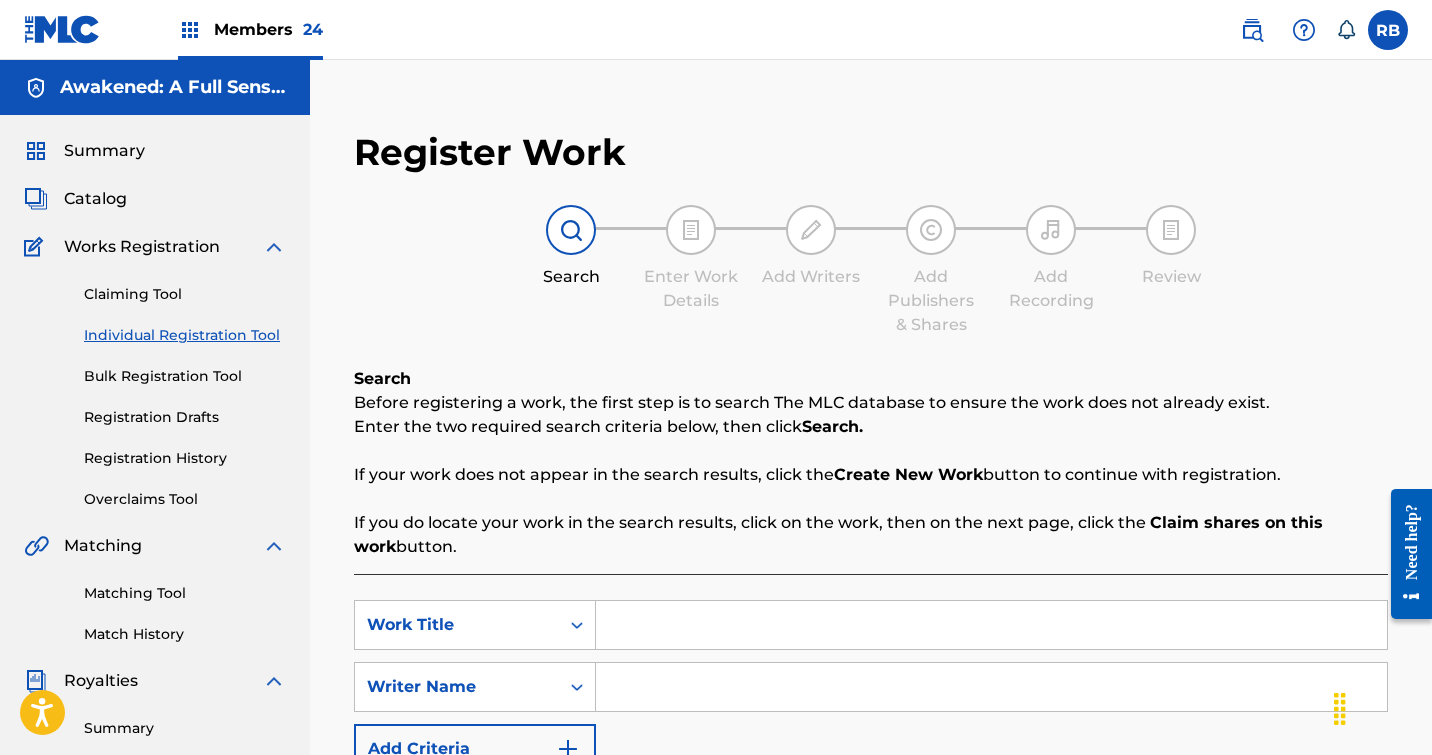 click at bounding box center [991, 625] 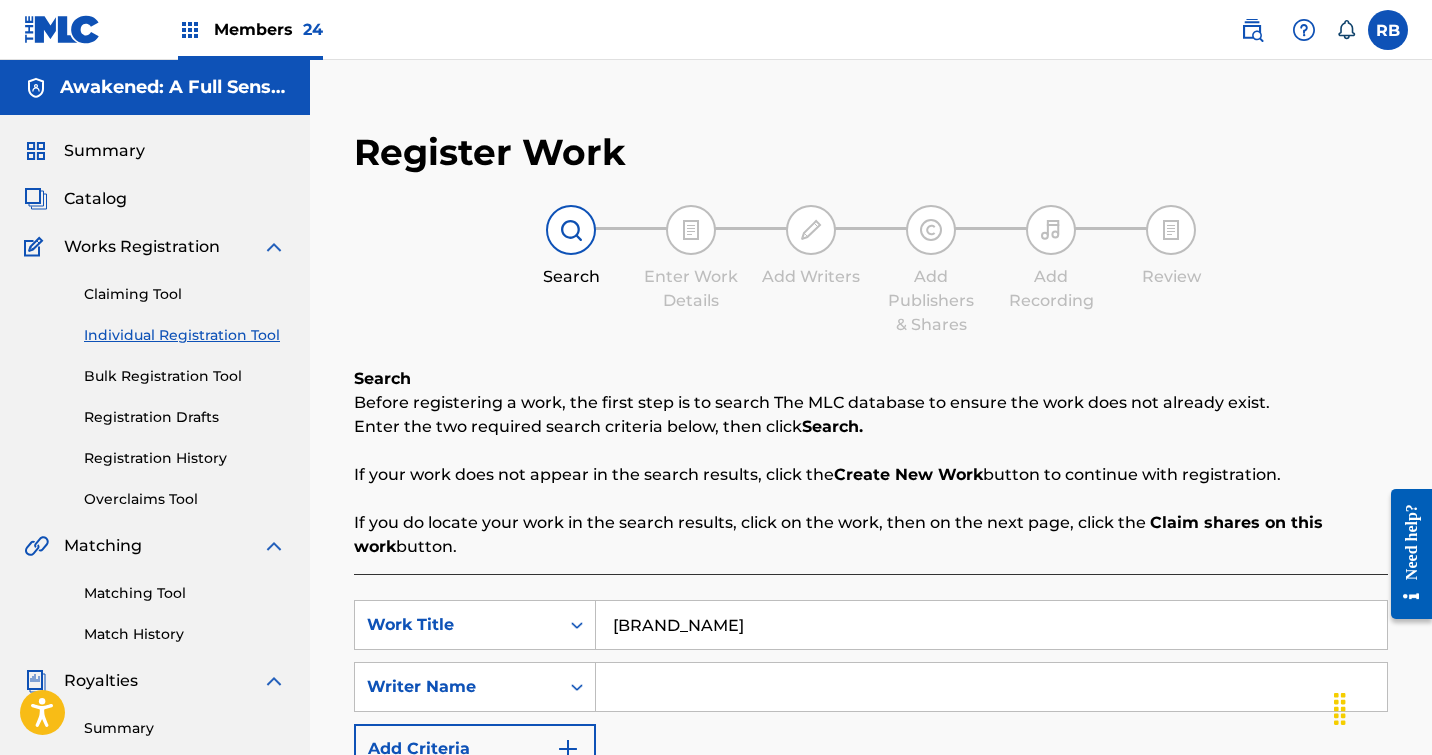 type on "[BRAND_NAME]" 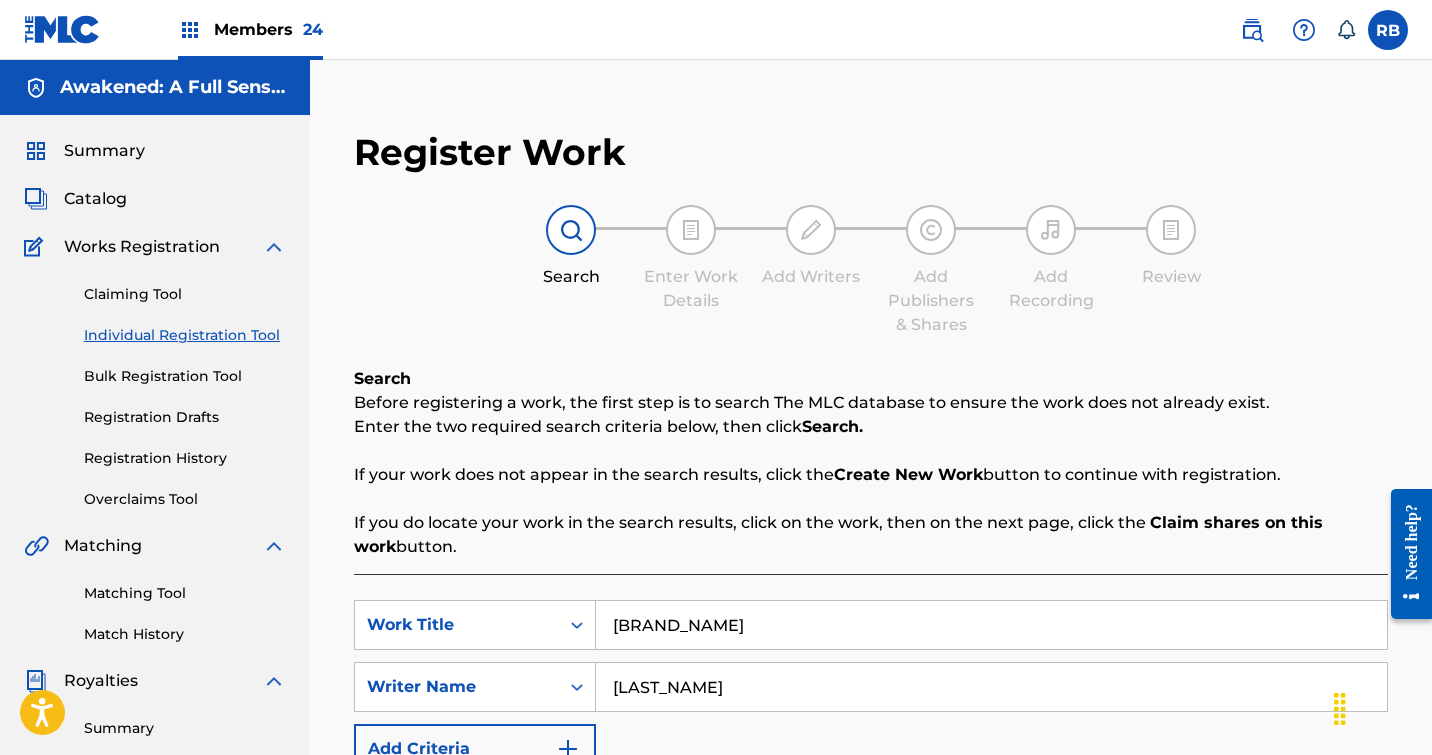 type on "[LAST_NAME]" 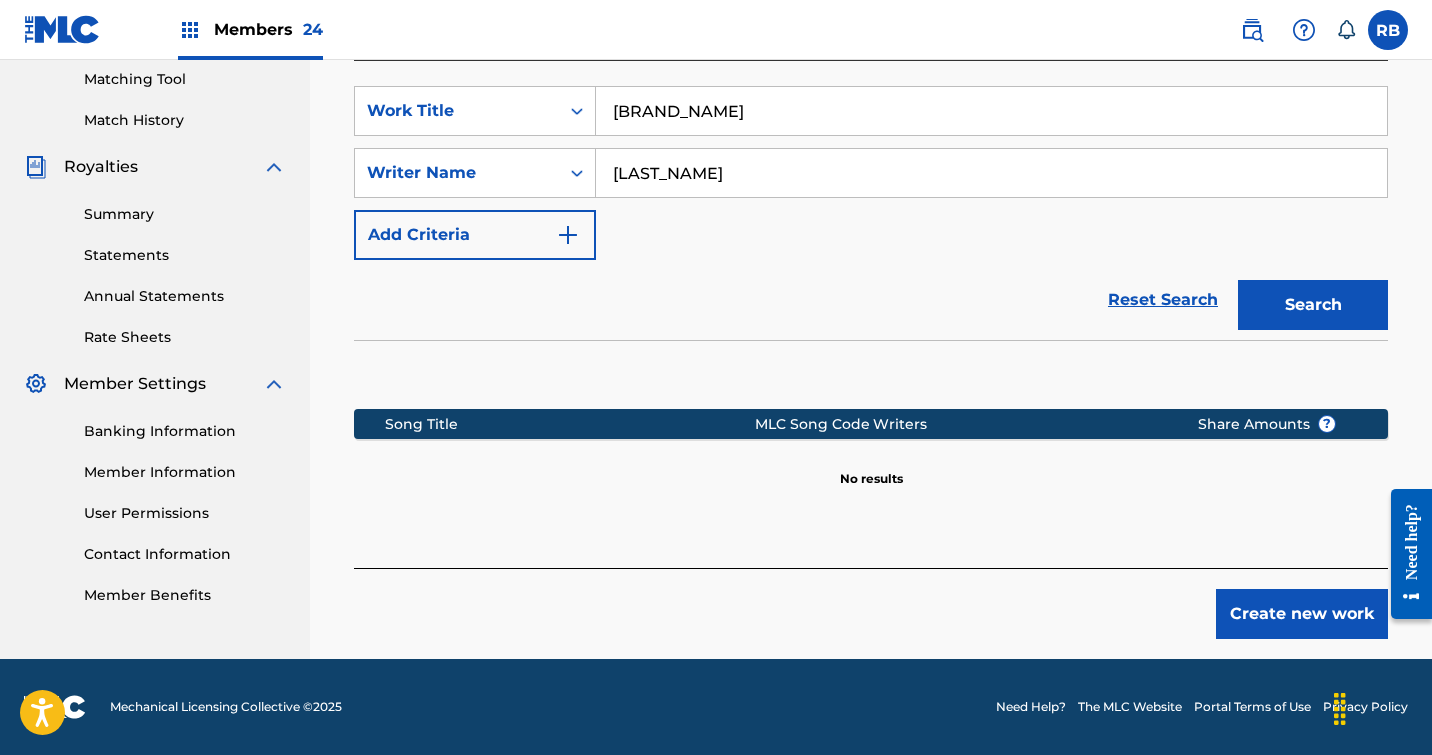 scroll, scrollTop: 514, scrollLeft: 0, axis: vertical 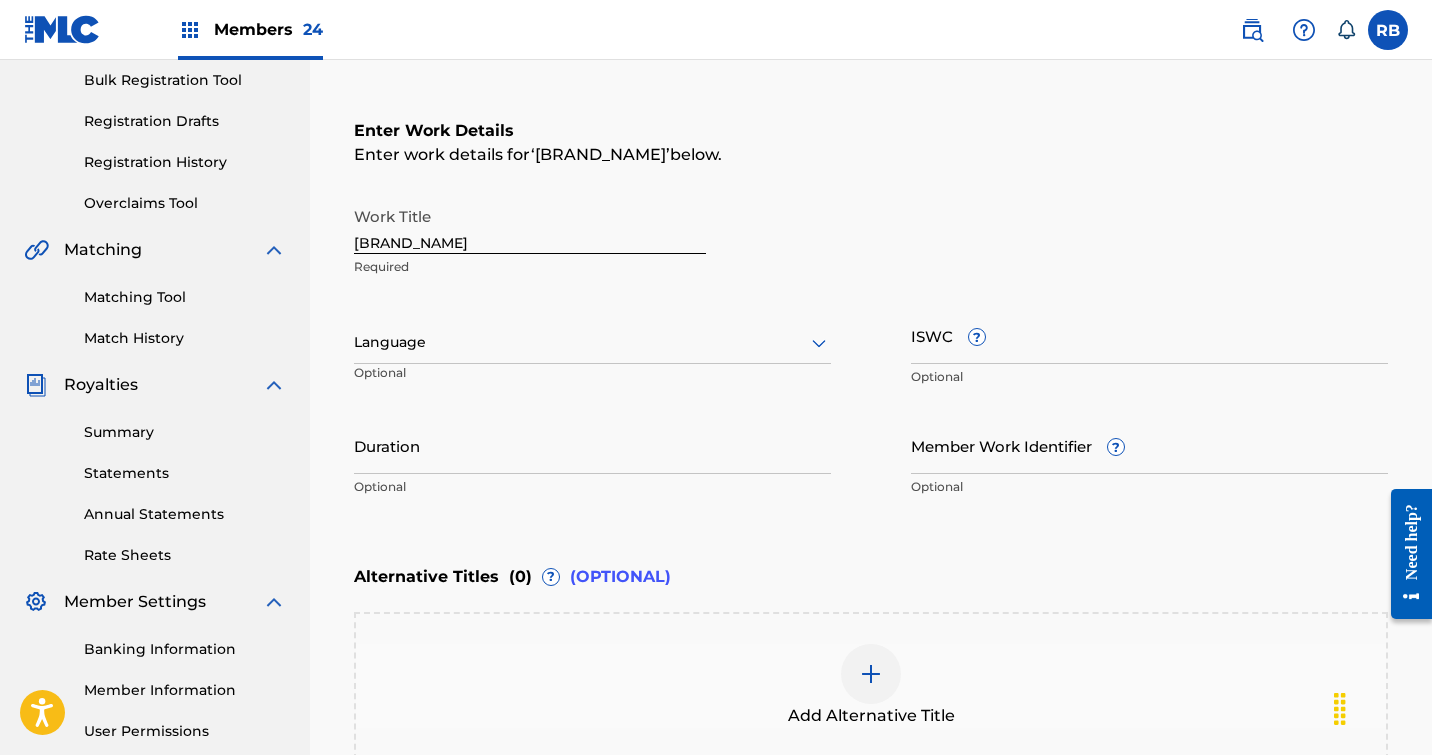 click 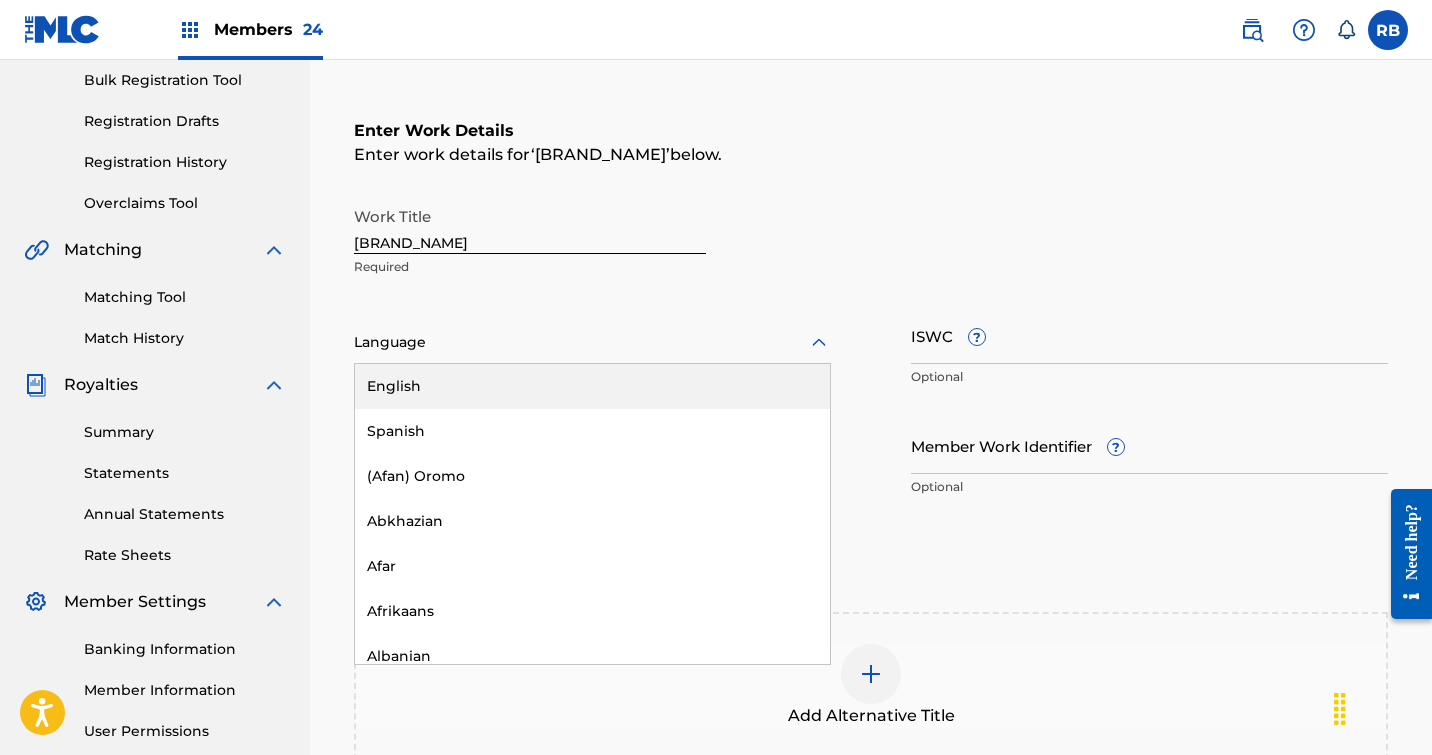 click on "English" at bounding box center [592, 386] 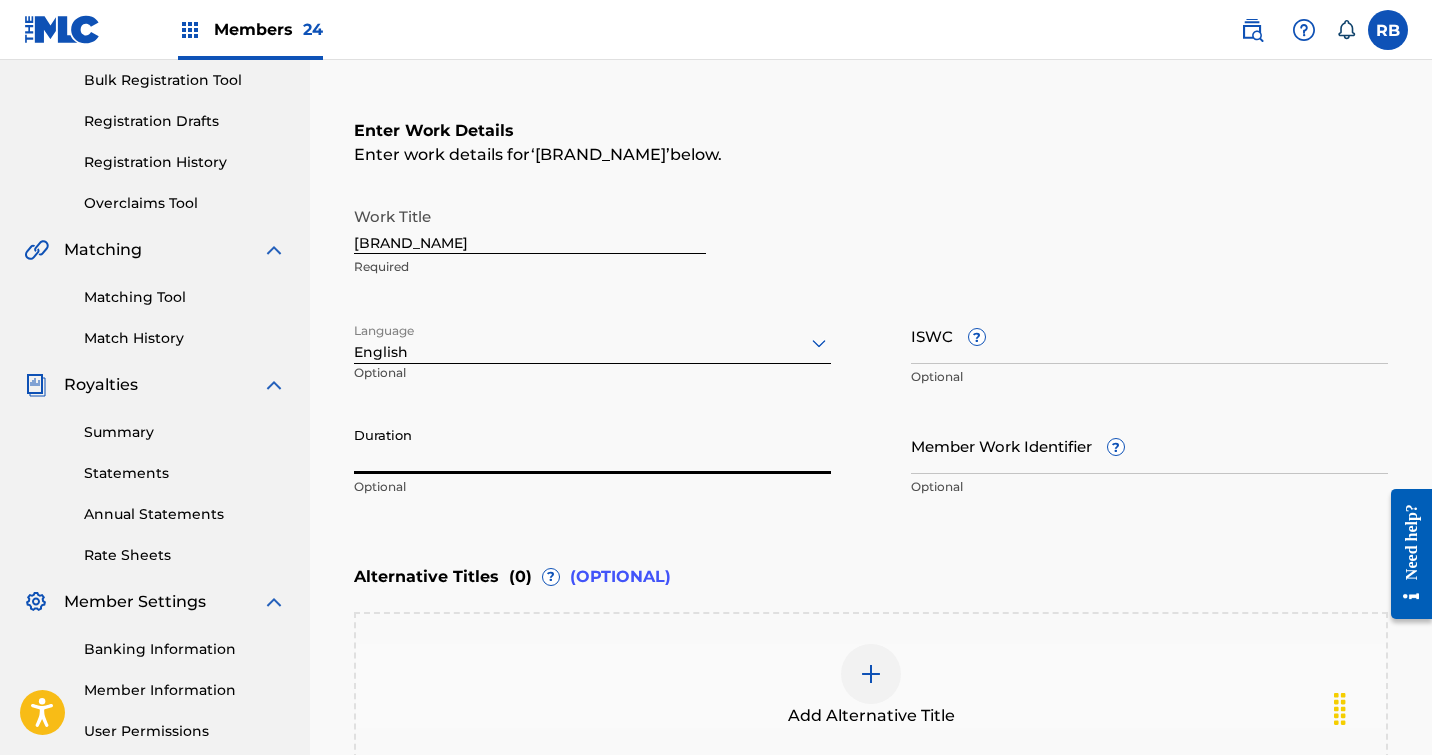 click on "Duration" at bounding box center [592, 445] 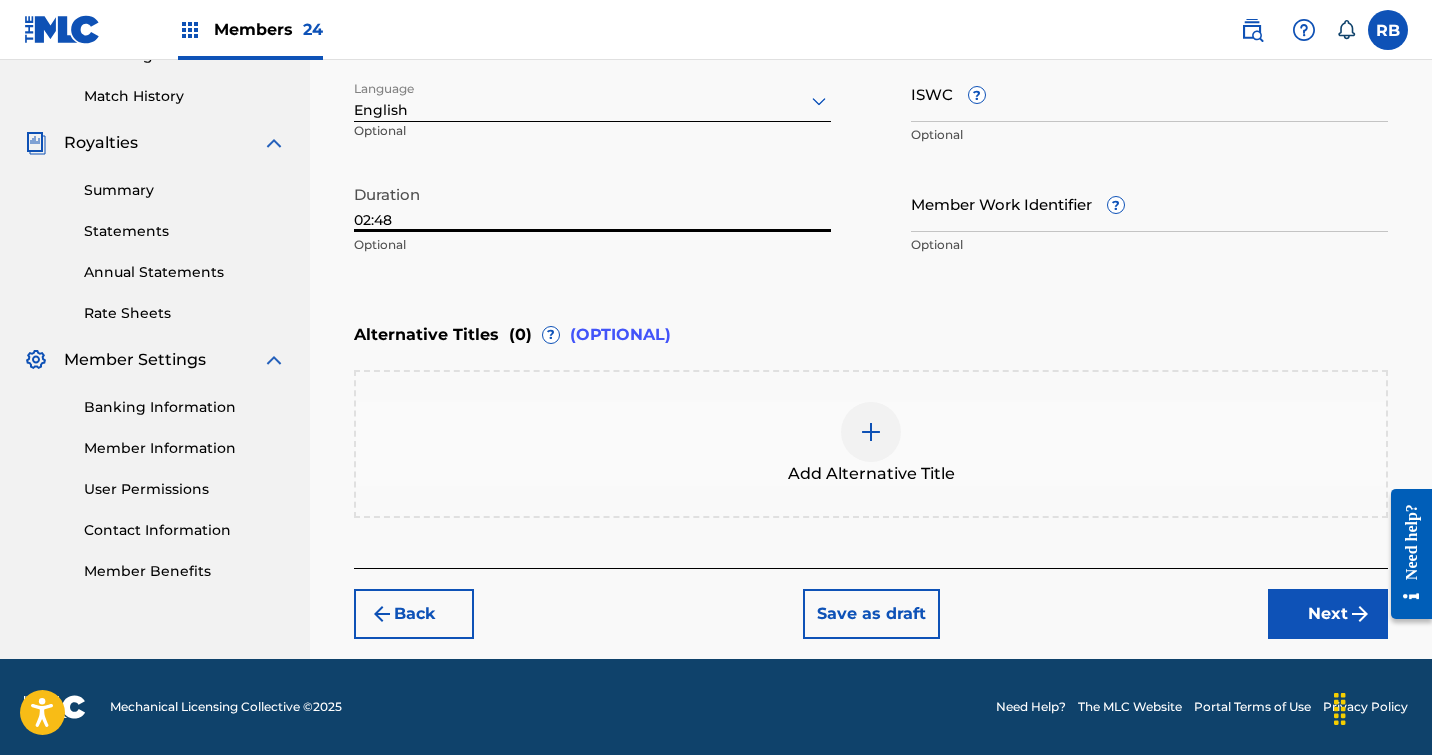 type on "02:48" 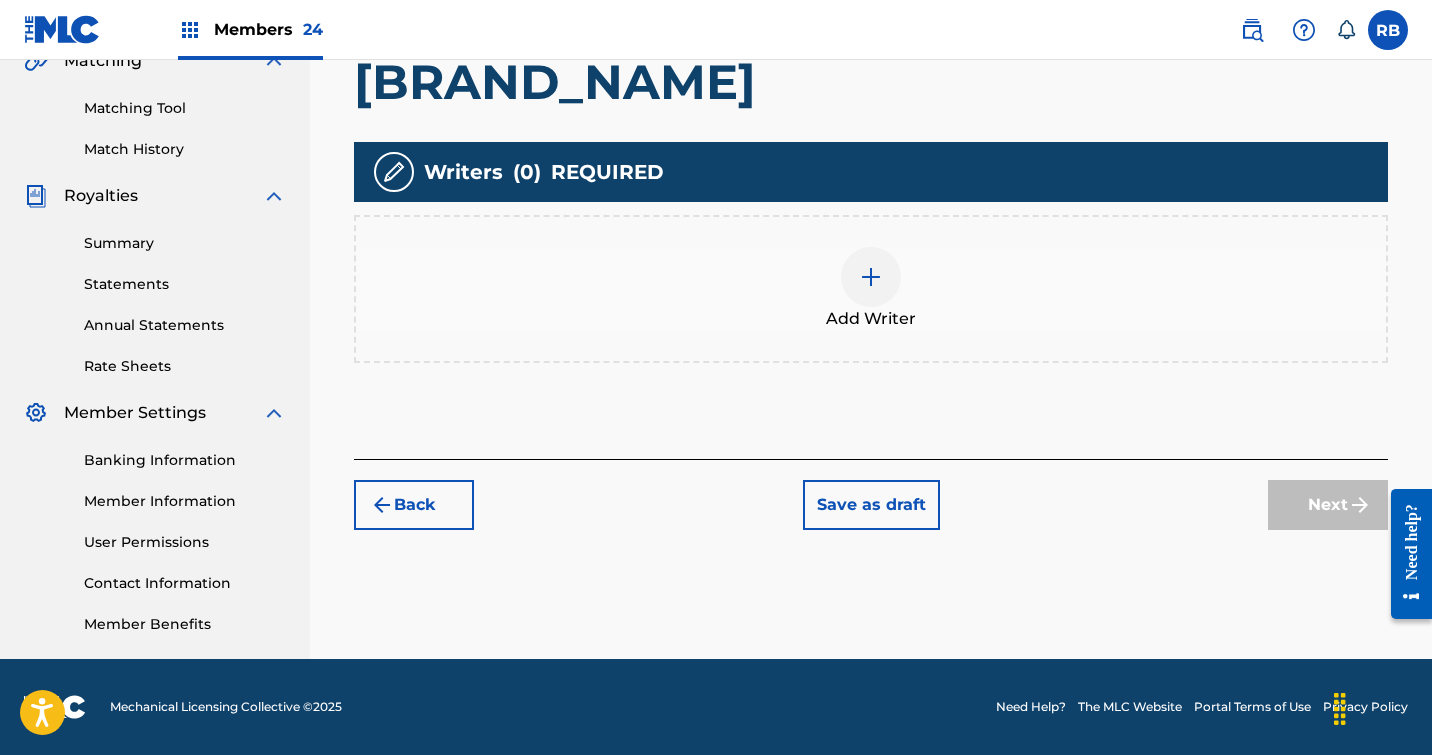 click at bounding box center [871, 277] 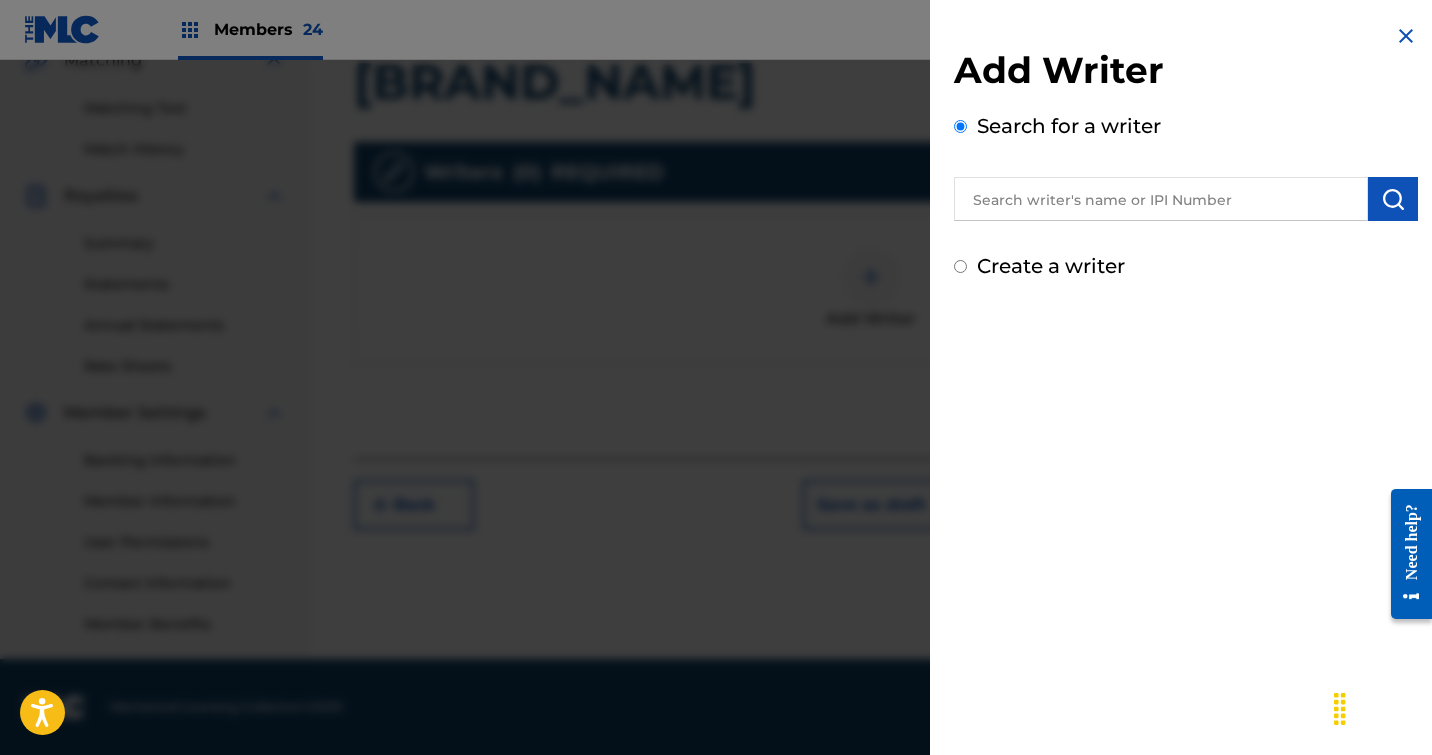 click at bounding box center (1161, 199) 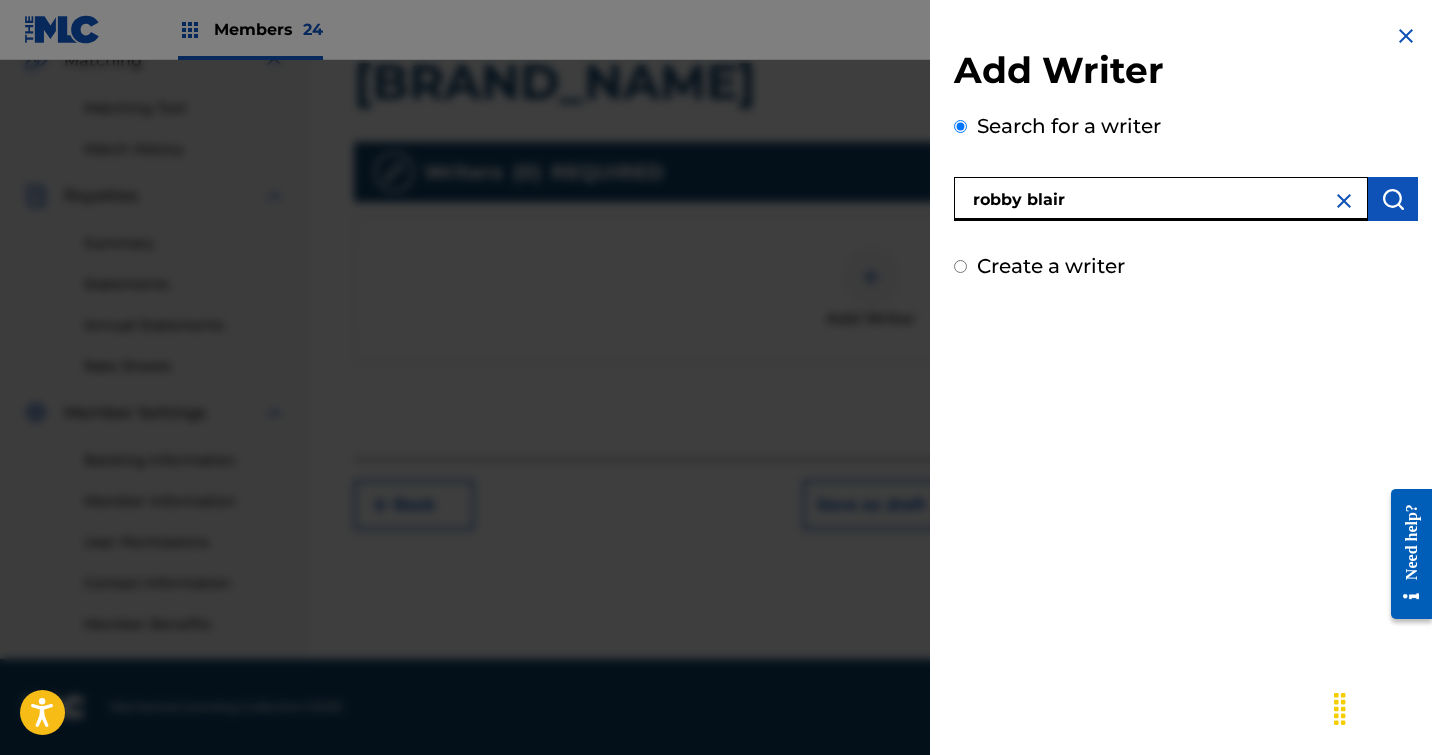 type on "robby blair" 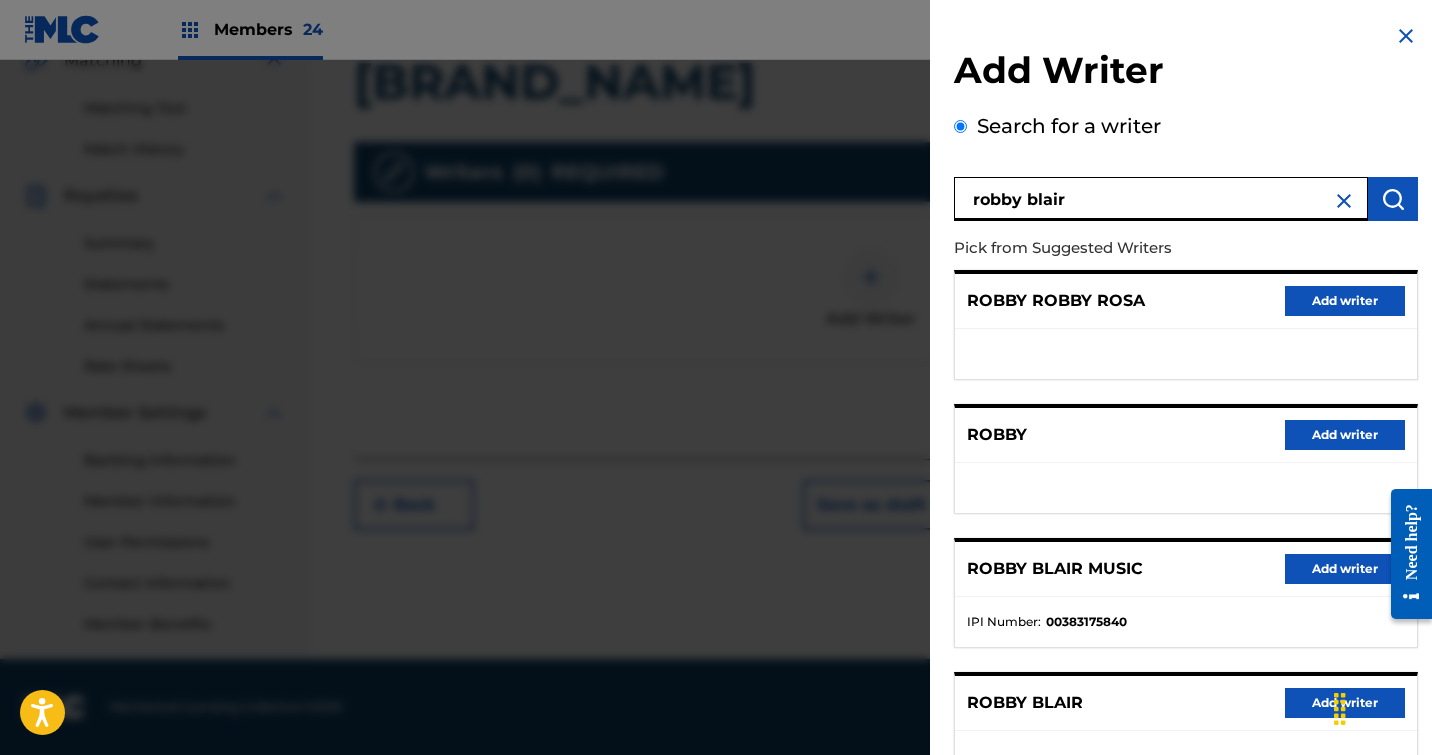 click on "Add writer" at bounding box center [1345, 569] 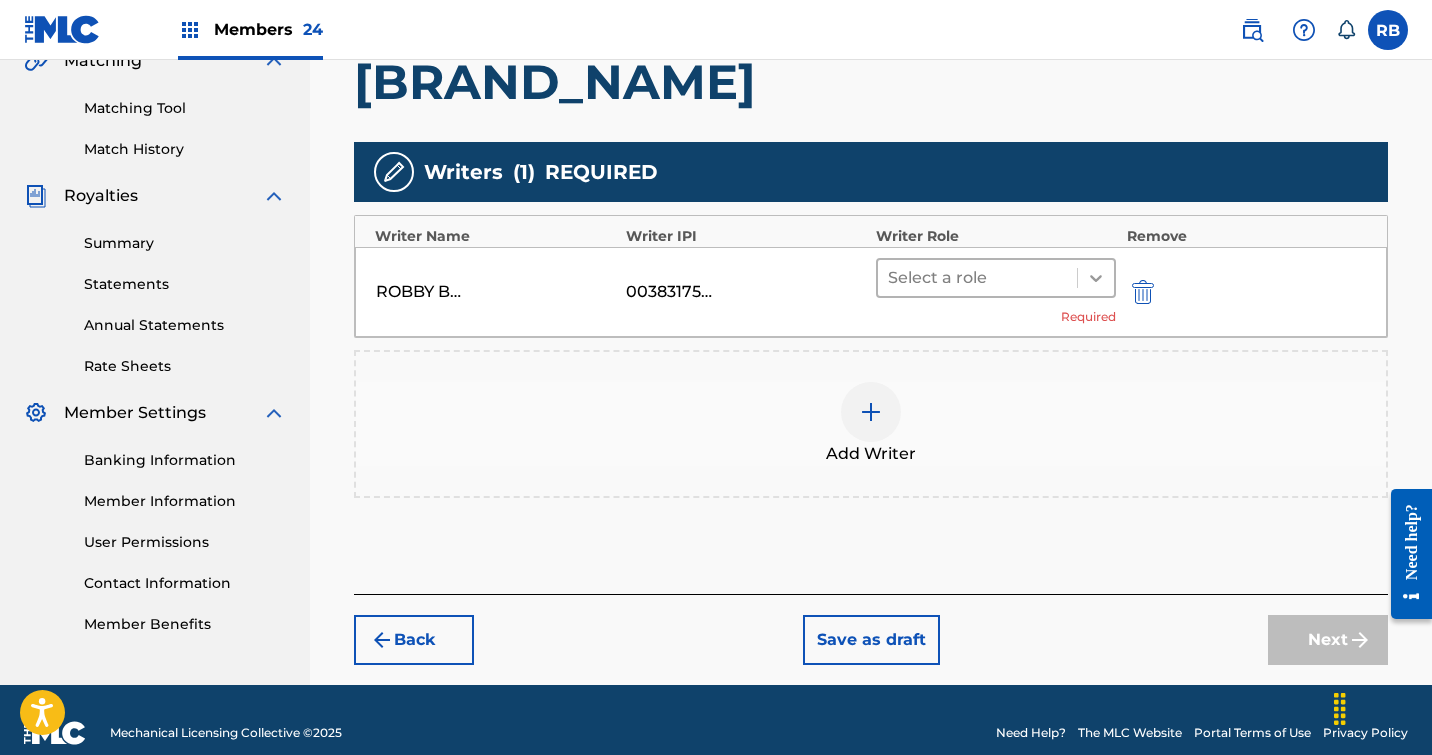 click 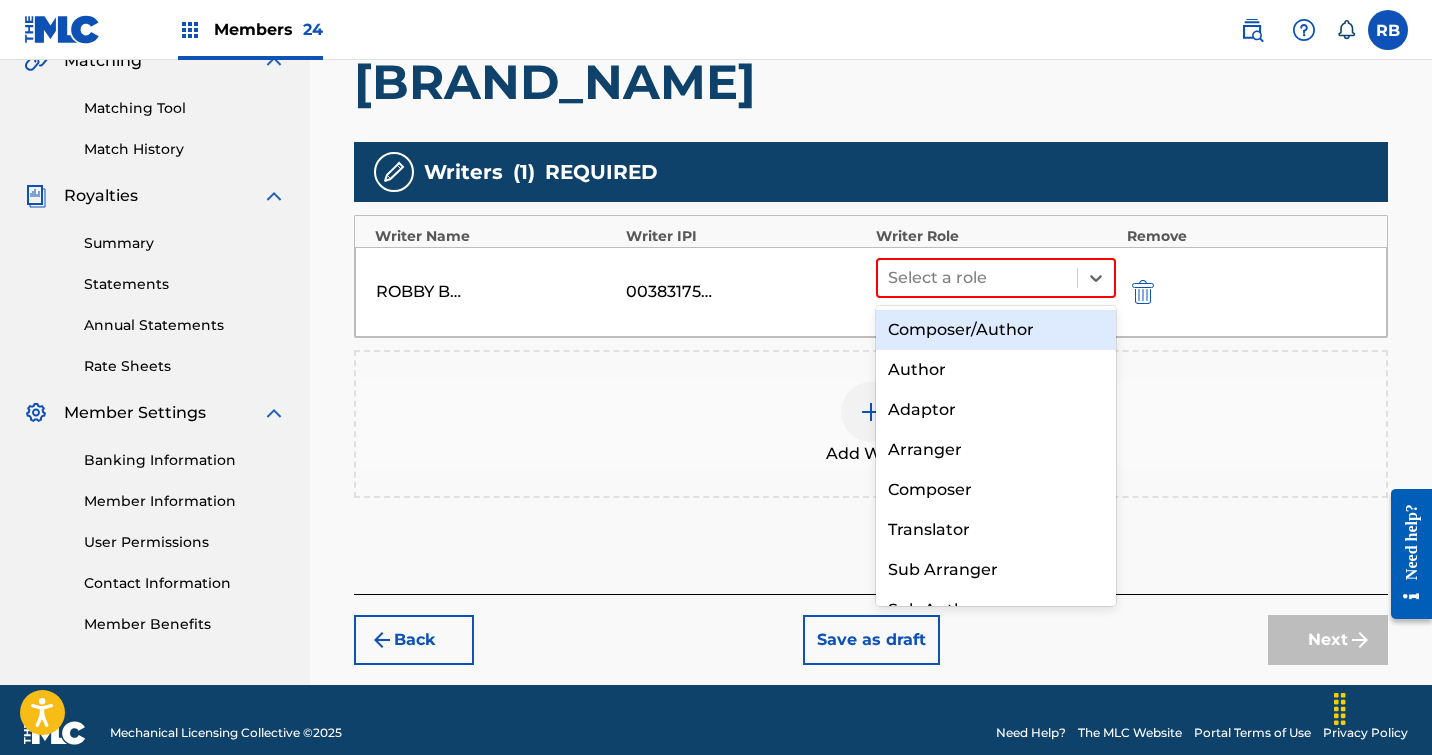 click on "Composer/Author" at bounding box center (996, 330) 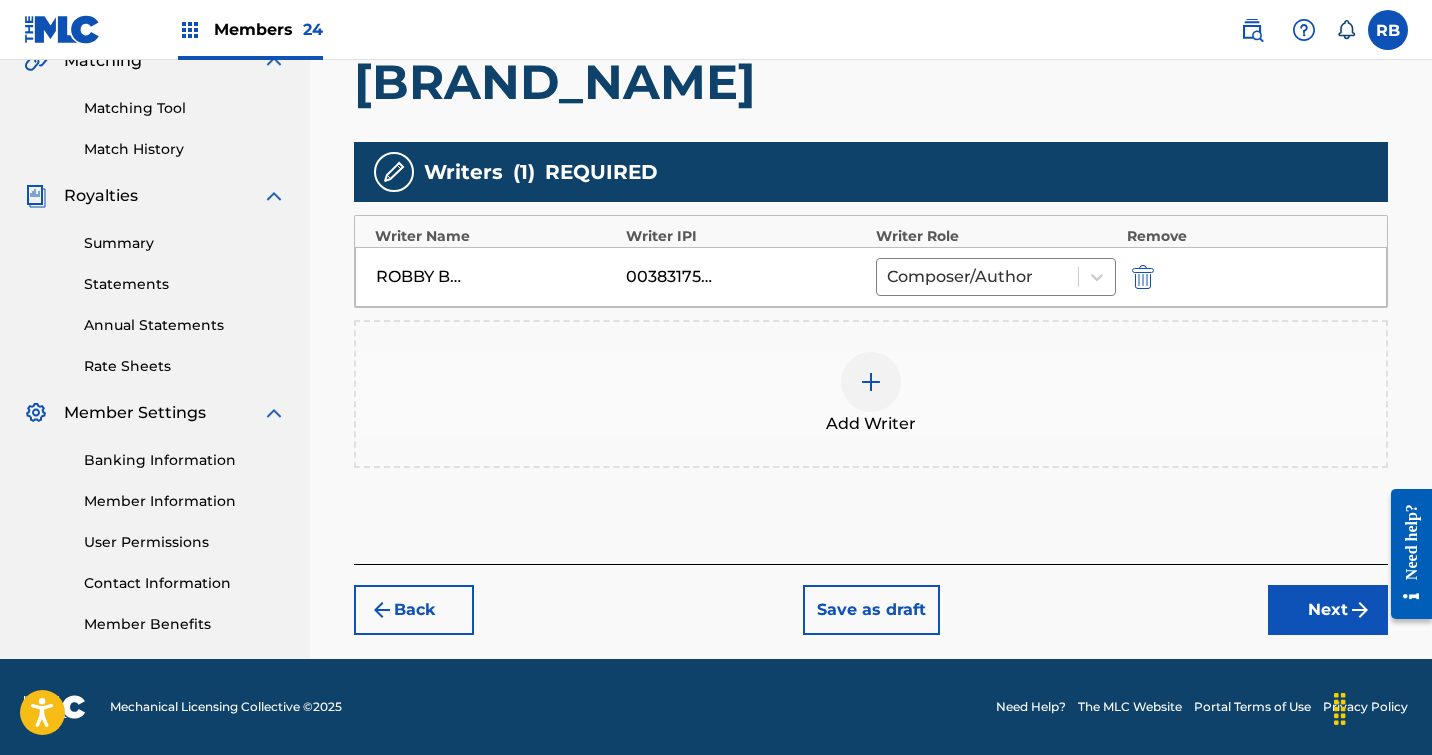 click at bounding box center (871, 382) 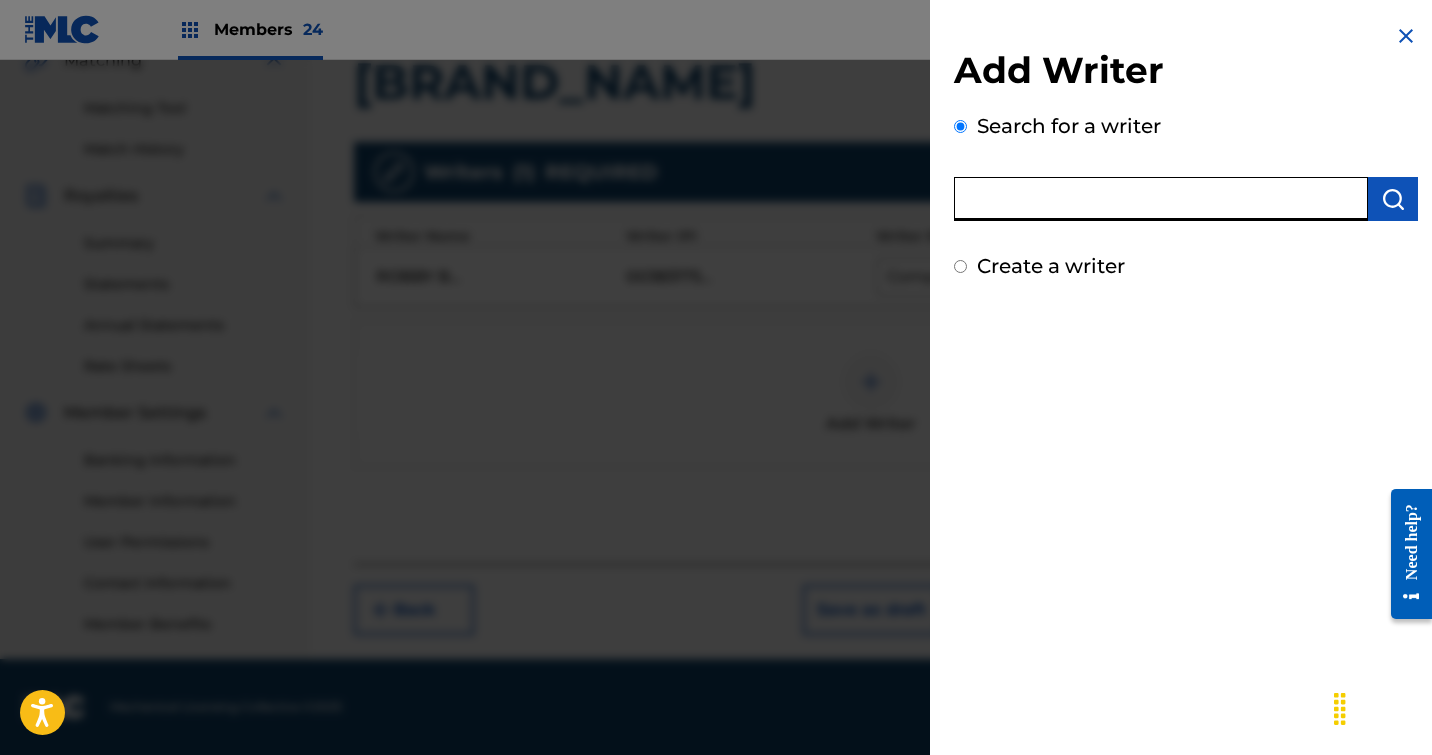 click at bounding box center [1161, 199] 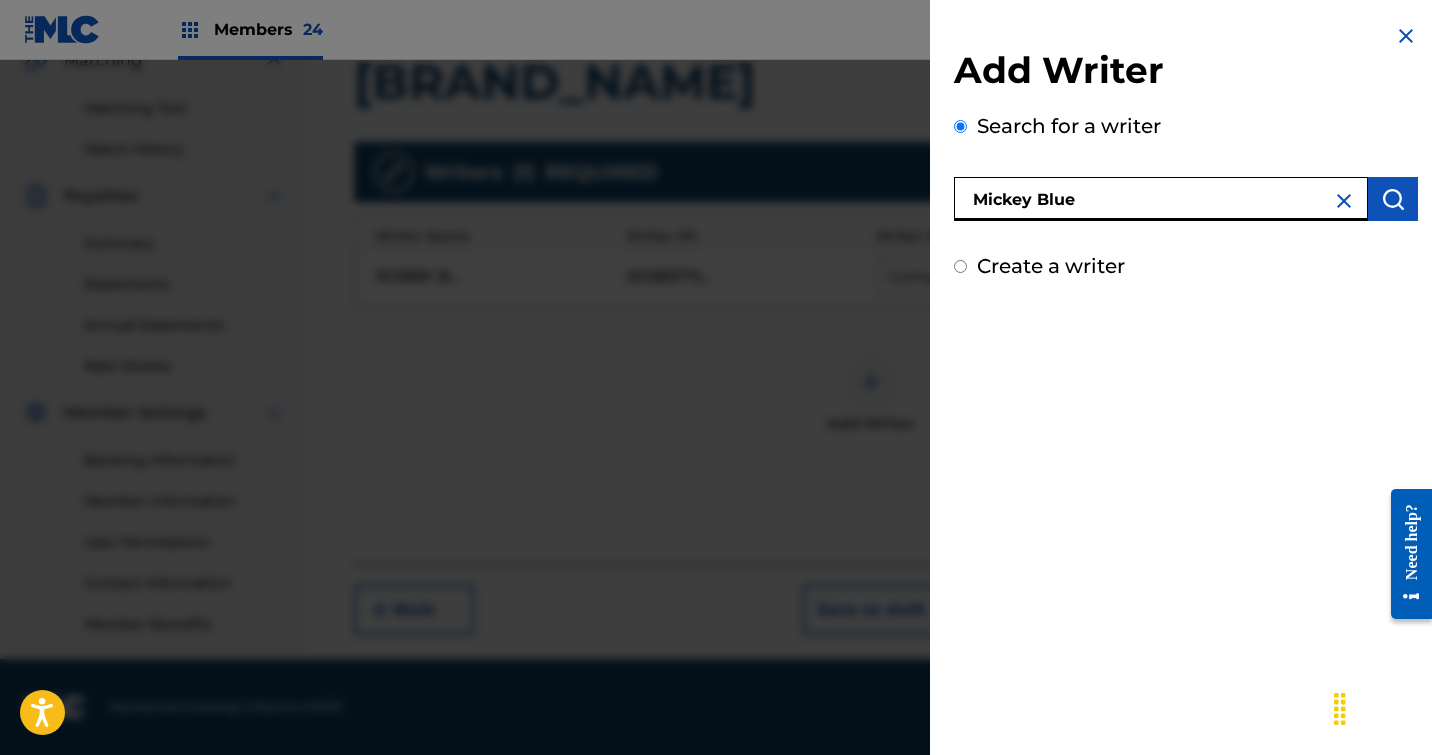 type on "Mickey Blue" 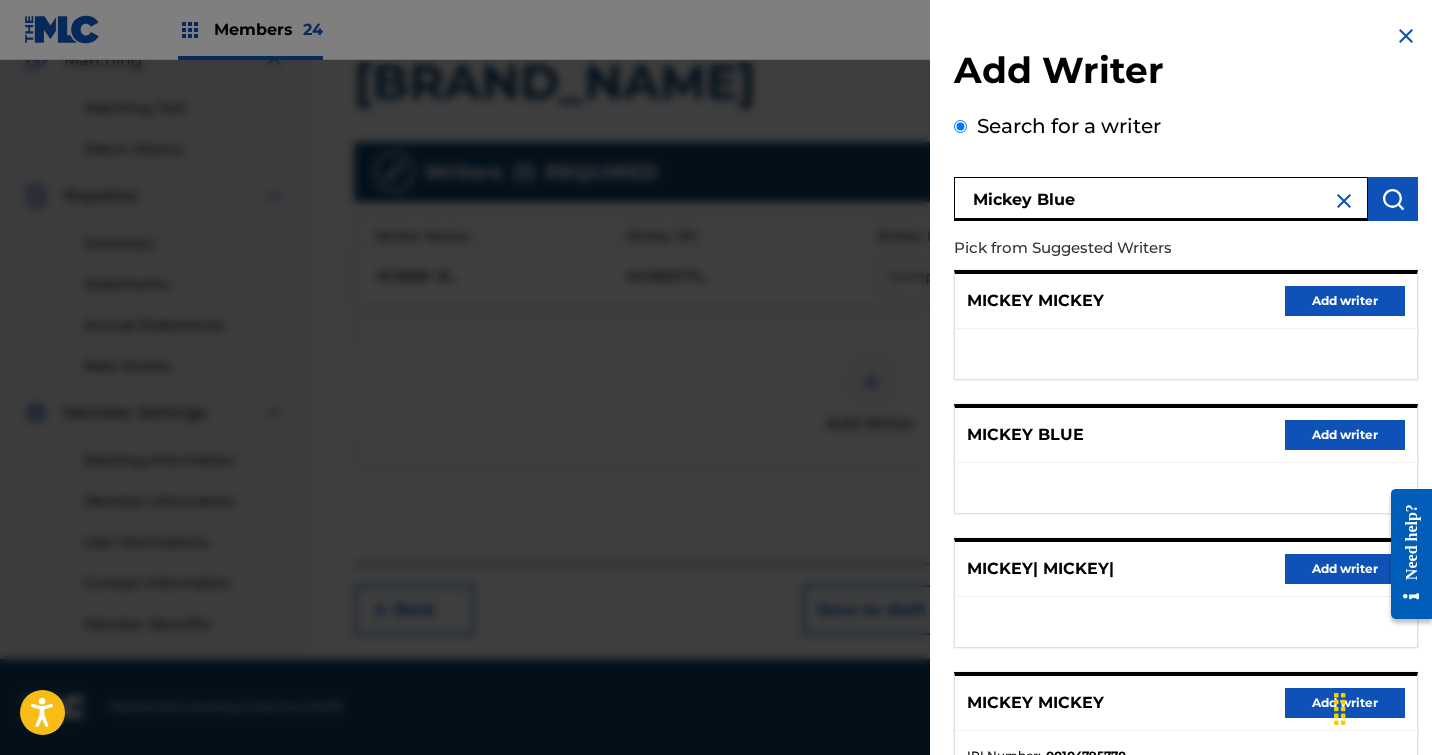 click on "Add writer" at bounding box center (1345, 435) 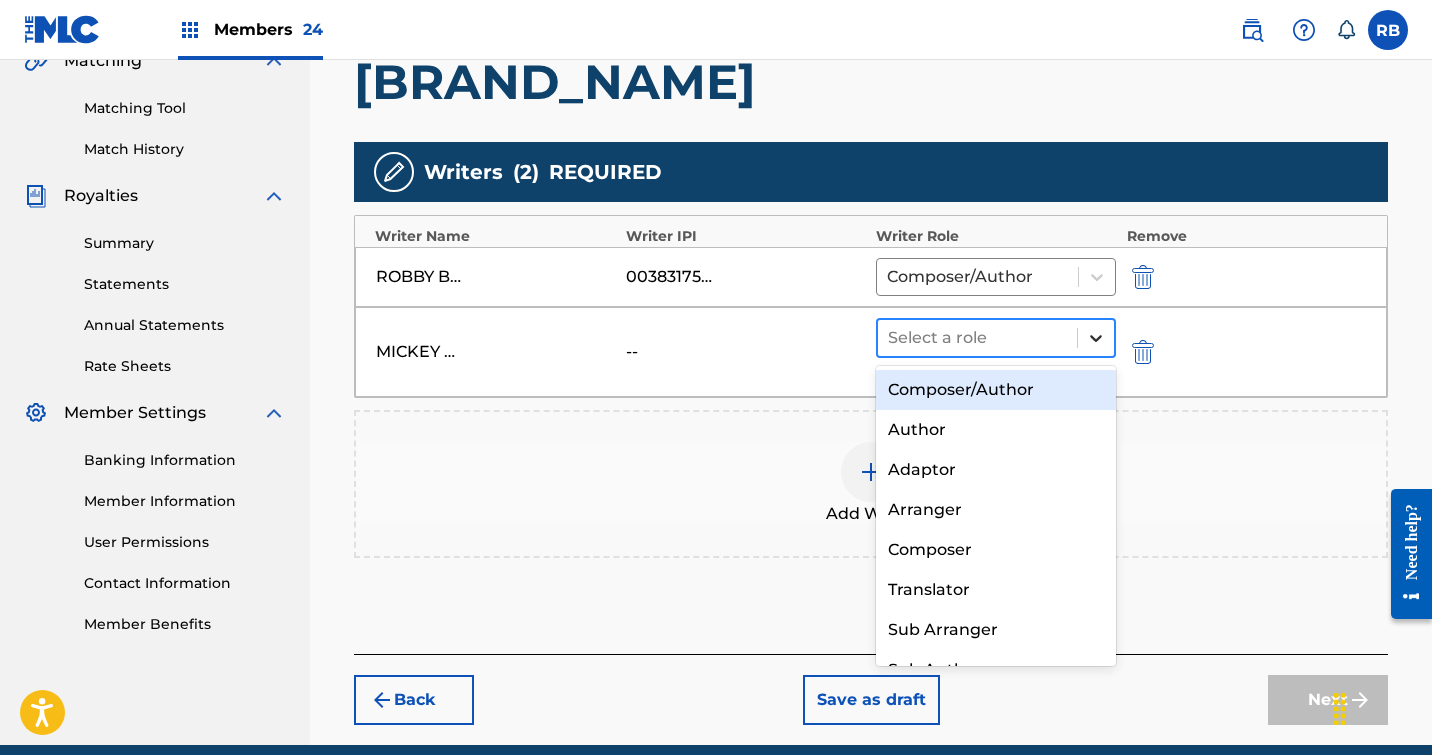 click at bounding box center (1096, 338) 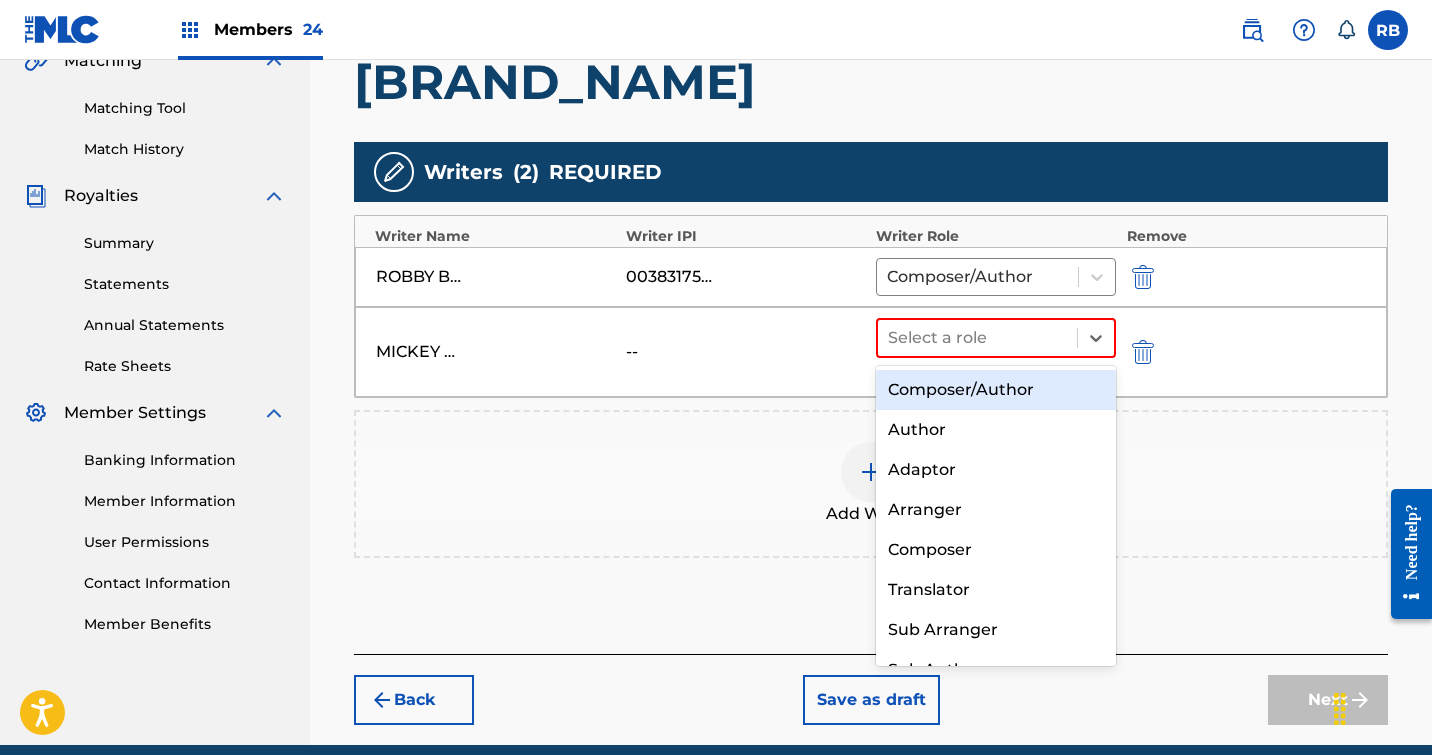 click on "Composer/Author" at bounding box center (996, 390) 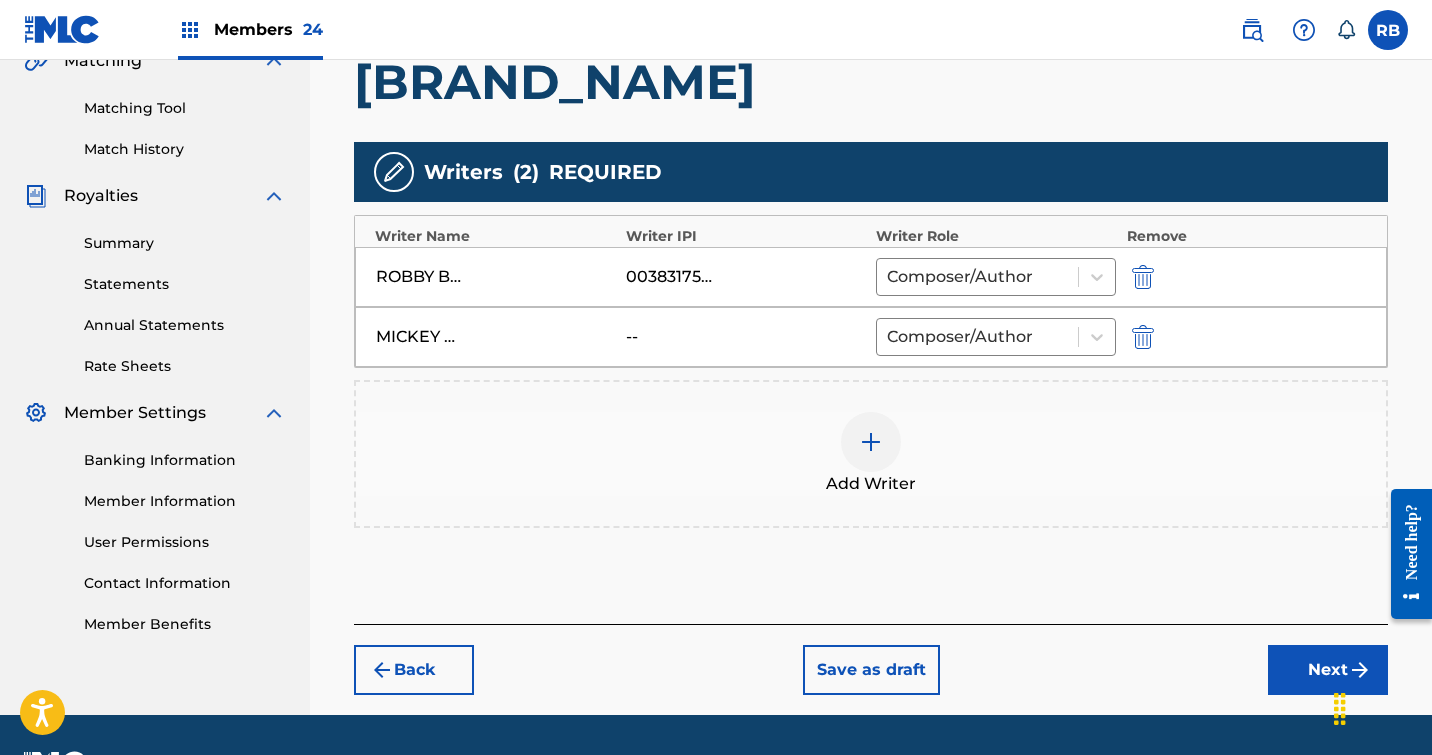 click on "Next" at bounding box center (1328, 670) 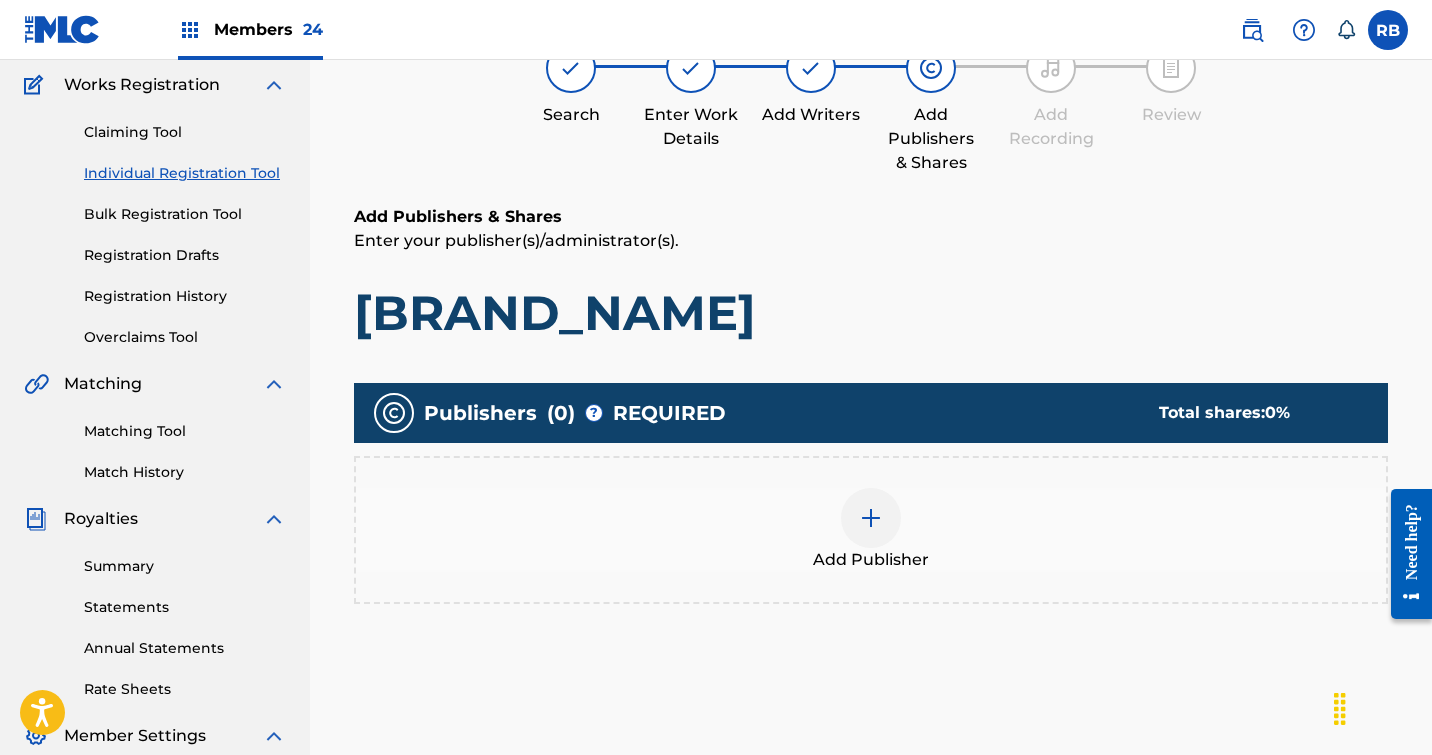scroll, scrollTop: 90, scrollLeft: 0, axis: vertical 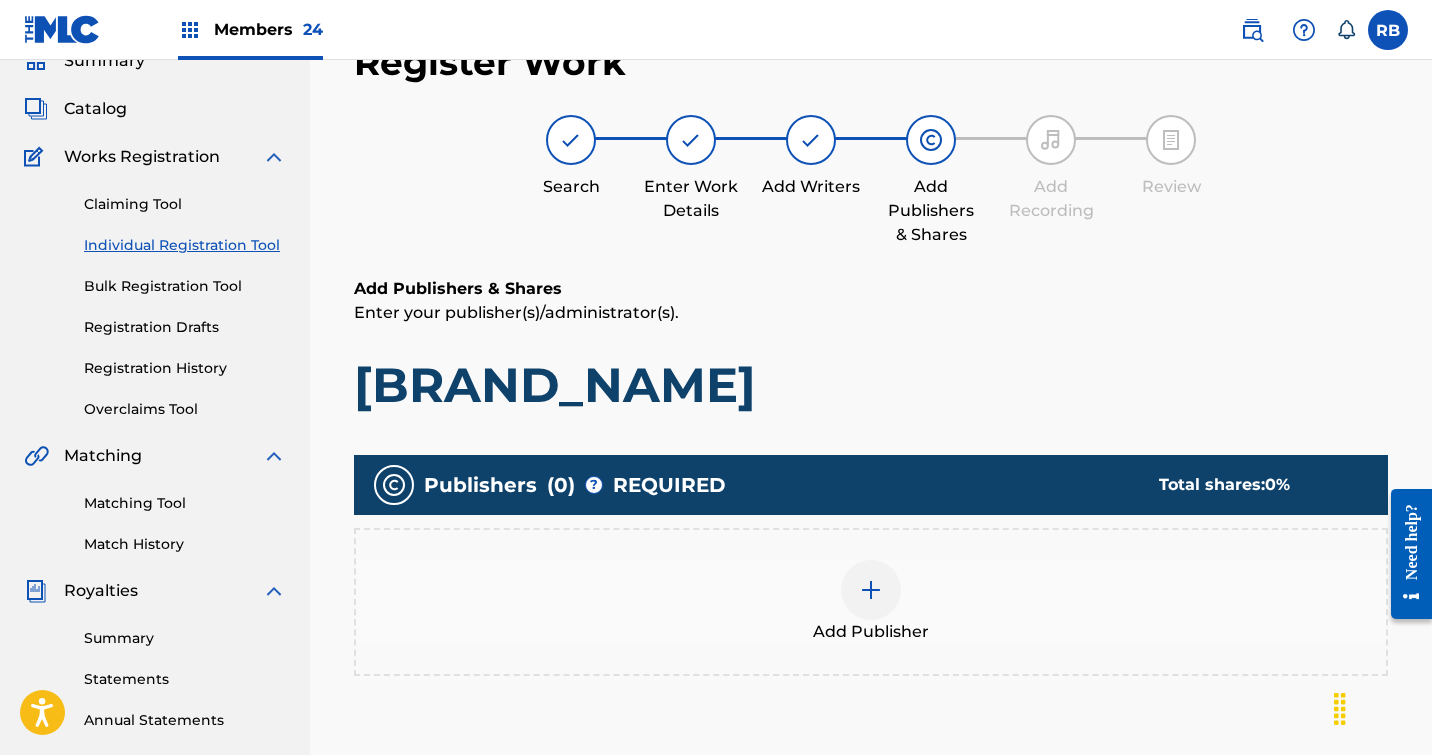click at bounding box center (871, 590) 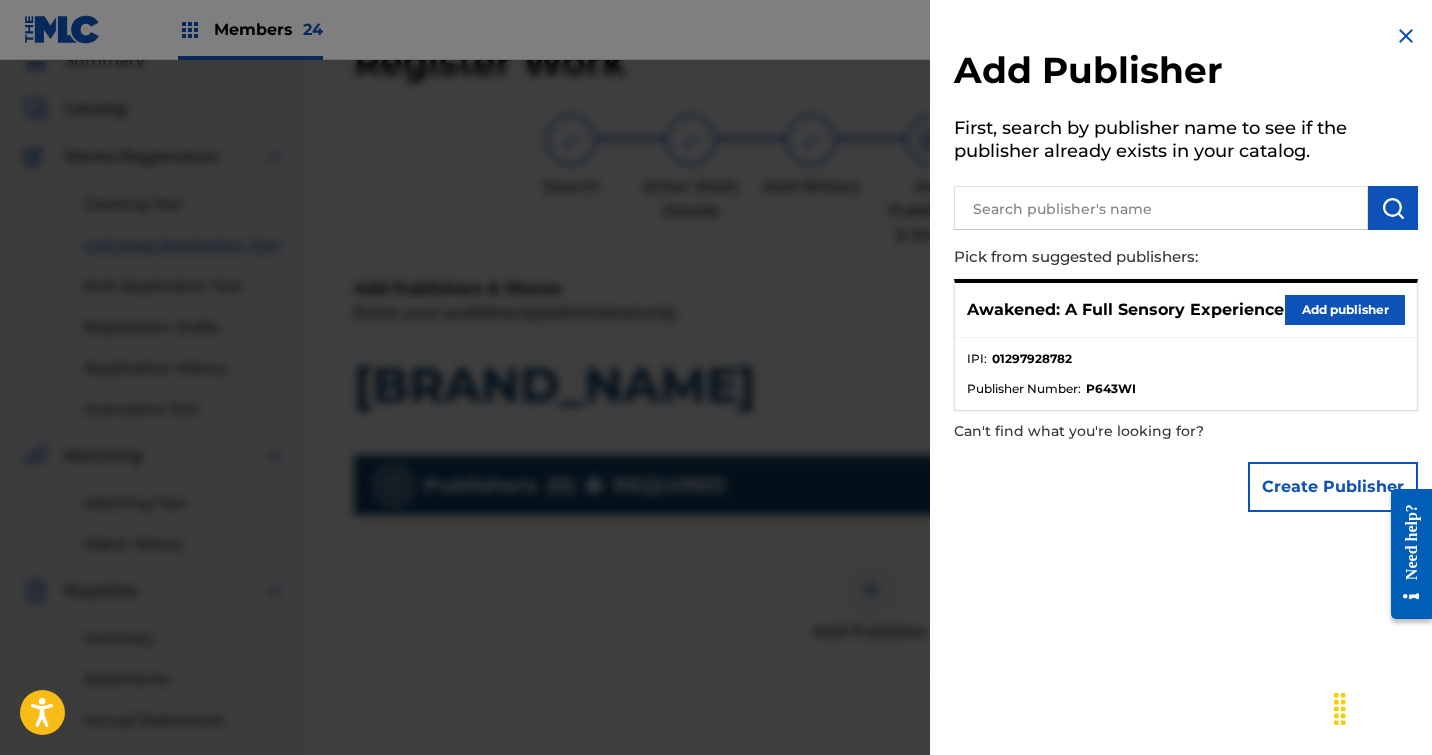 click on "Add publisher" at bounding box center (1345, 310) 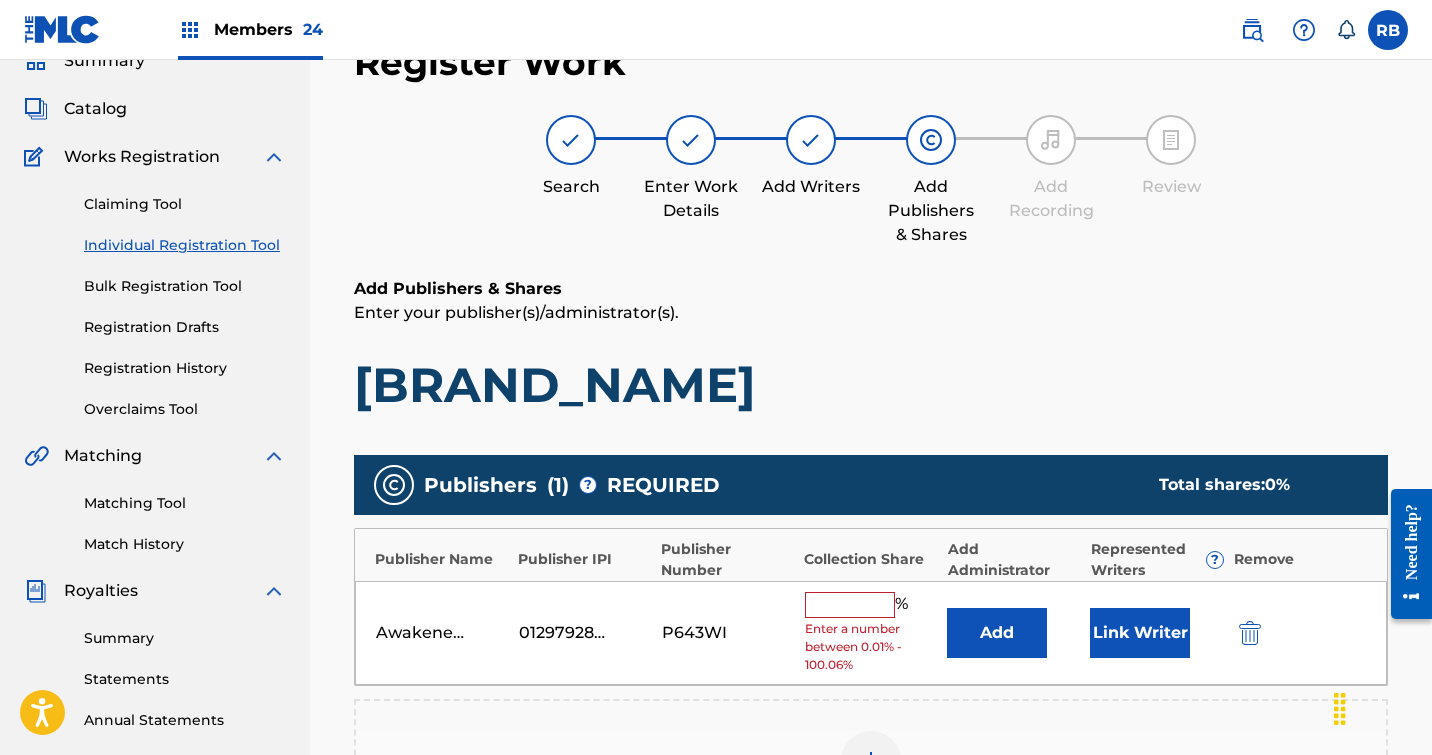 click at bounding box center (850, 605) 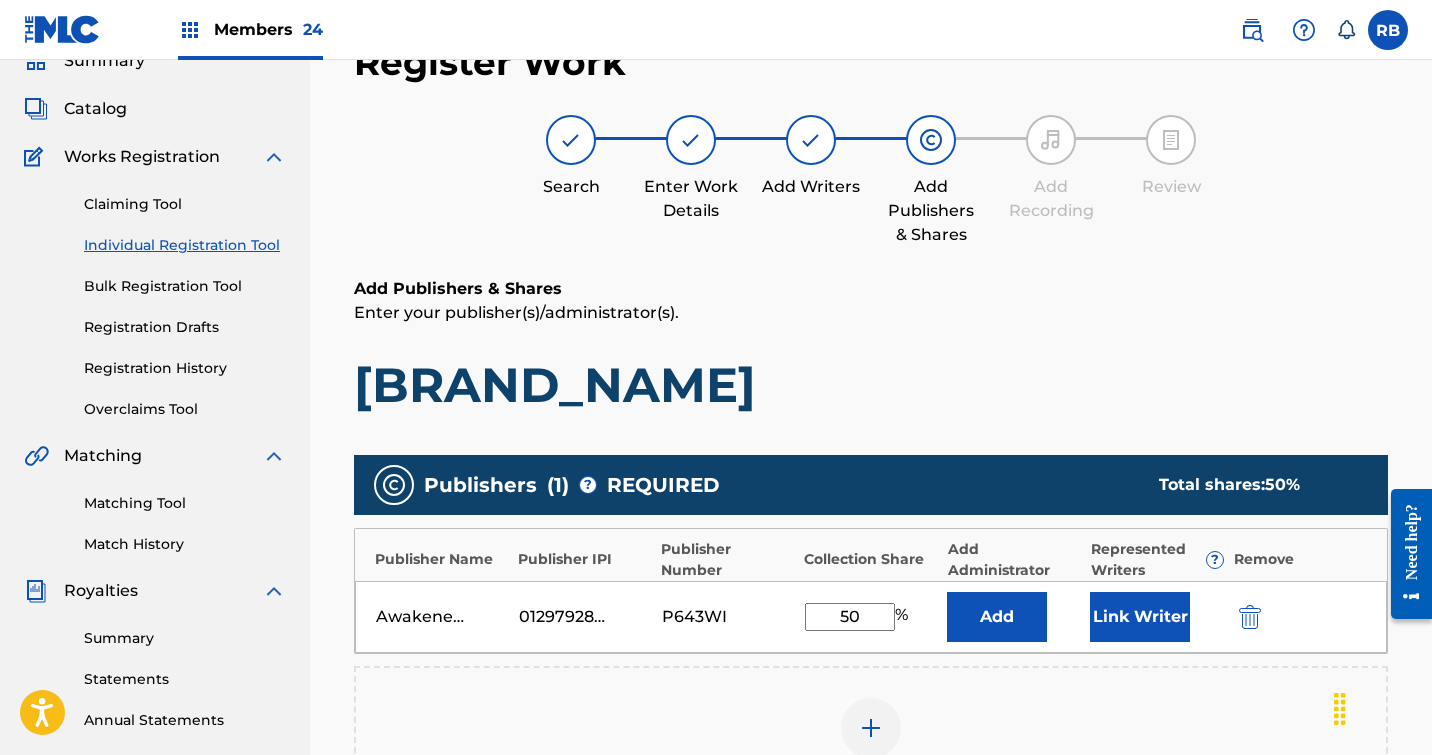 type on "50" 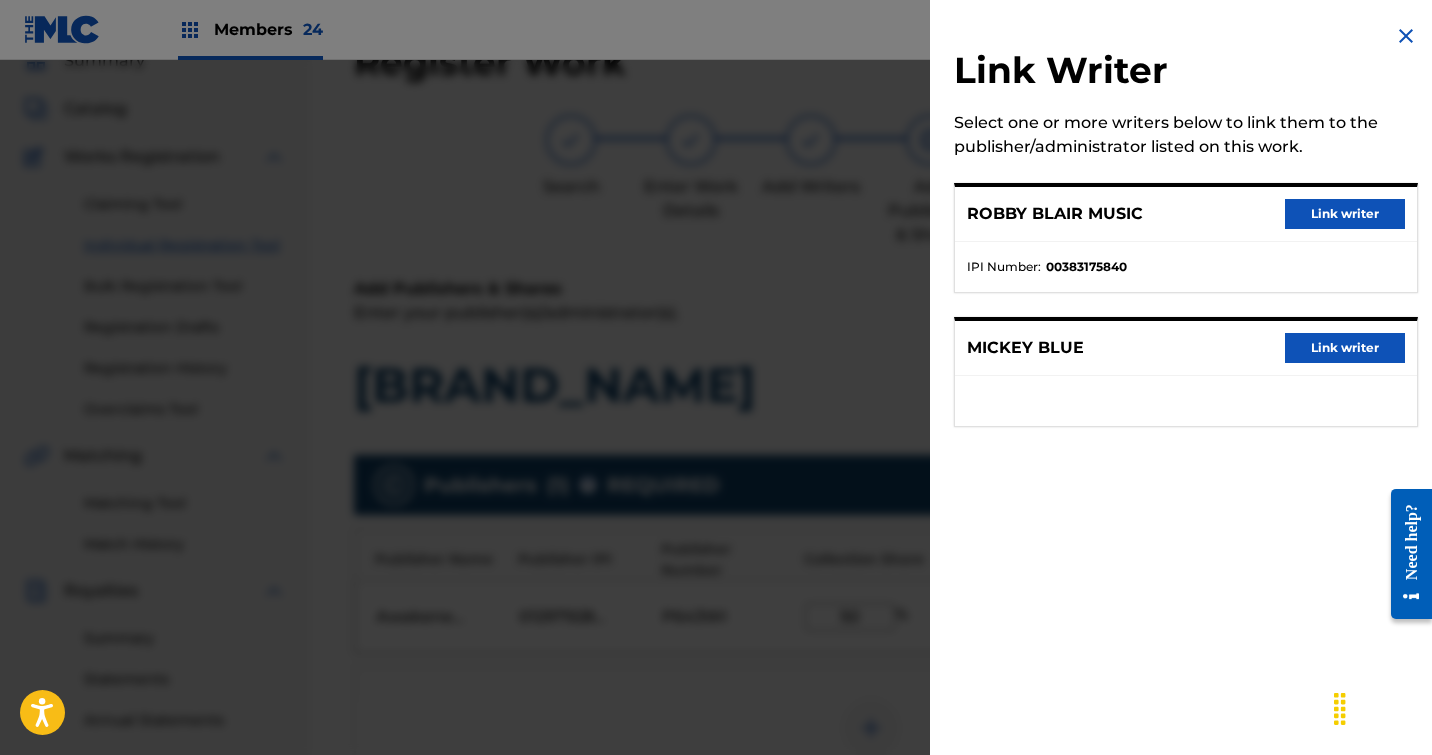 click on "Link writer" at bounding box center (1345, 214) 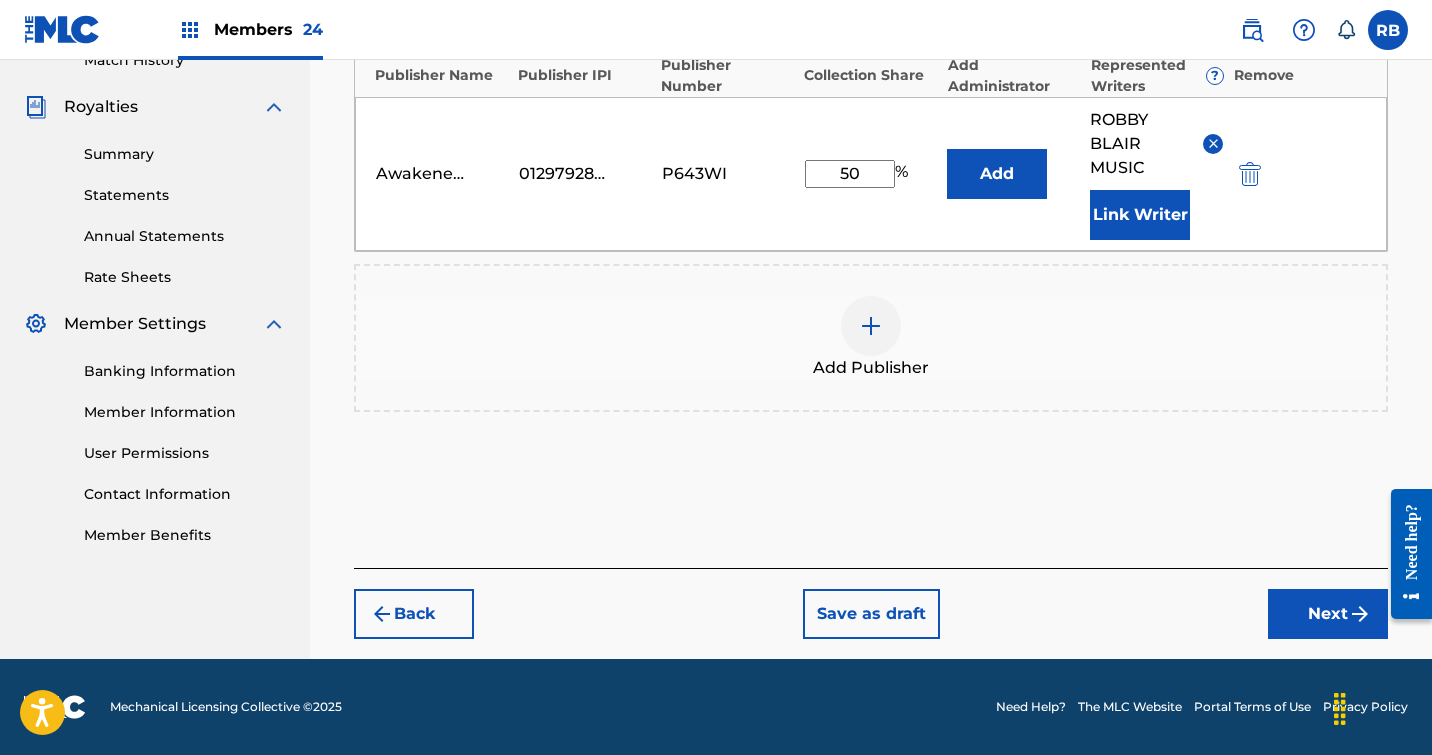 click on "Next" at bounding box center (1328, 614) 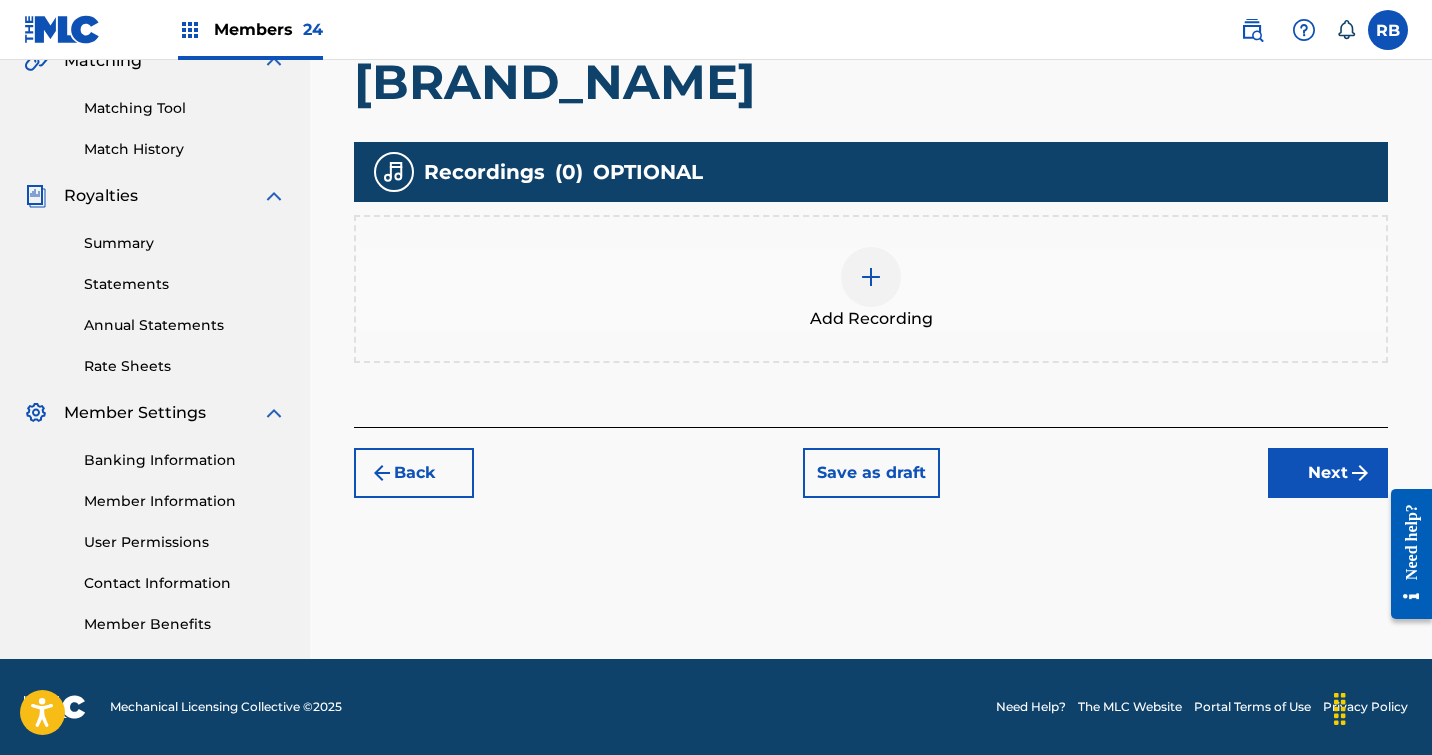 click at bounding box center [871, 277] 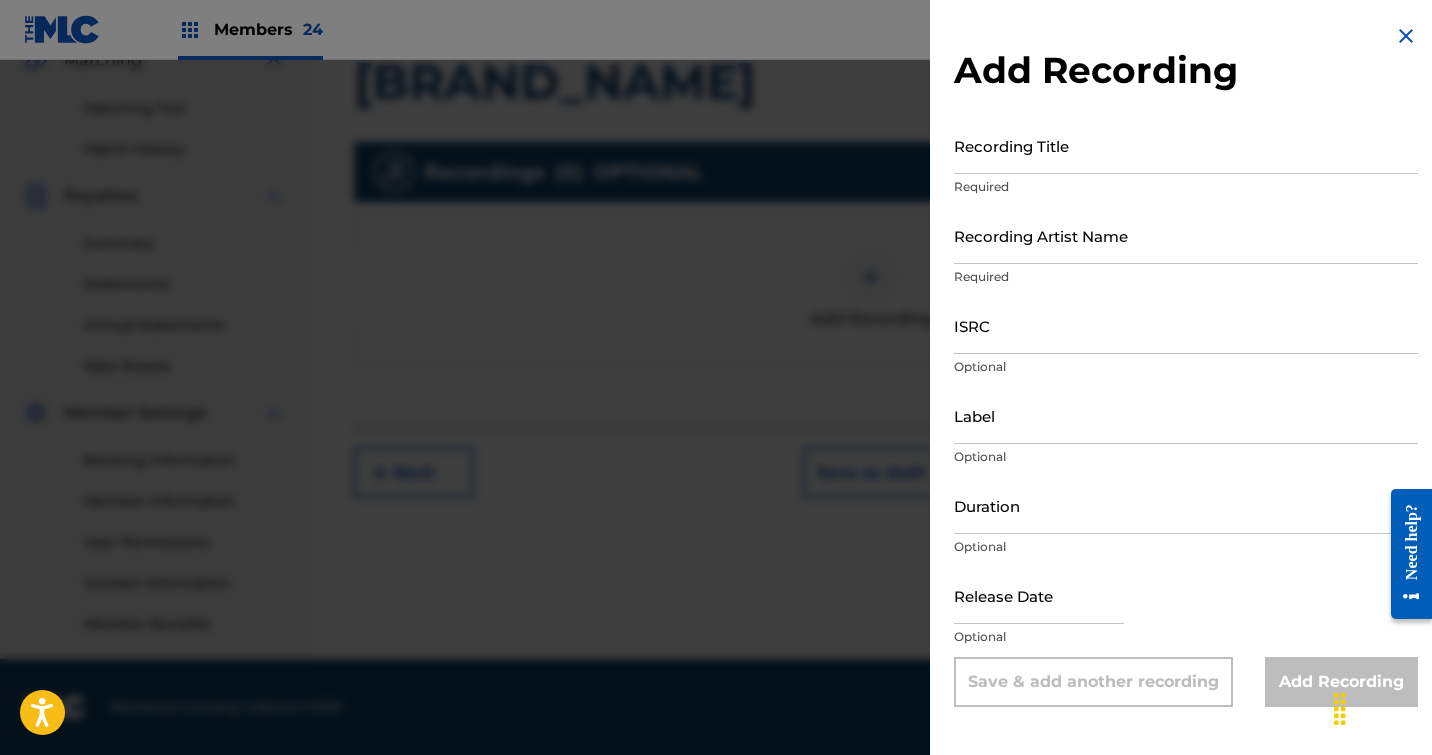 click on "Recording Title" at bounding box center (1186, 145) 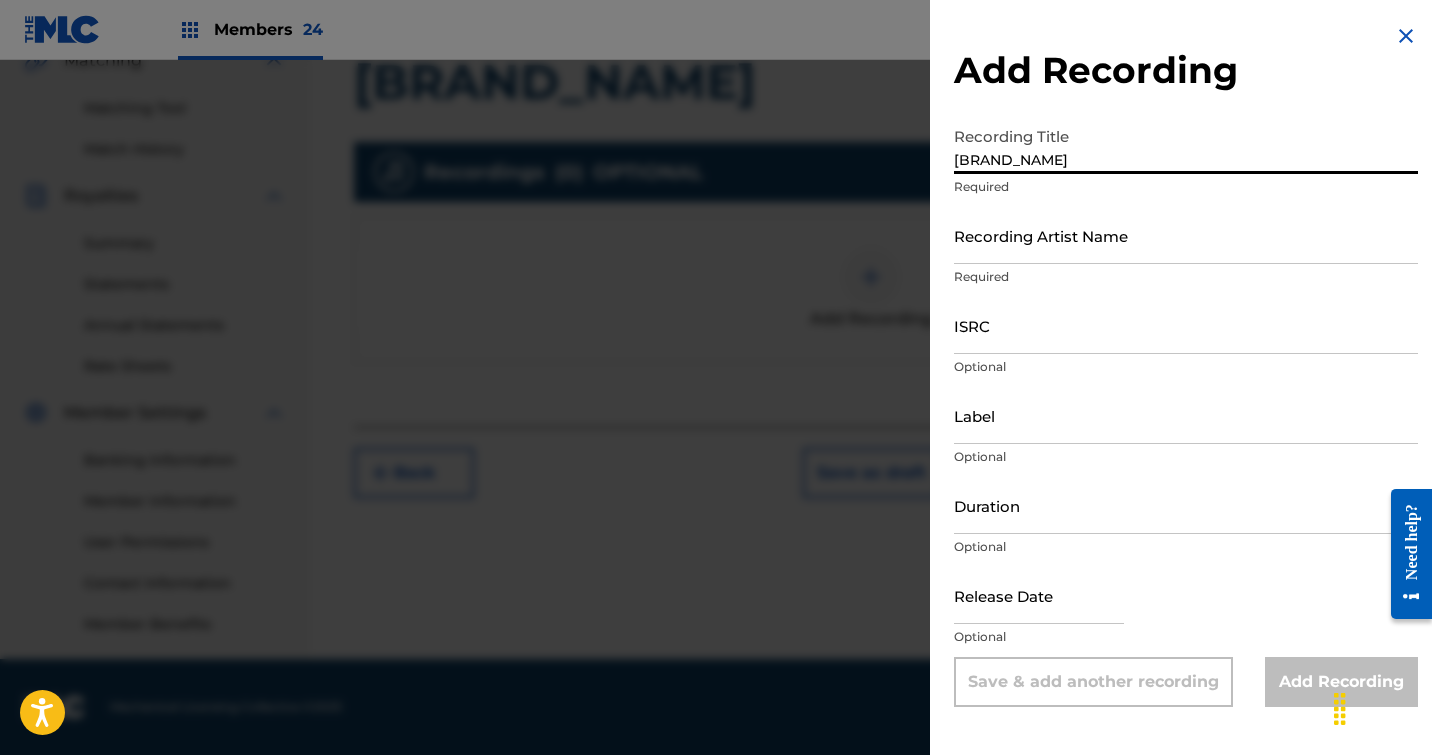 type on "[BRAND_NAME]" 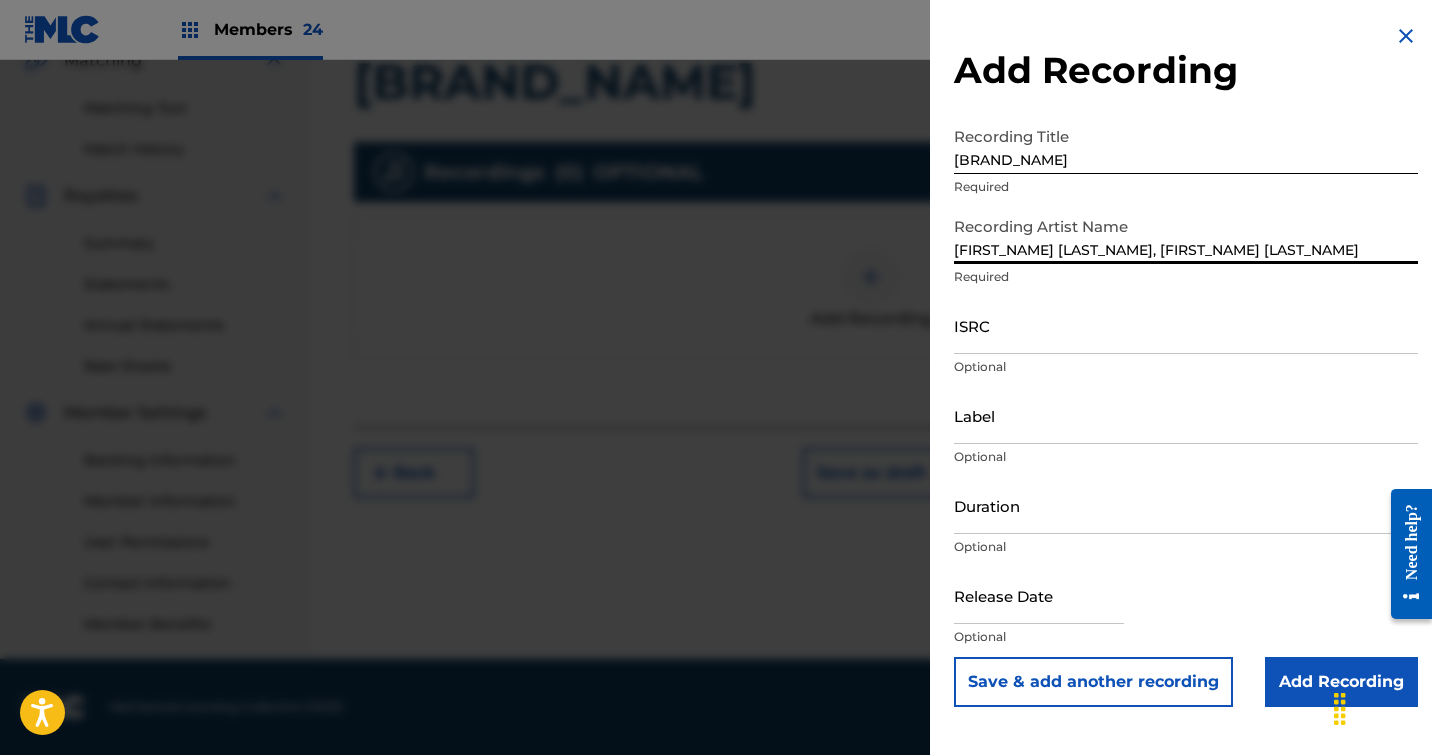 type on "[FIRST_NAME] [LAST_NAME], [FIRST_NAME] [LAST_NAME]" 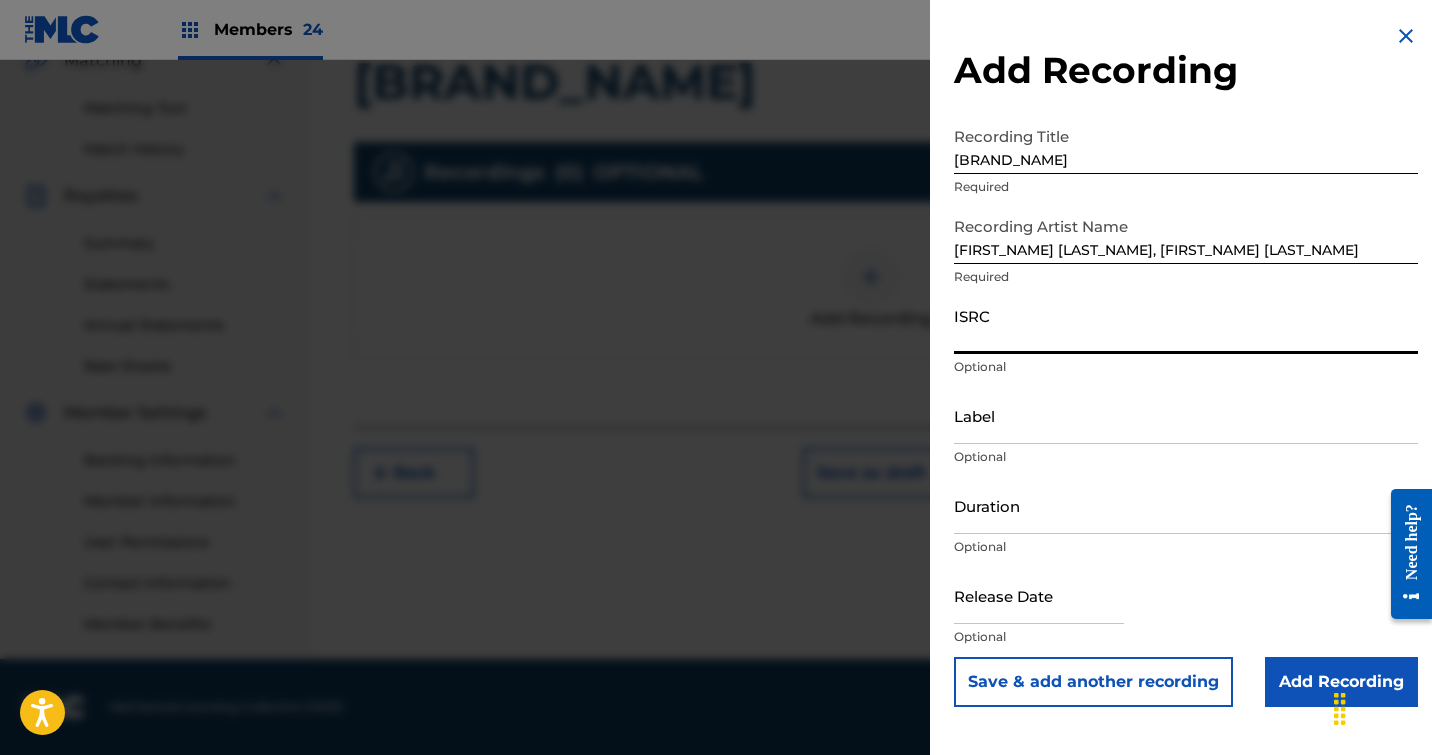 click on "ISRC" at bounding box center (1186, 325) 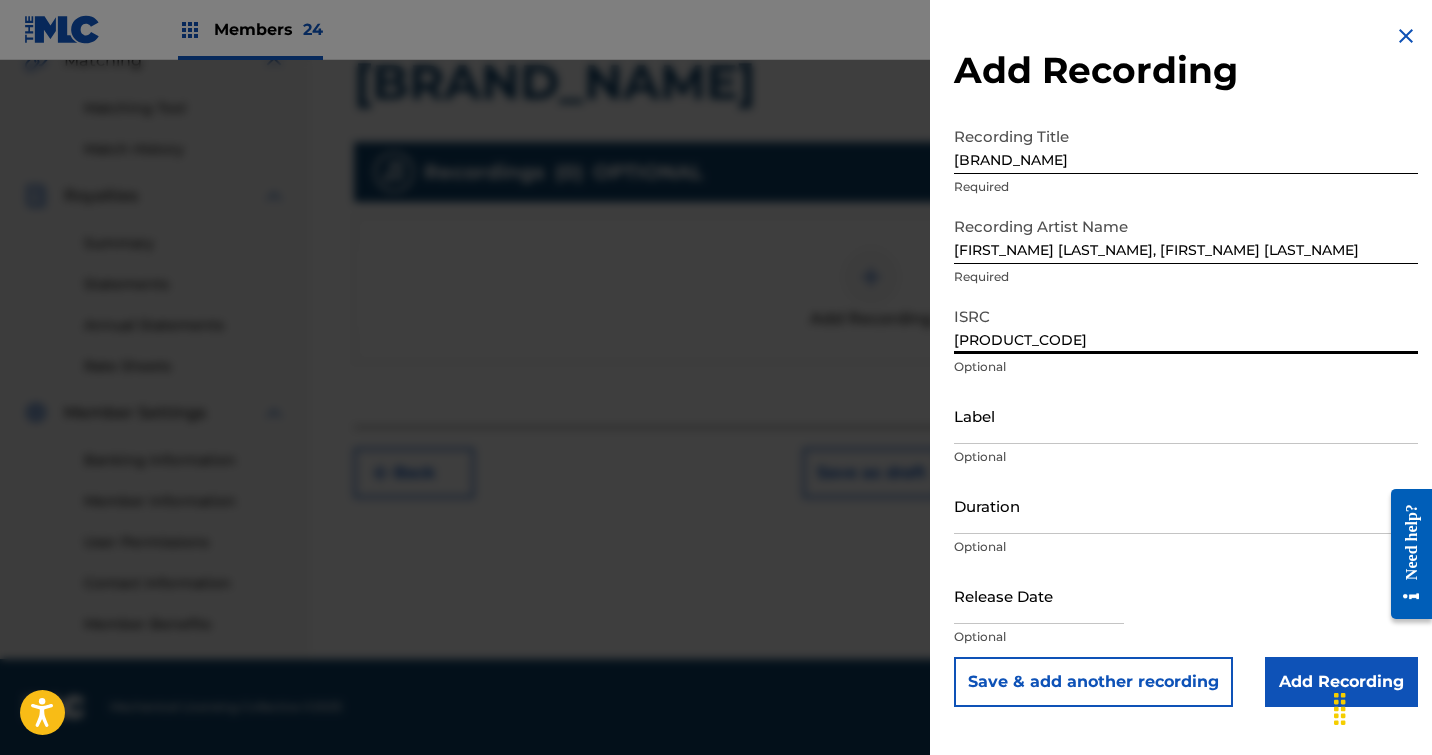 type on "[PRODUCT_CODE]" 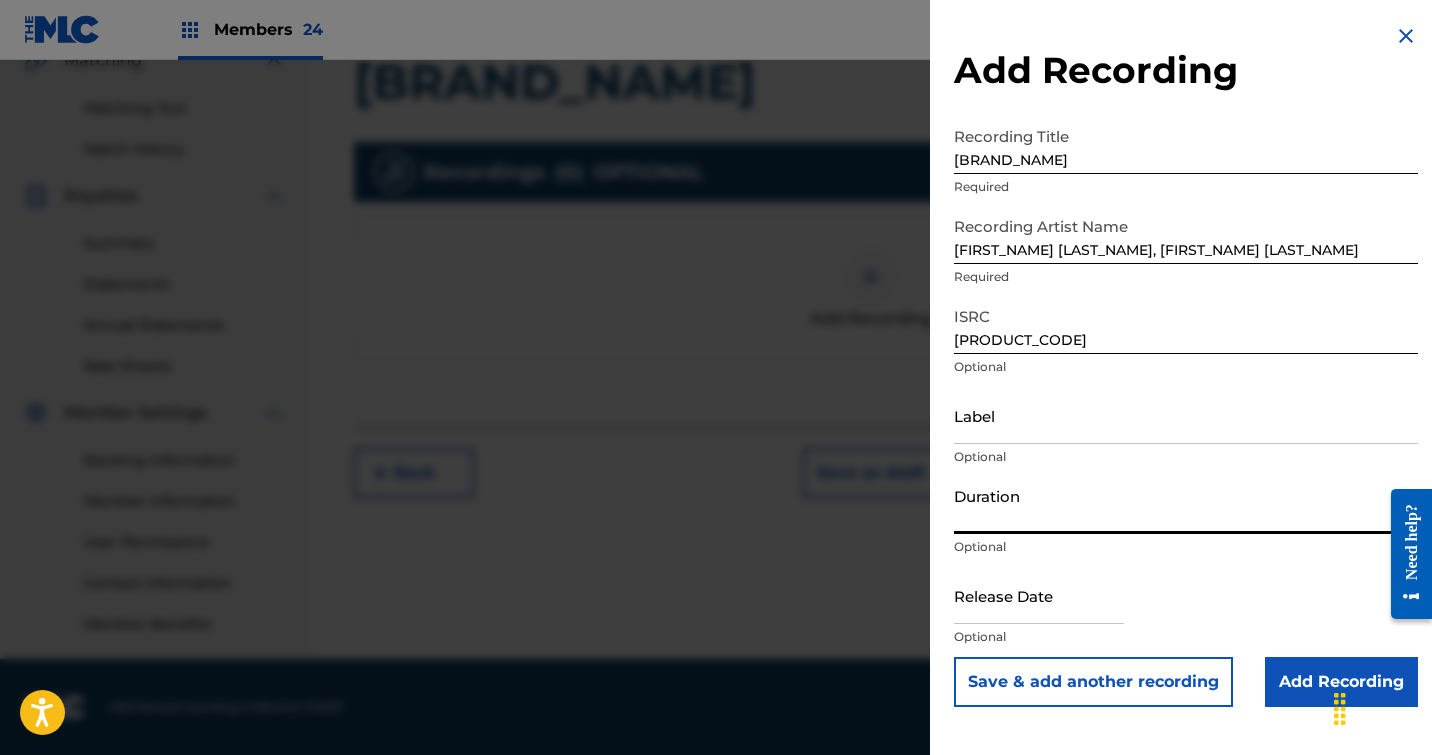 click on "Duration" at bounding box center (1186, 505) 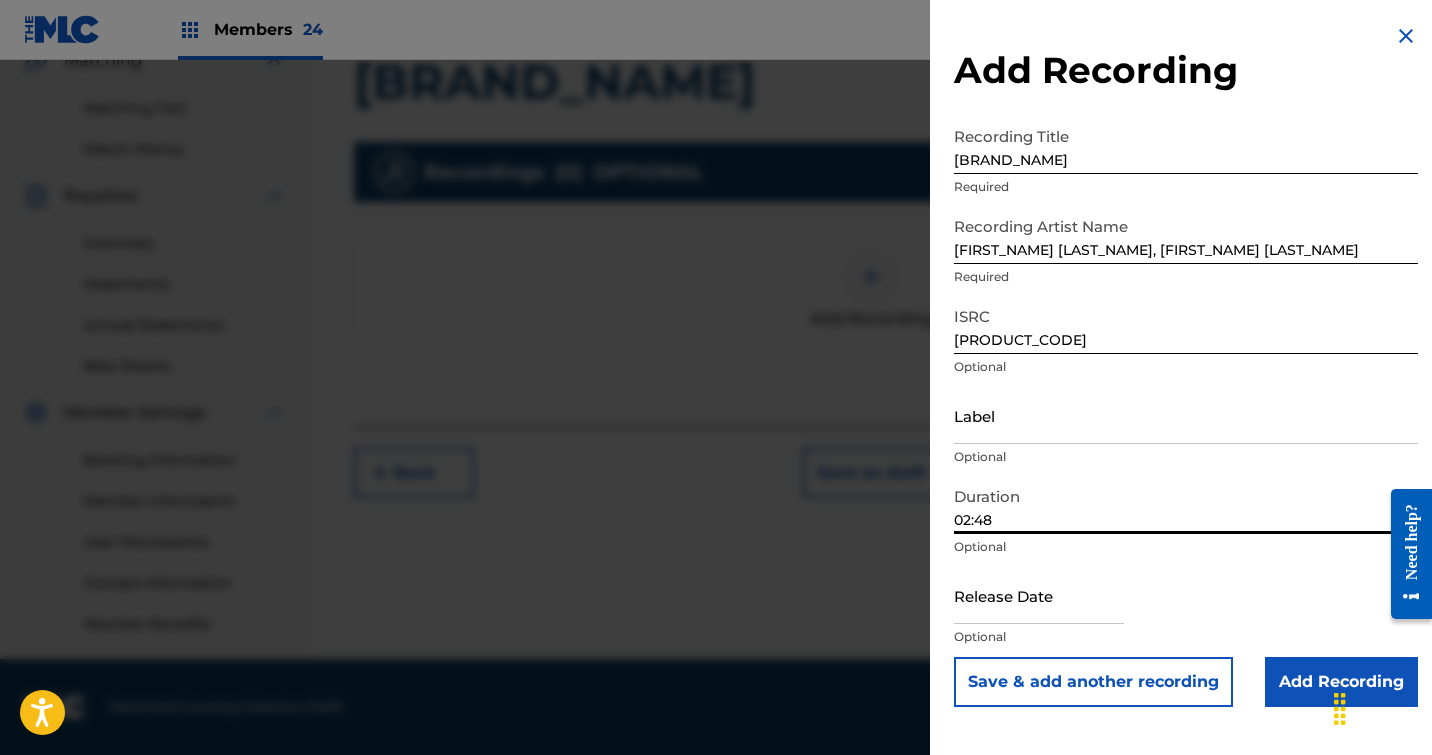 type on "02:48" 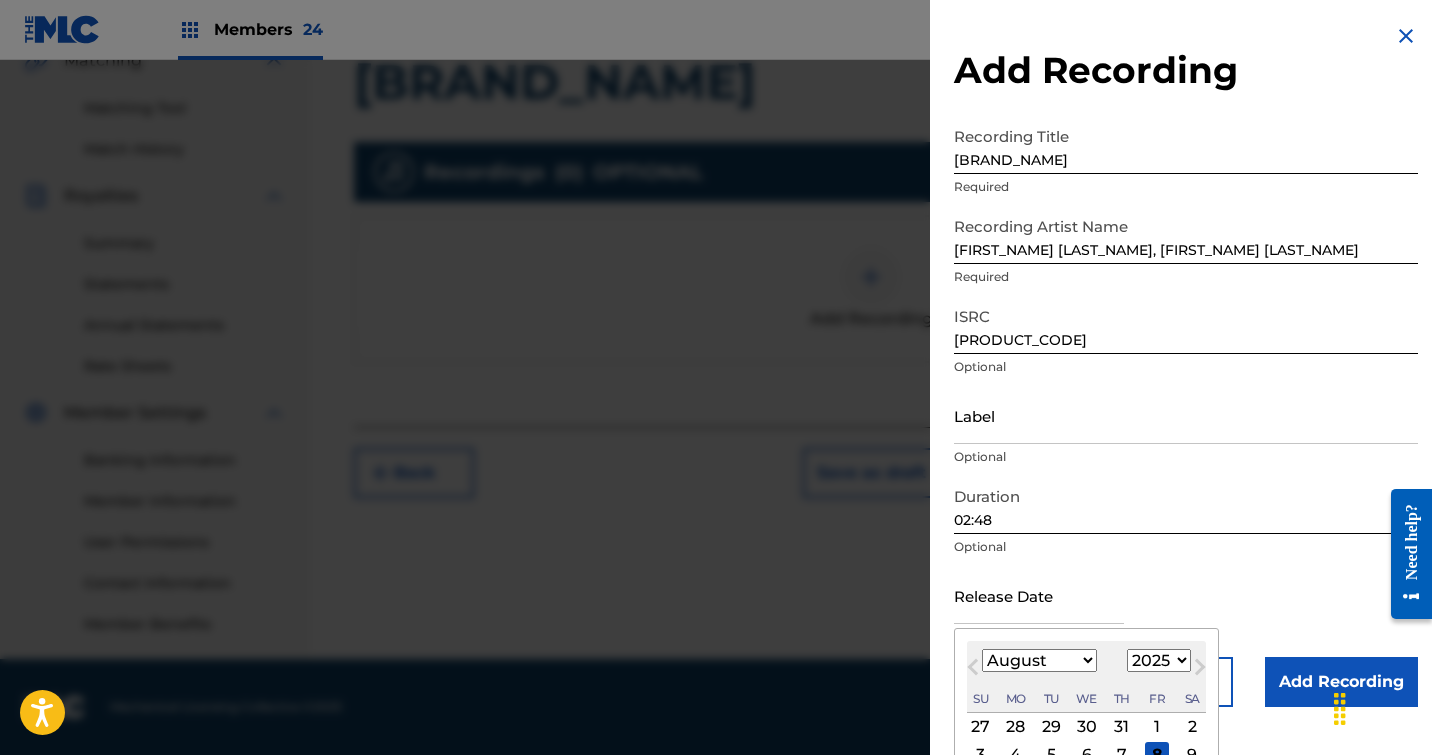 click at bounding box center (1039, 595) 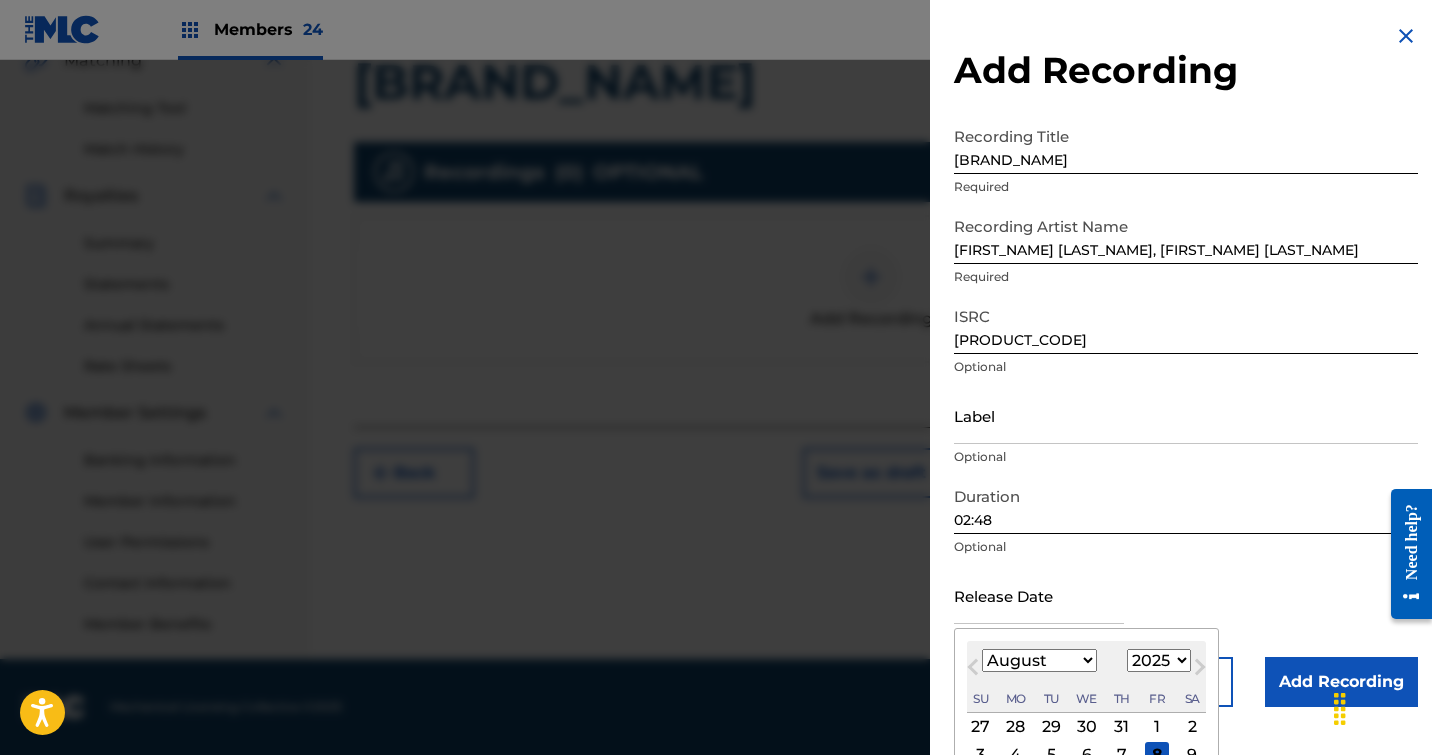 select on "2024" 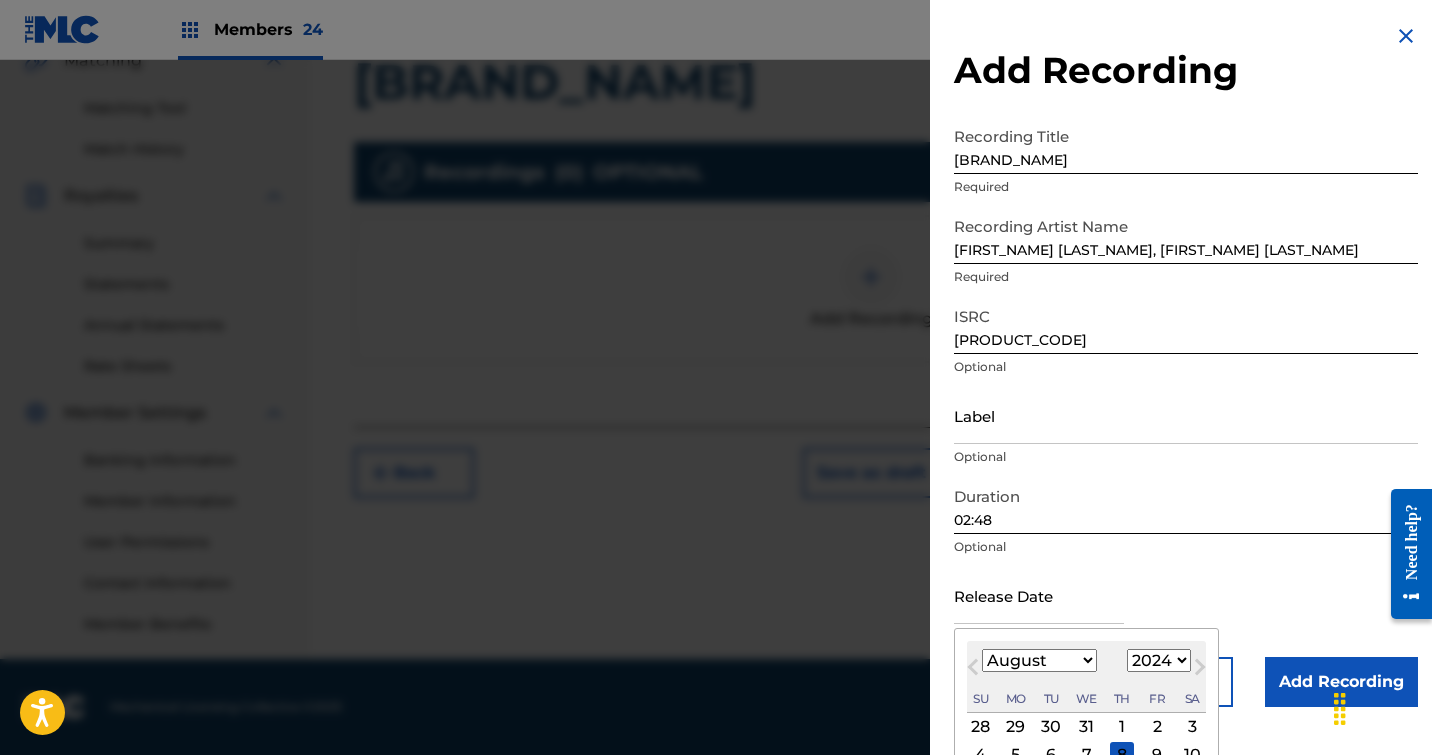 click on "2" at bounding box center (1157, 727) 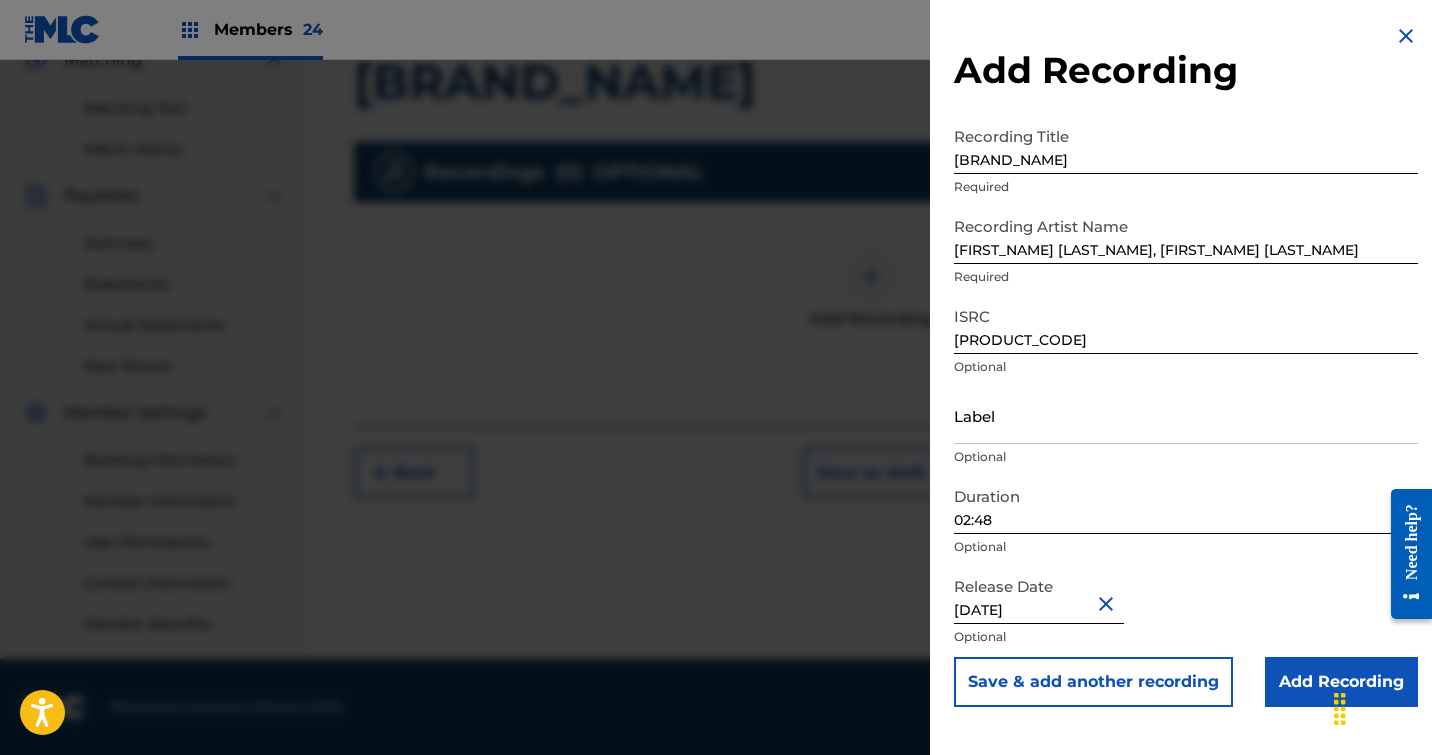 click on "Add Recording" at bounding box center (1341, 682) 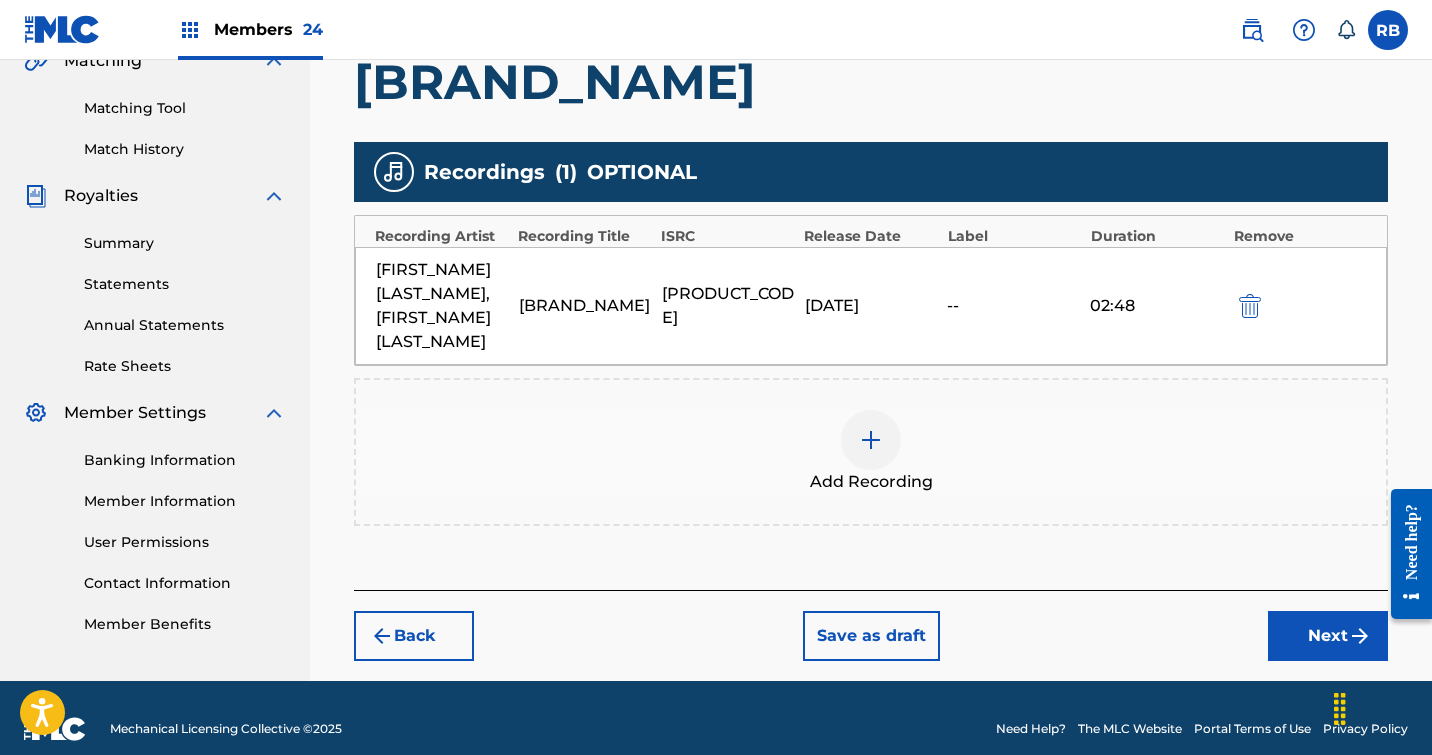 click on "Next" at bounding box center [1328, 636] 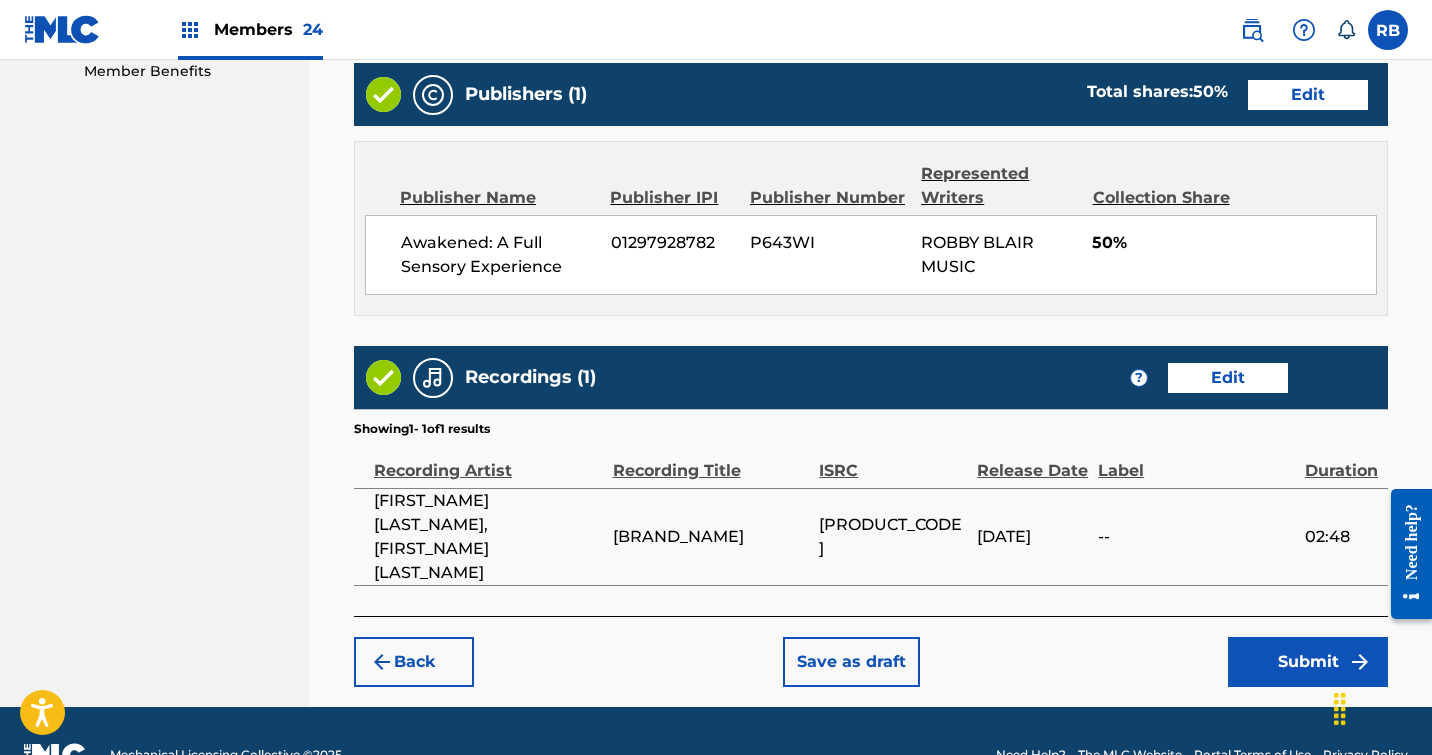 scroll, scrollTop: 1037, scrollLeft: 0, axis: vertical 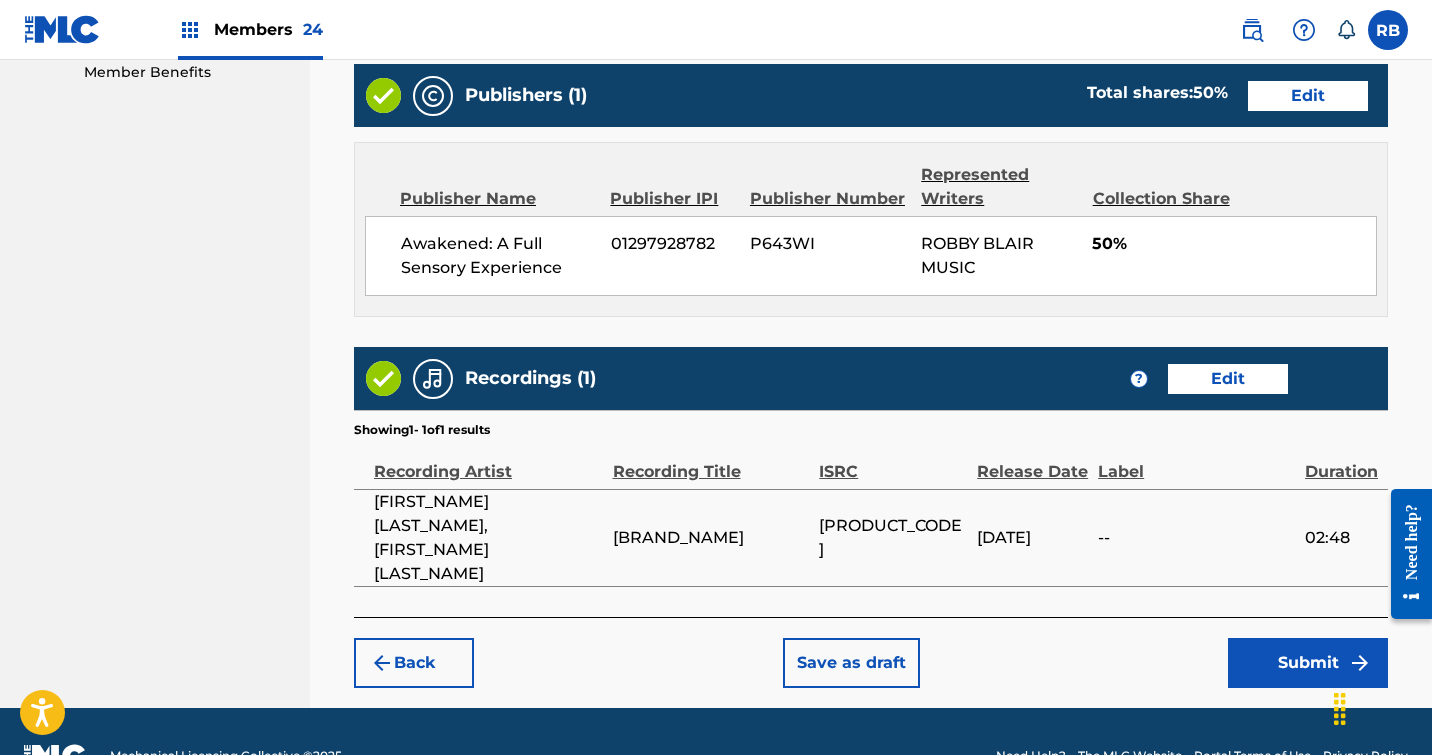 click on "Submit" at bounding box center (1308, 663) 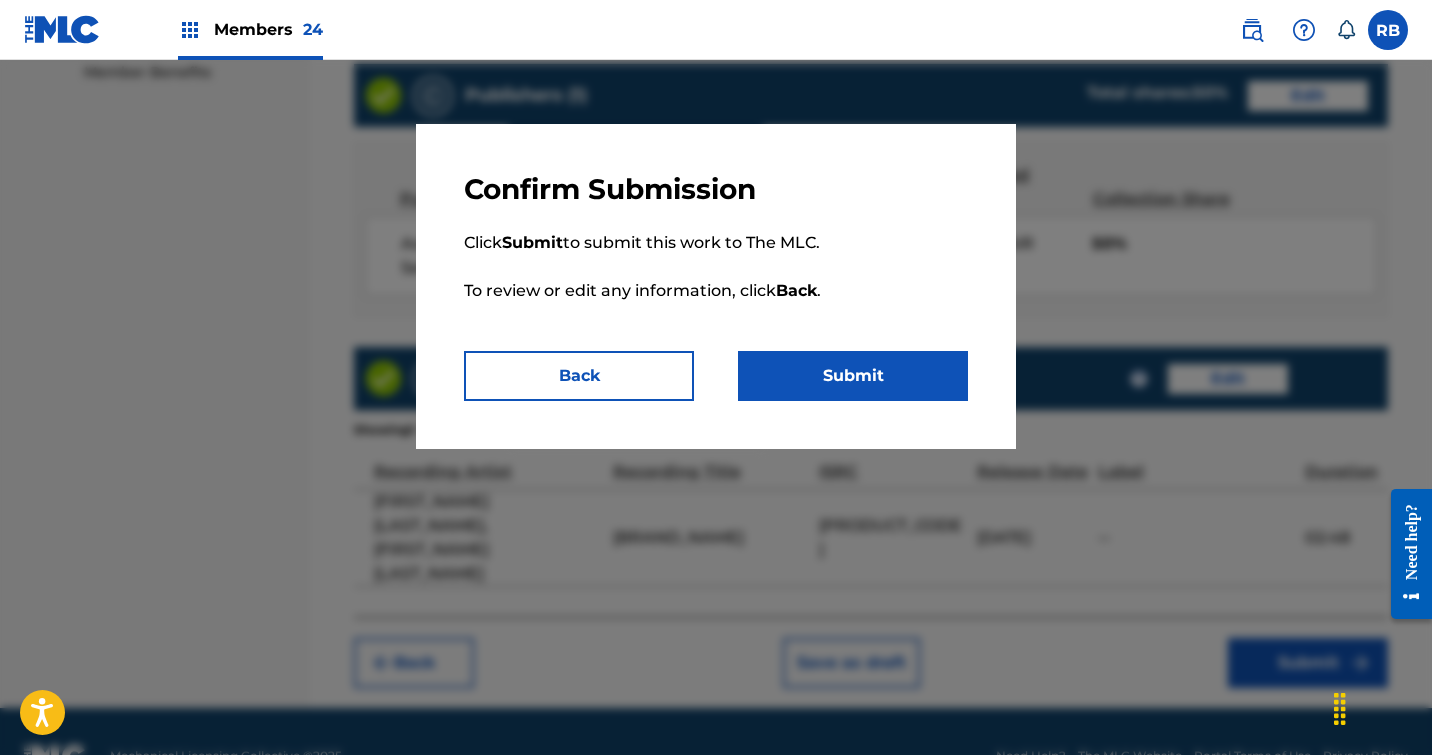 click on "Submit" at bounding box center [853, 376] 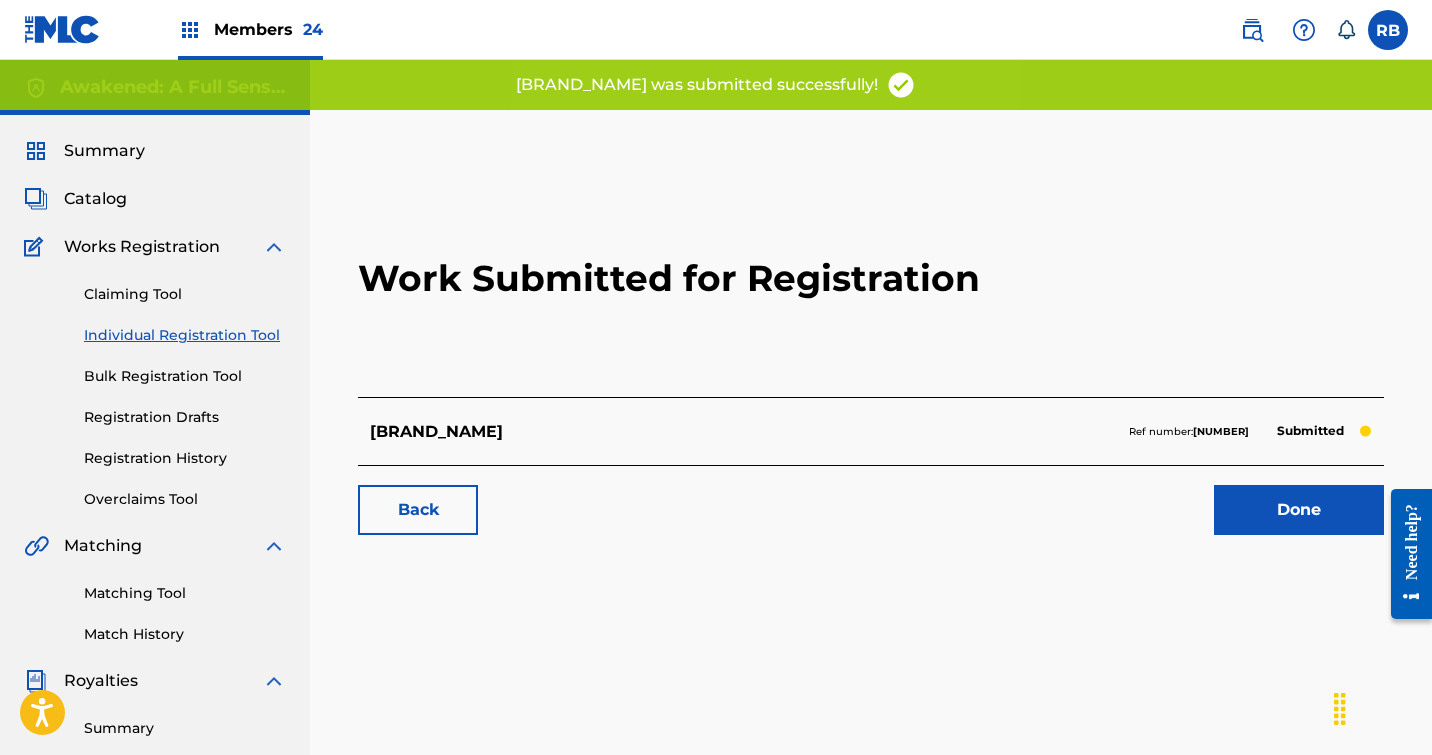 click on "Done" at bounding box center [1299, 510] 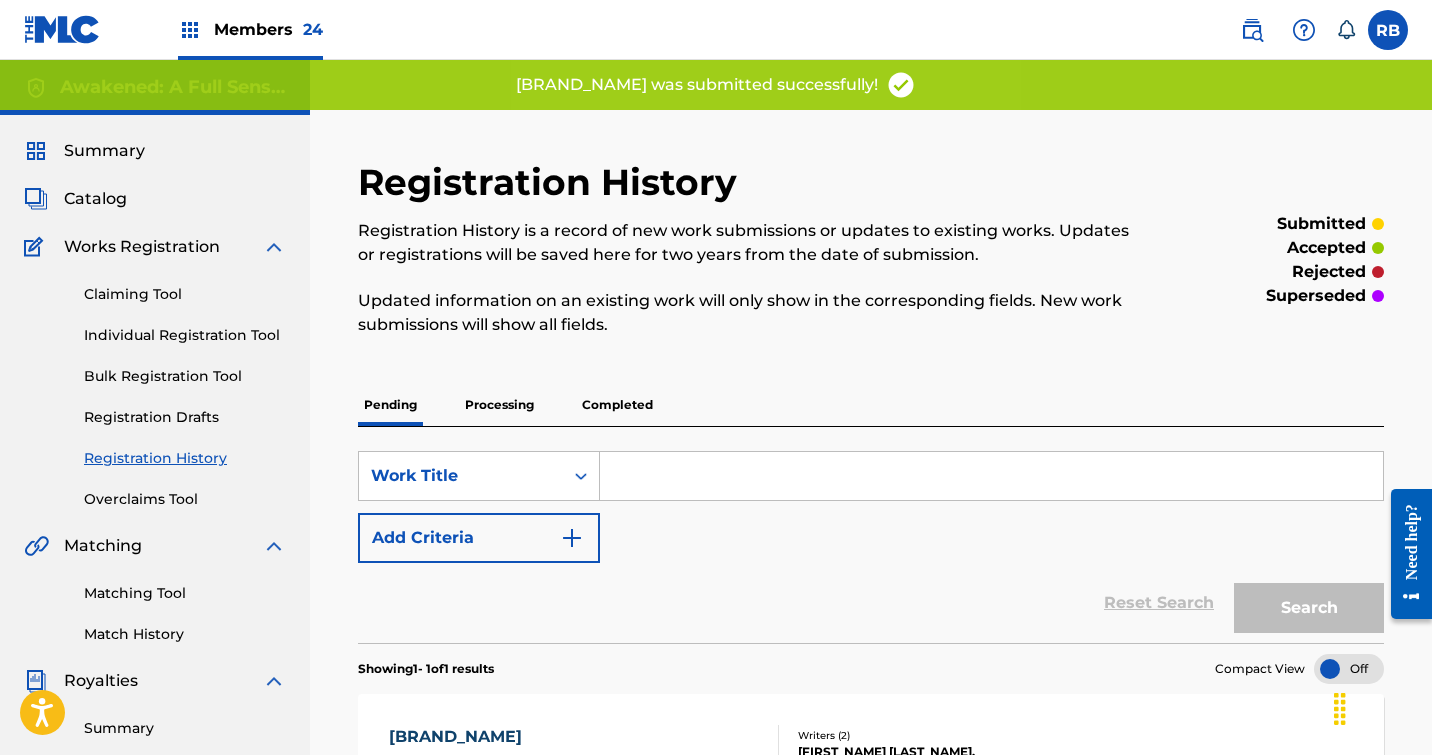 click on "Individual Registration Tool" at bounding box center [185, 335] 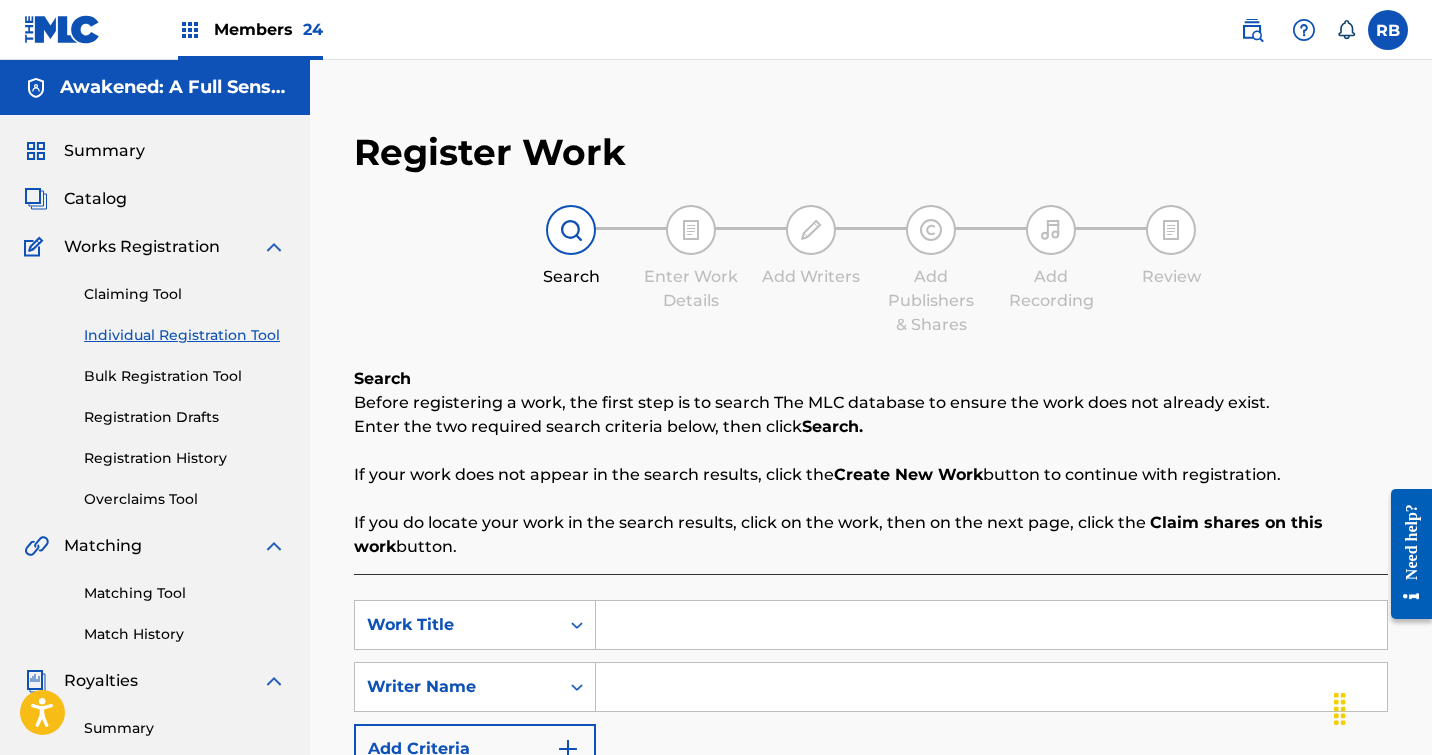 click at bounding box center (991, 625) 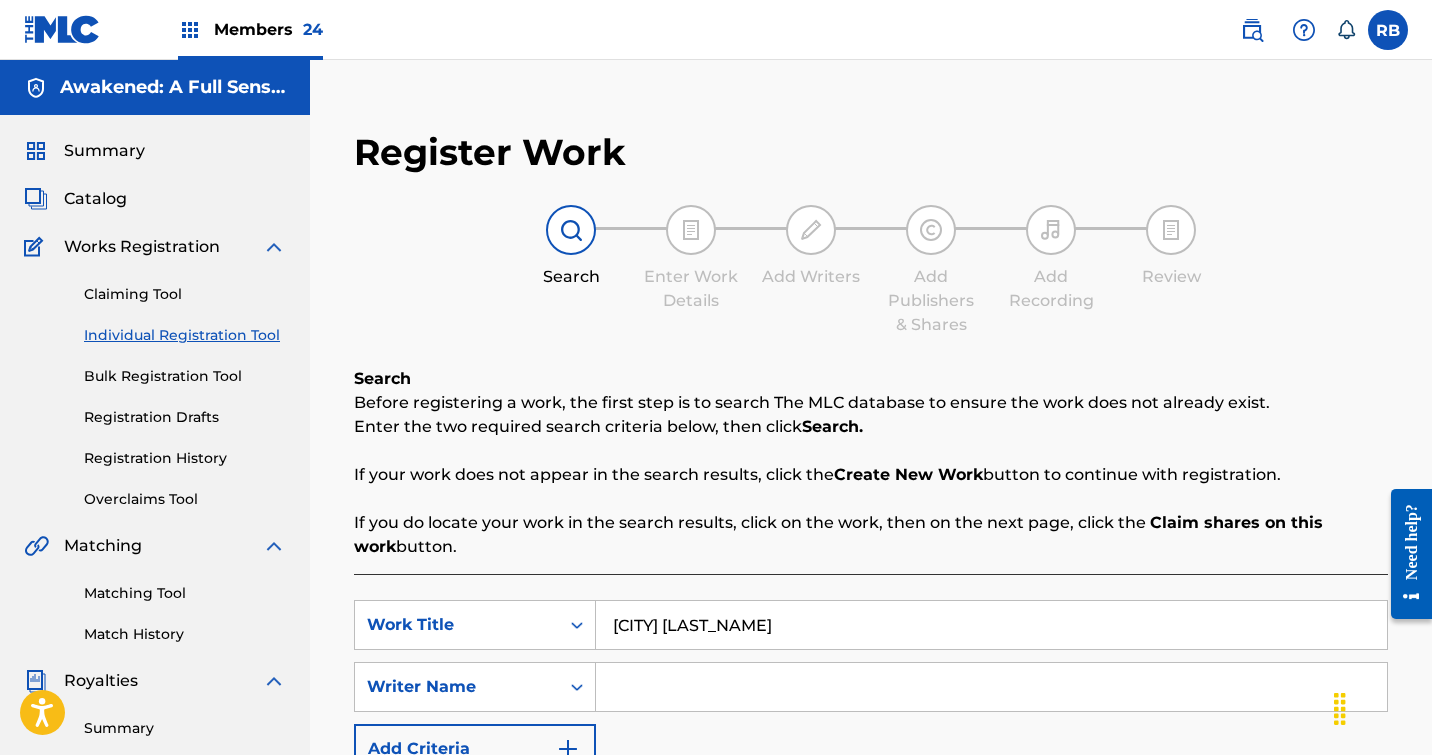 type on "[CITY] [LAST_NAME]" 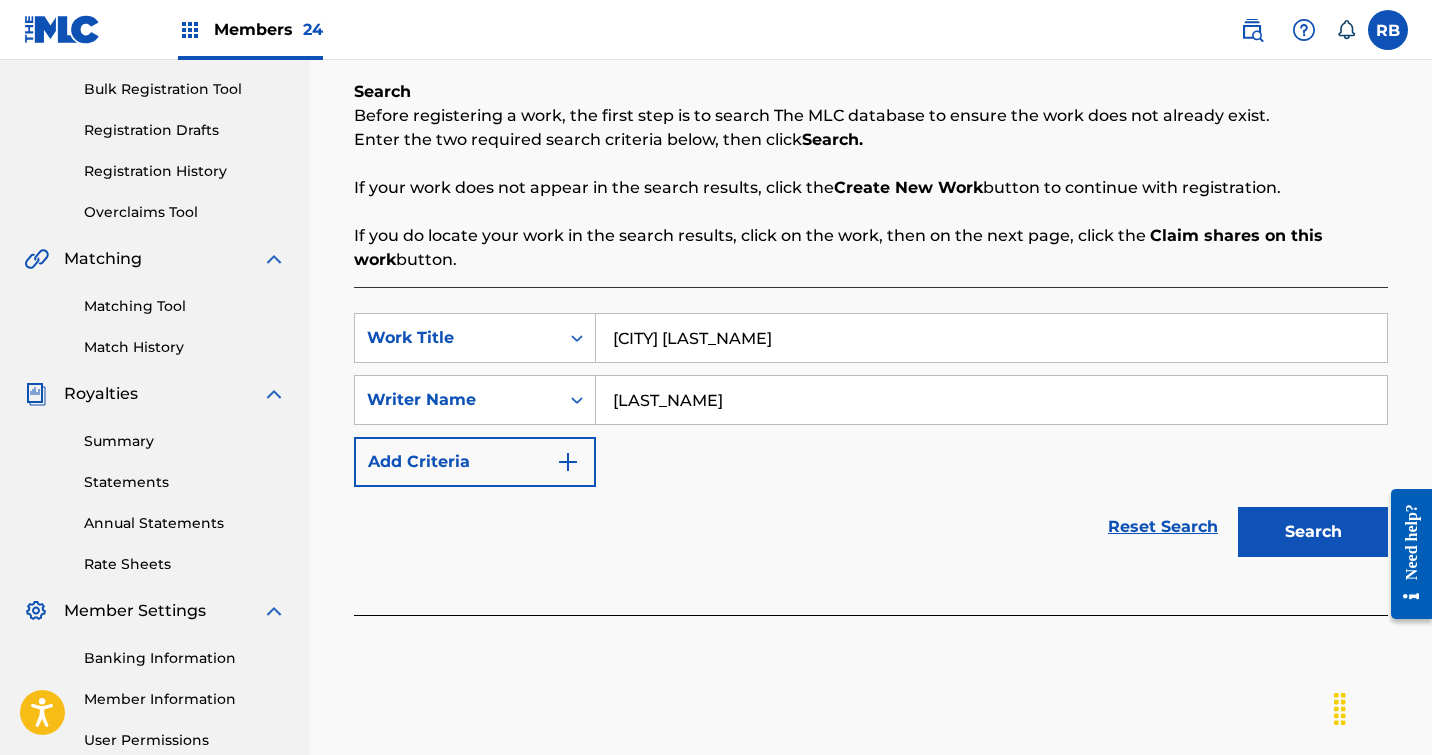 scroll, scrollTop: 288, scrollLeft: 0, axis: vertical 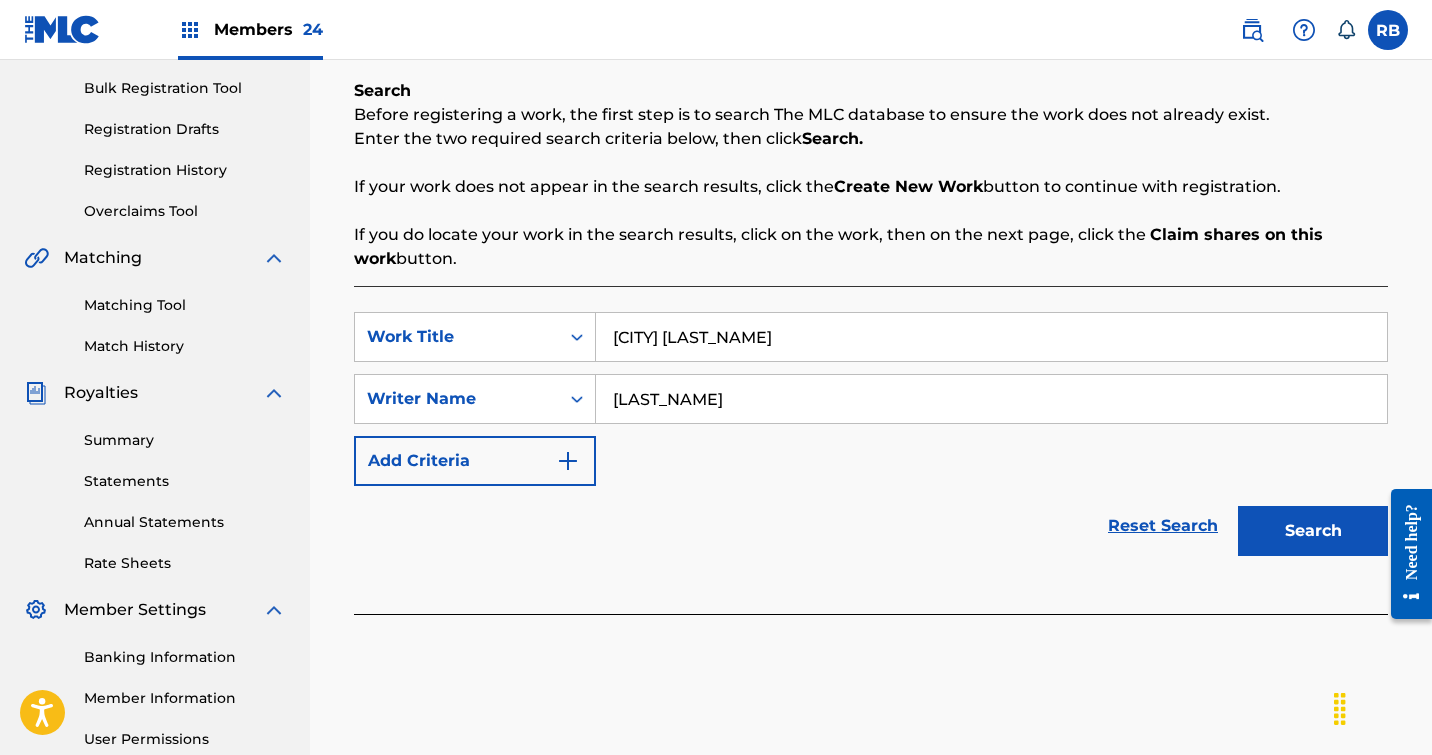 type on "[LAST_NAME]" 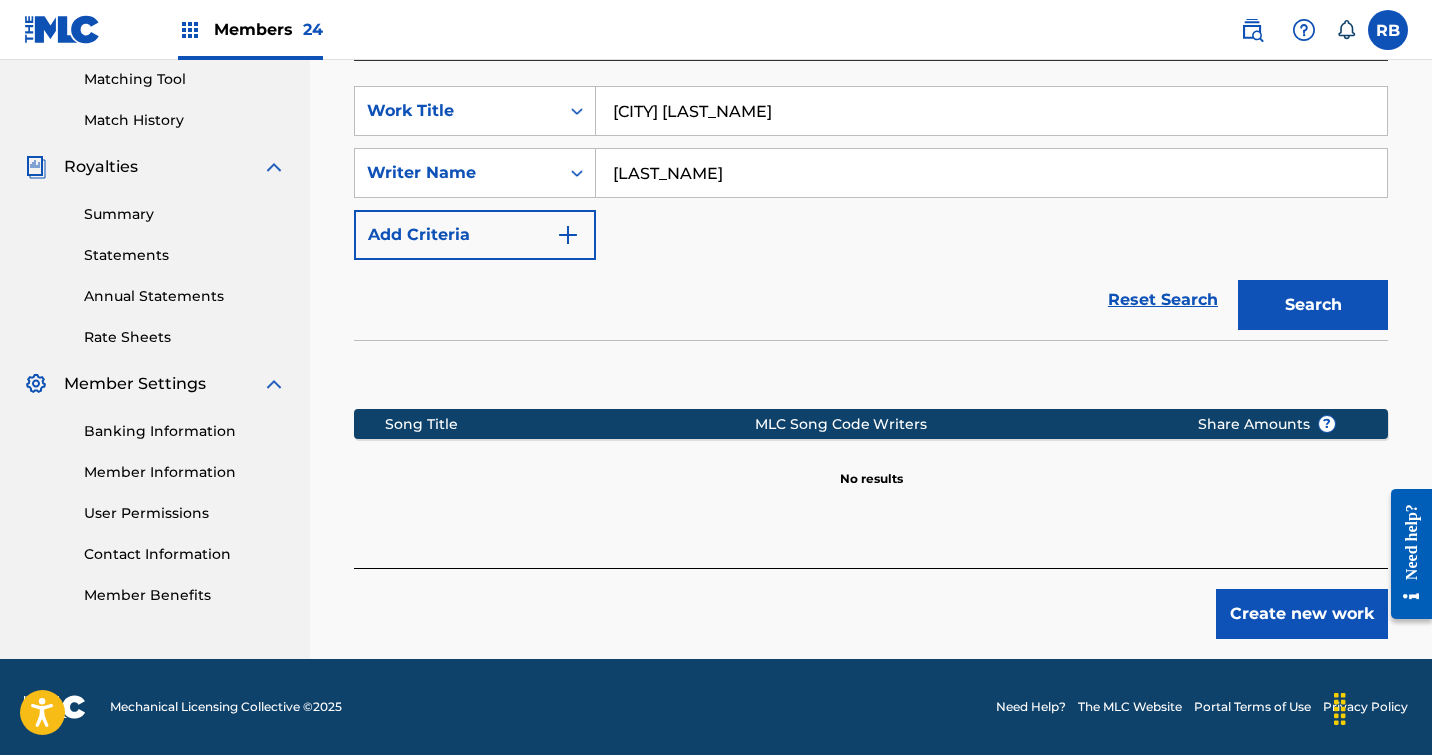 scroll, scrollTop: 514, scrollLeft: 0, axis: vertical 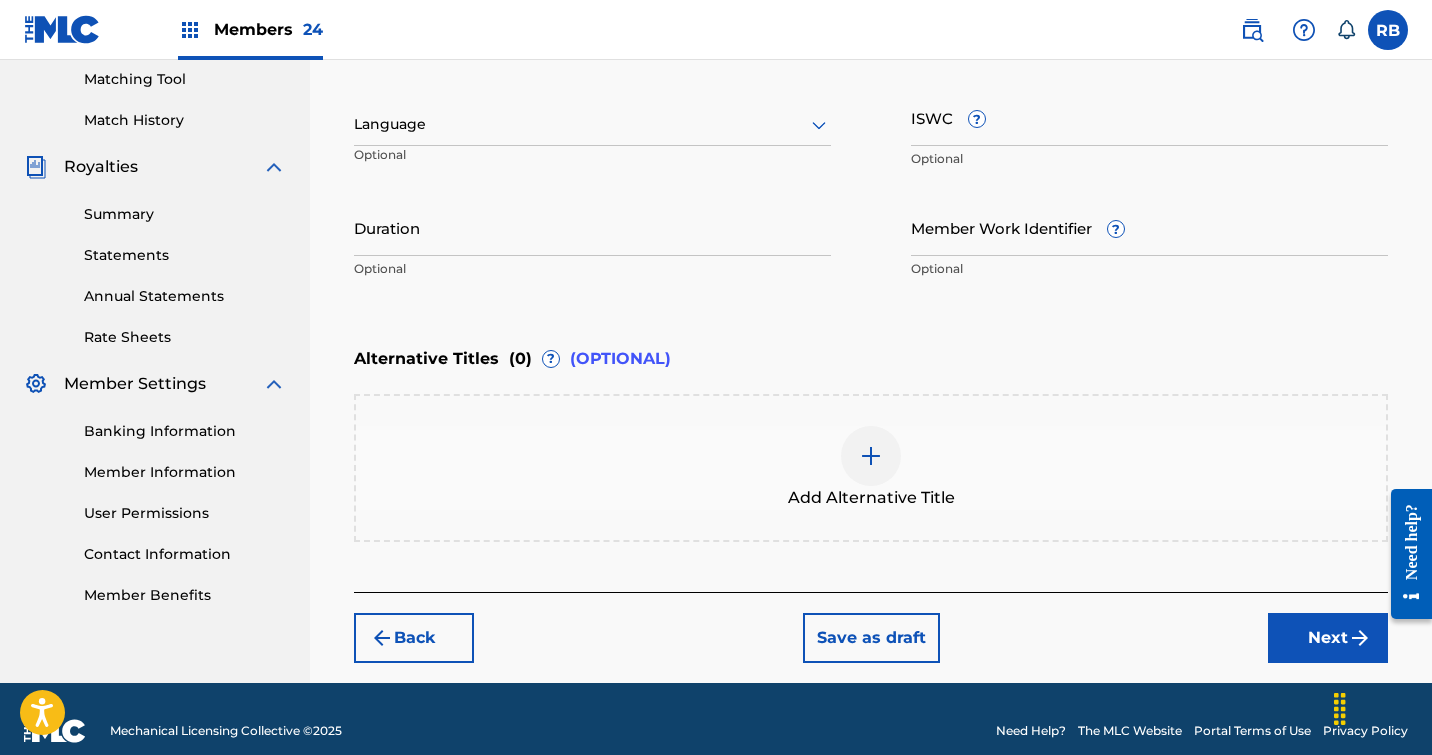 click on "Language Optional" at bounding box center [592, 134] 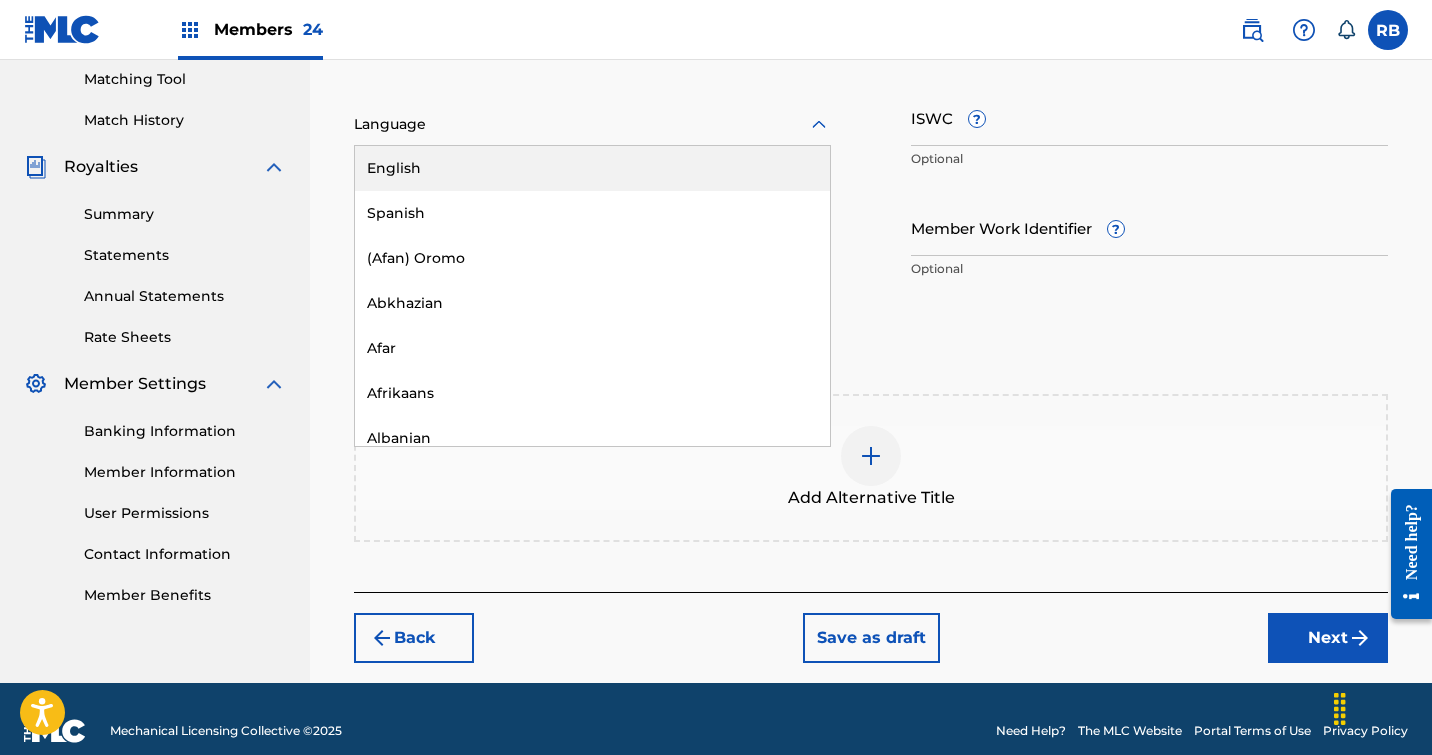 click on "English" at bounding box center (592, 168) 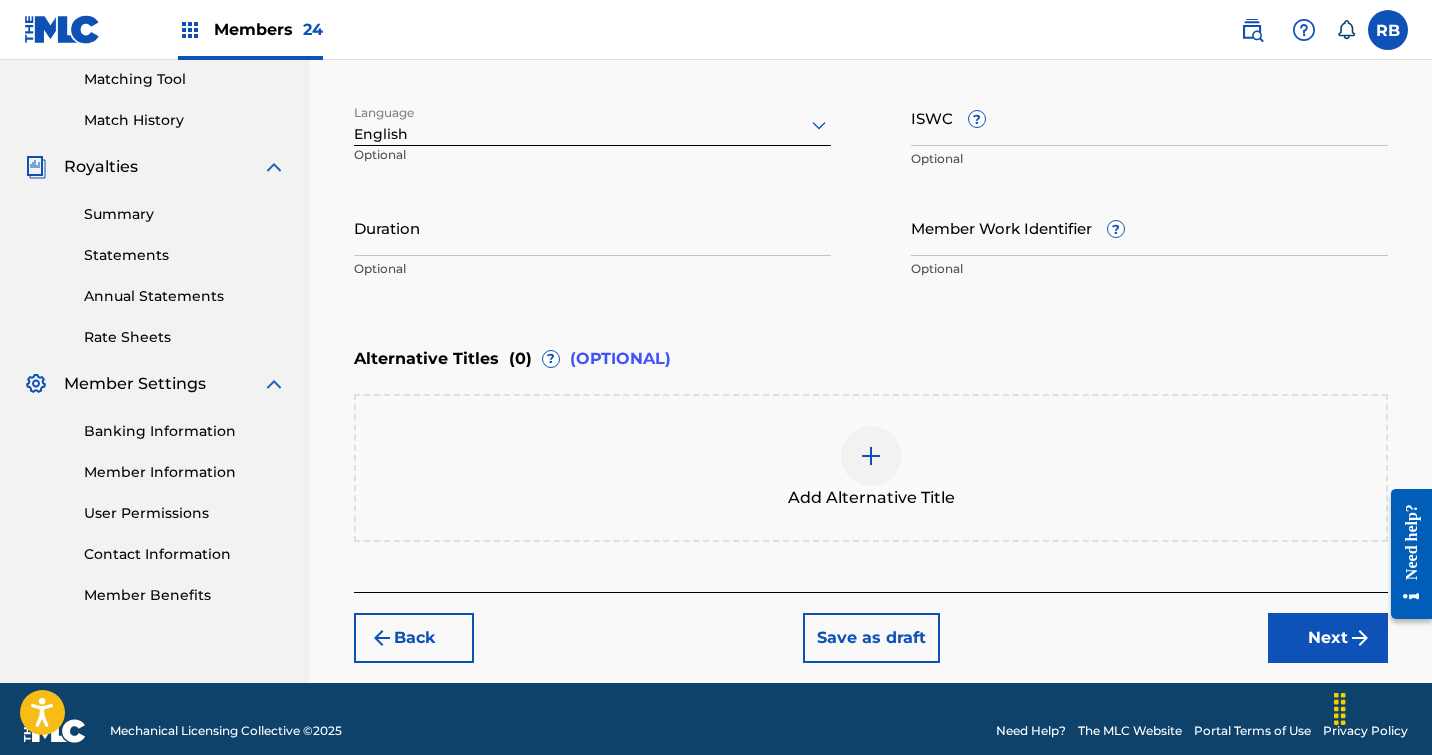 click on "Duration" at bounding box center (592, 227) 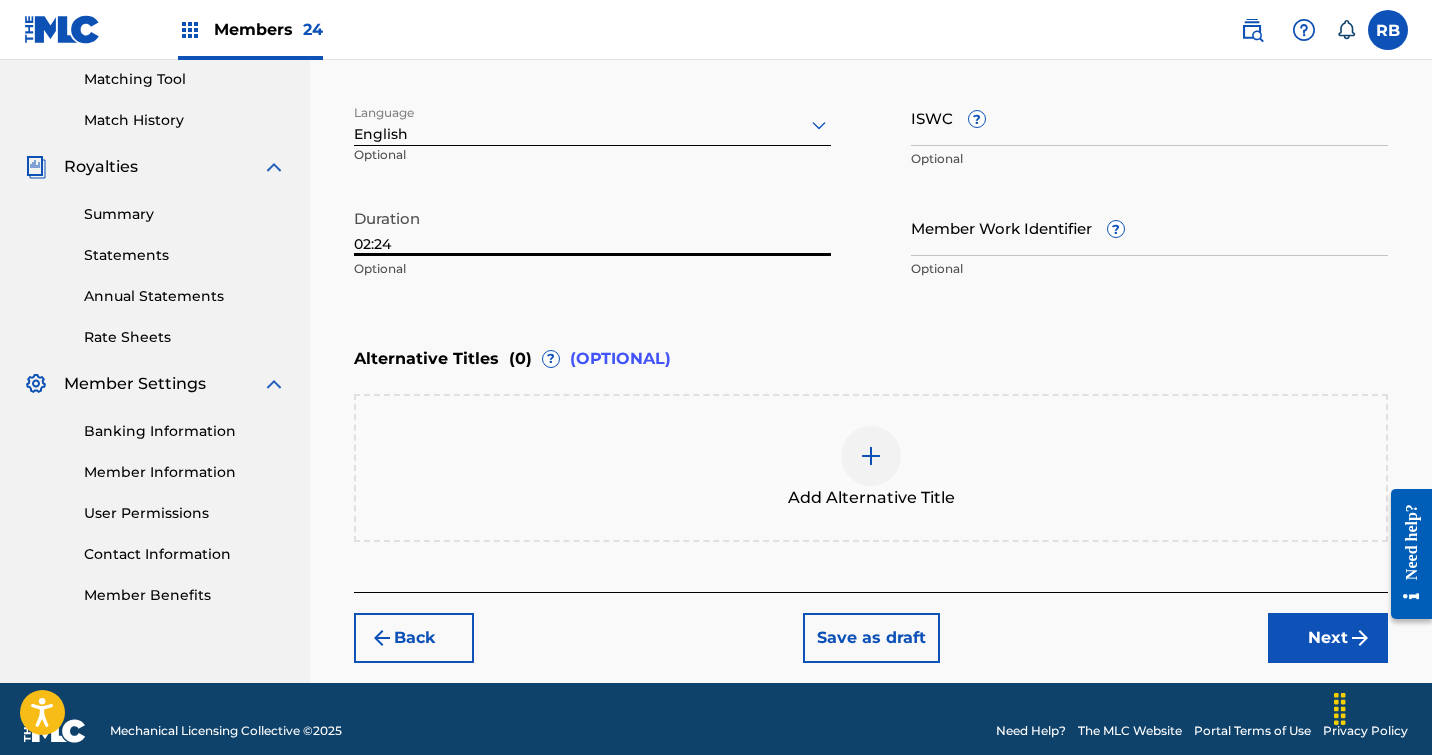 type on "02:24" 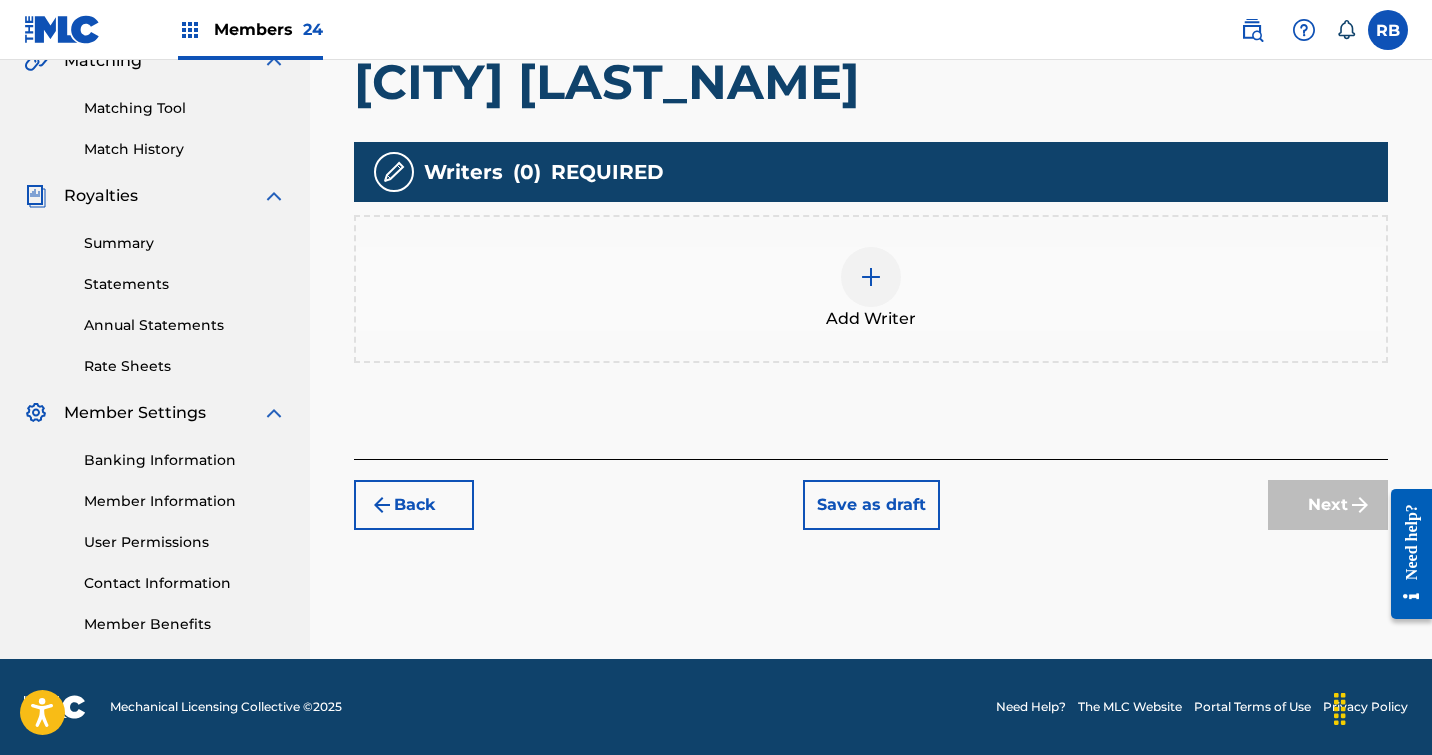scroll, scrollTop: 485, scrollLeft: 0, axis: vertical 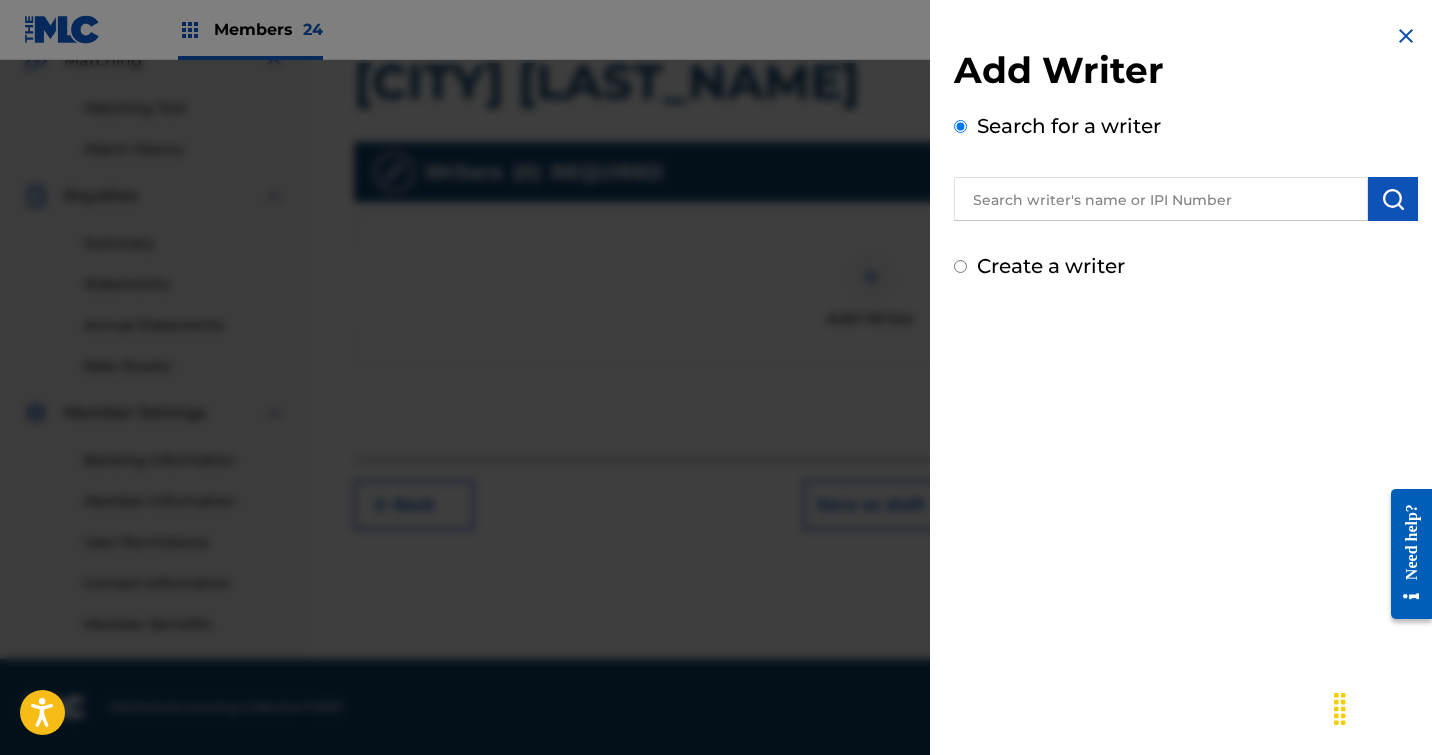 click at bounding box center (1161, 199) 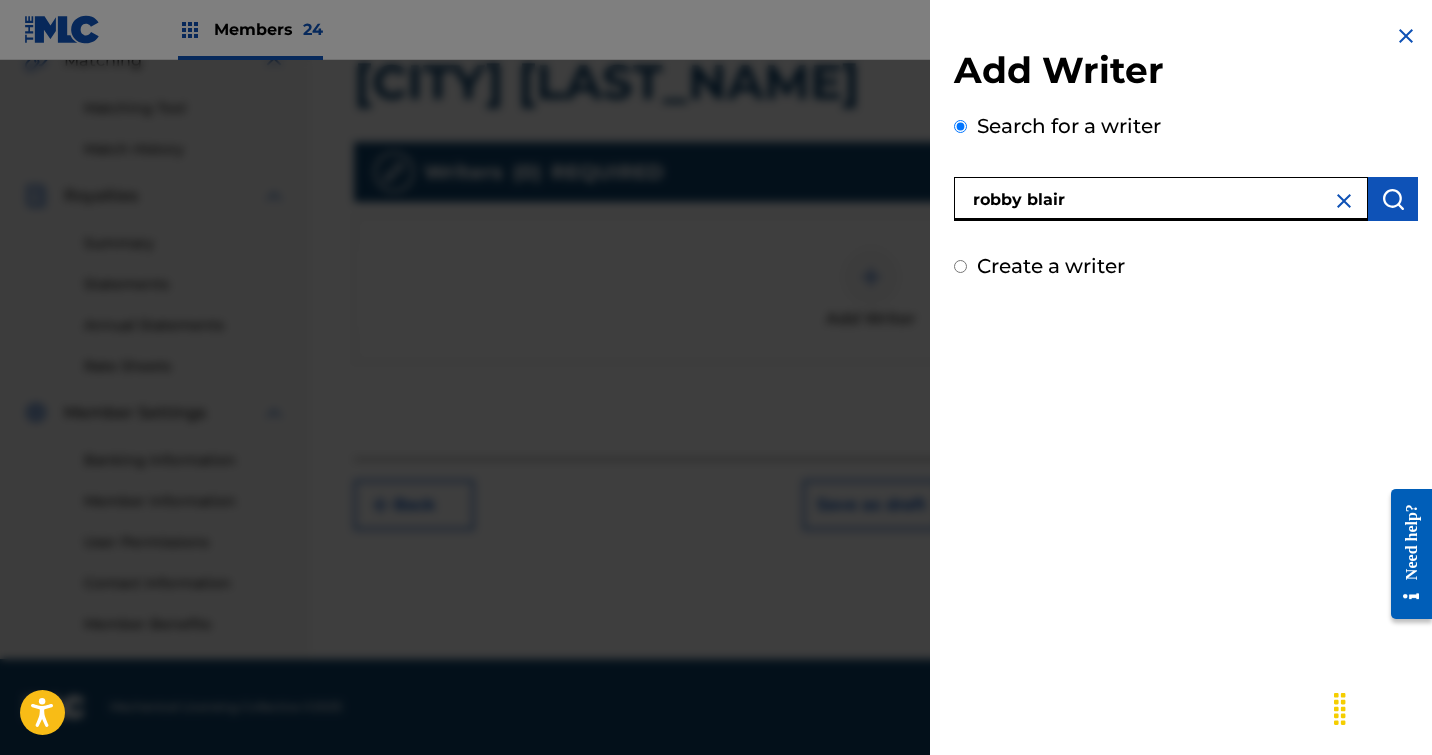 type on "robby Blair" 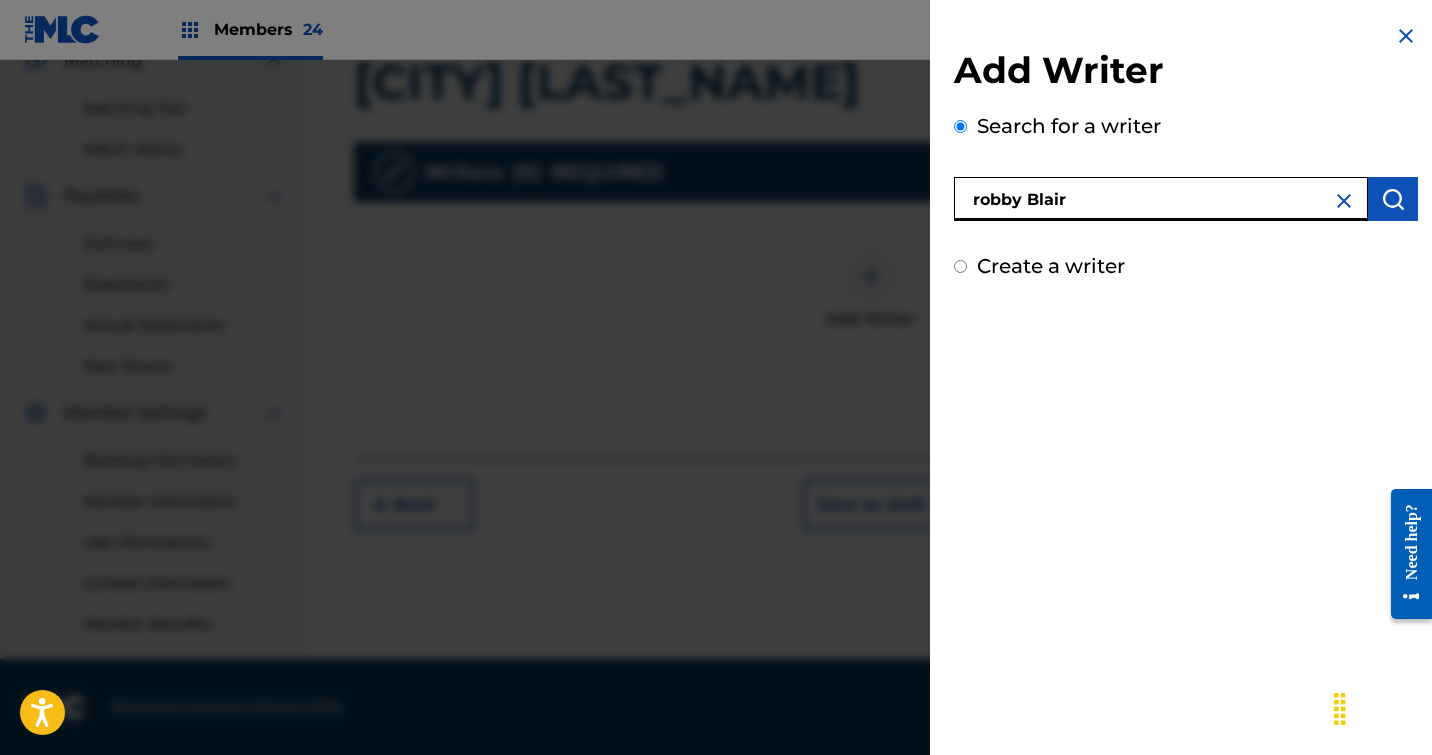 drag, startPoint x: 1191, startPoint y: 195, endPoint x: 1389, endPoint y: 204, distance: 198.20444 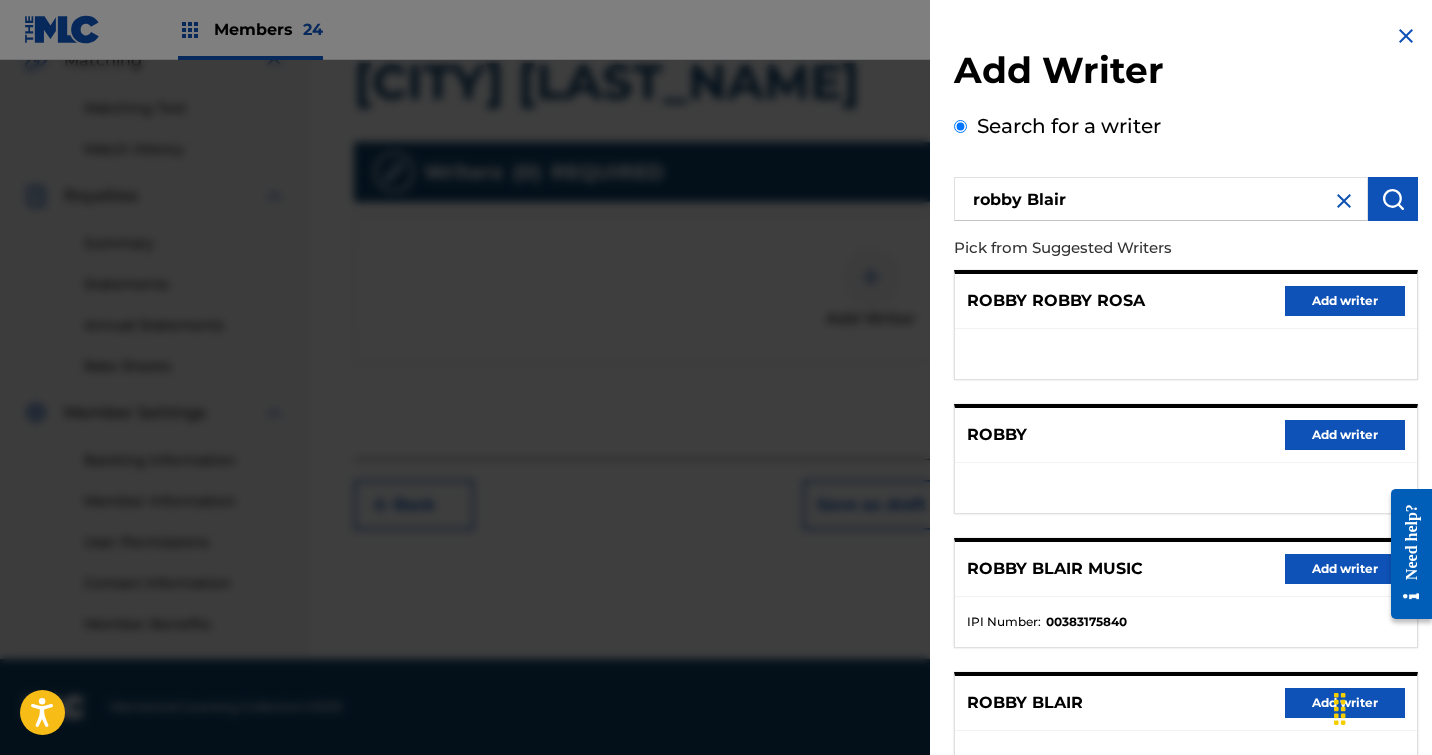click on "Add writer" at bounding box center (1345, 569) 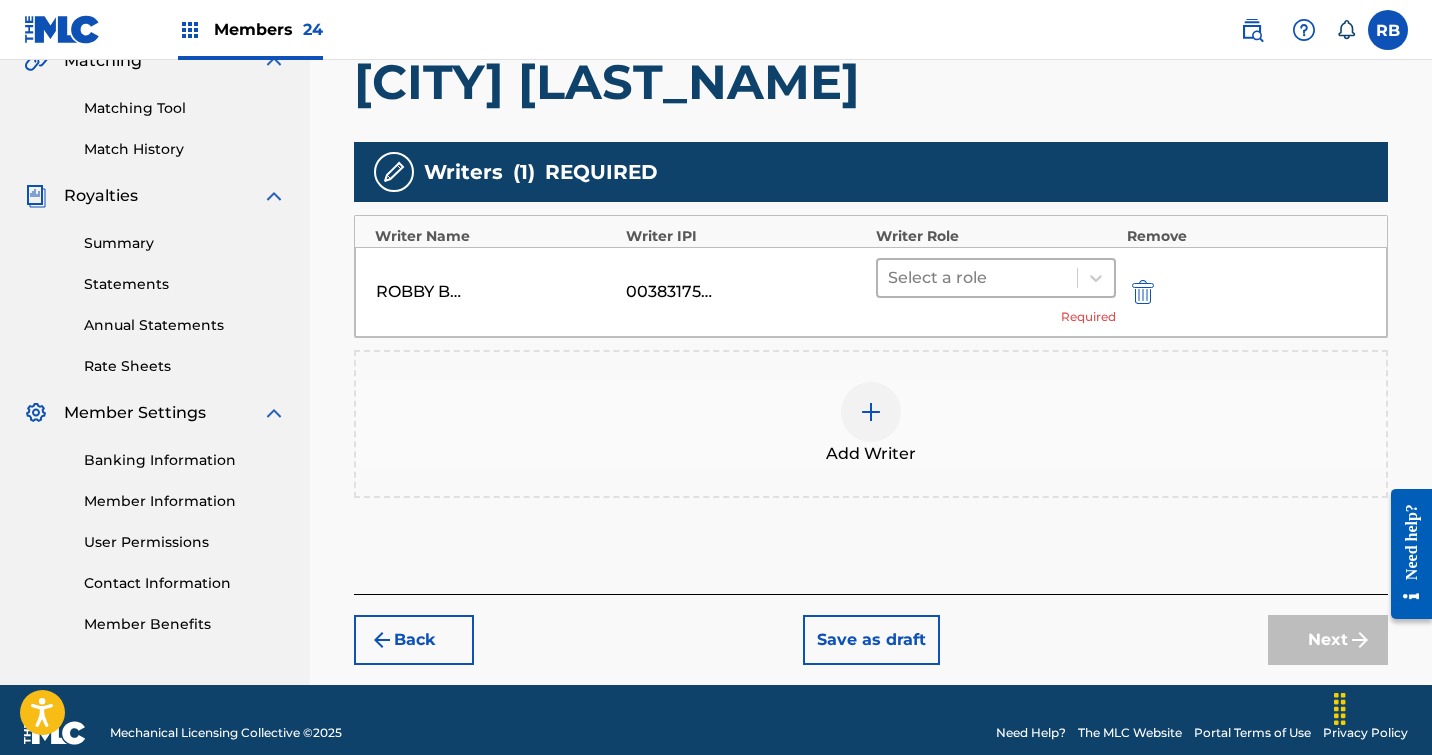 click at bounding box center (977, 278) 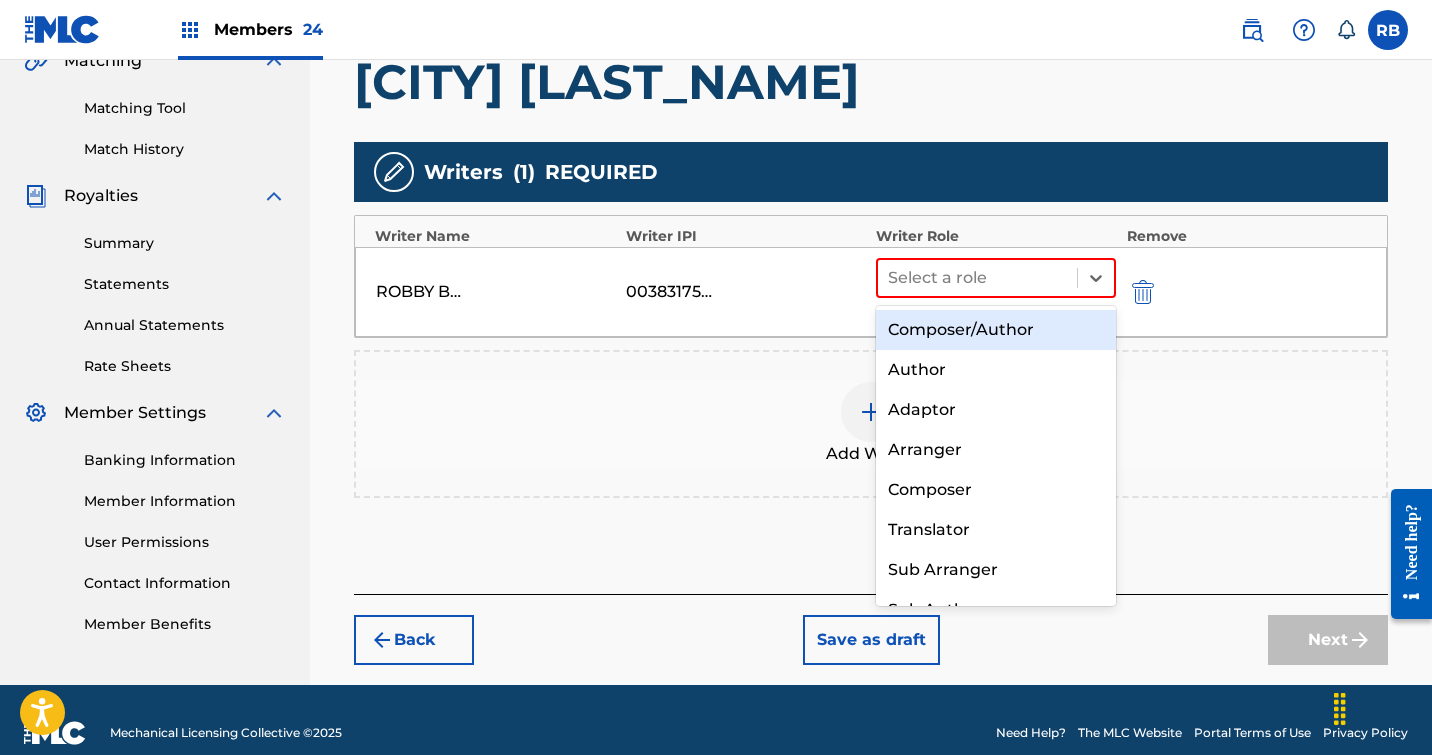 click on "Composer/Author" at bounding box center (996, 330) 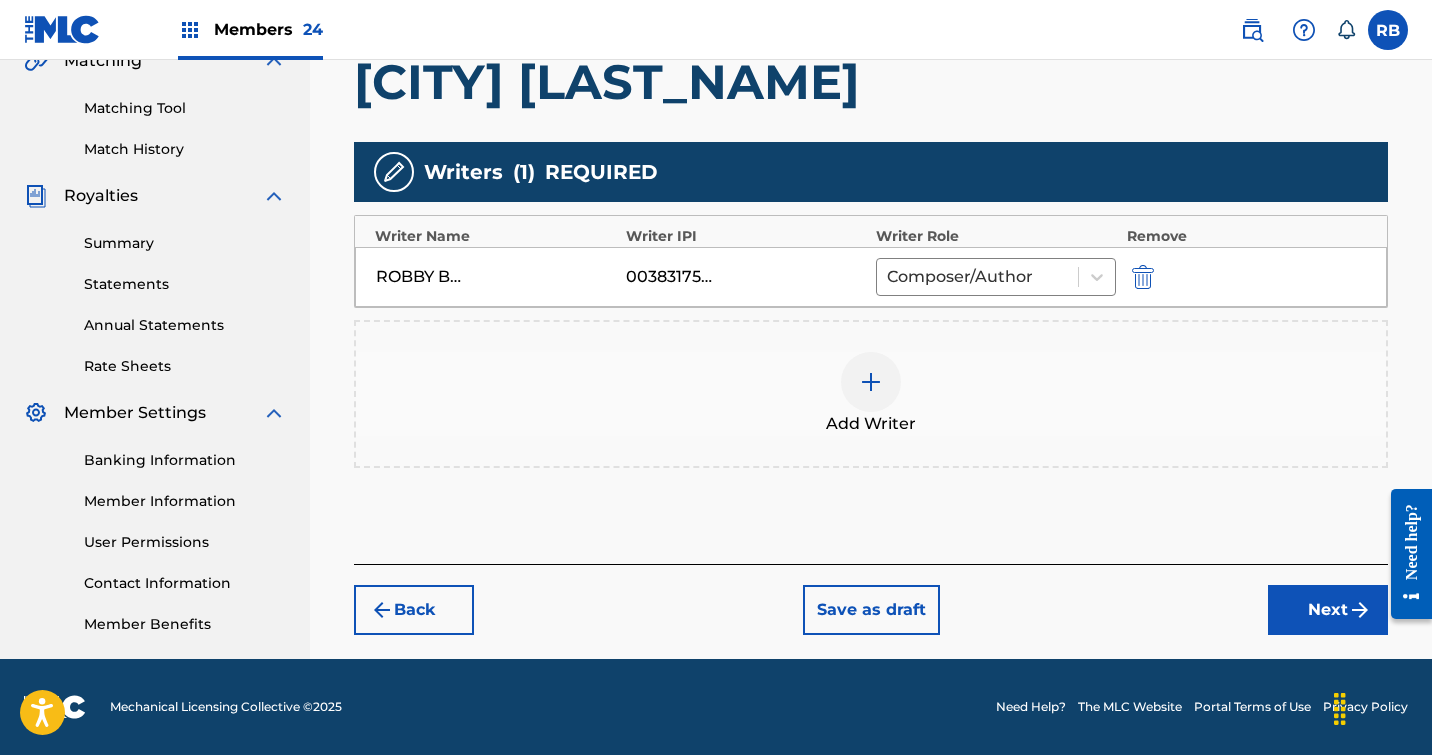 click at bounding box center (871, 382) 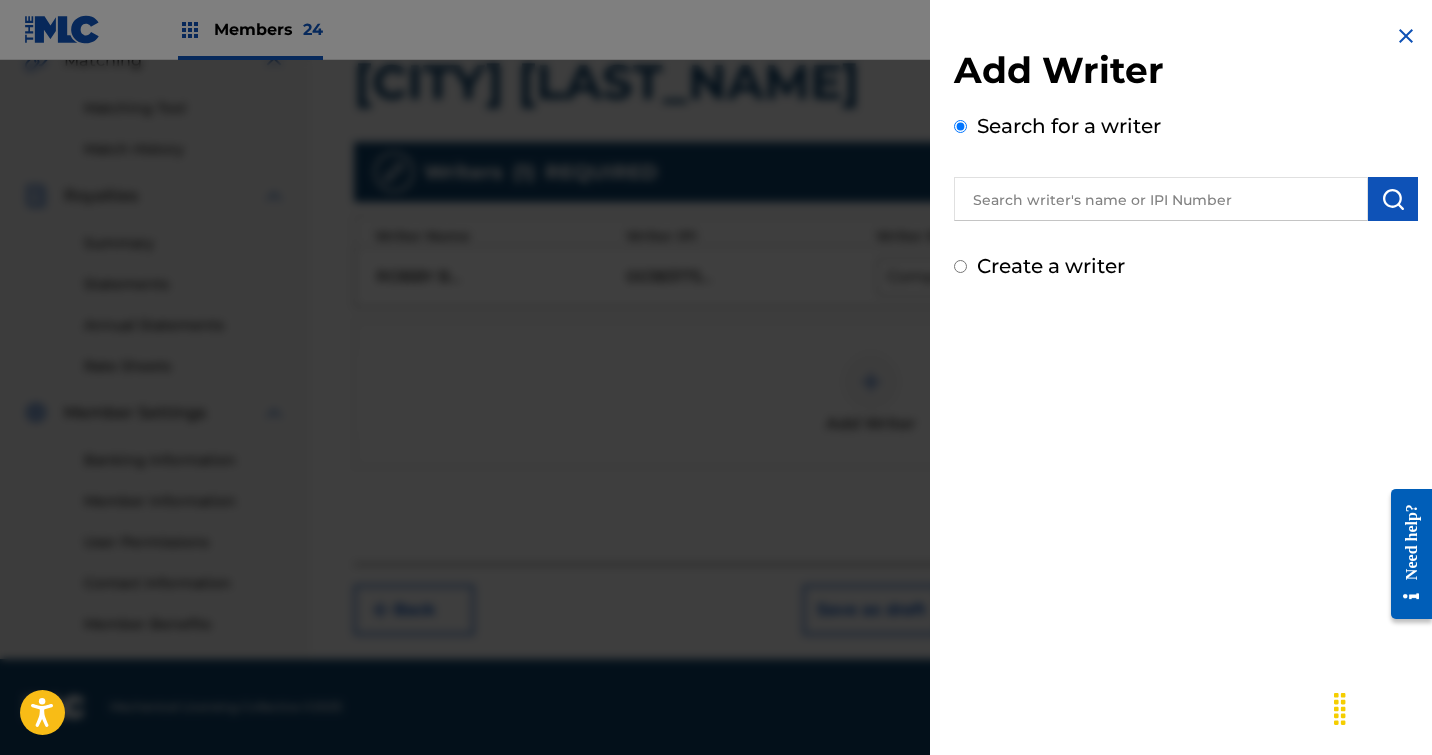 click at bounding box center (1161, 199) 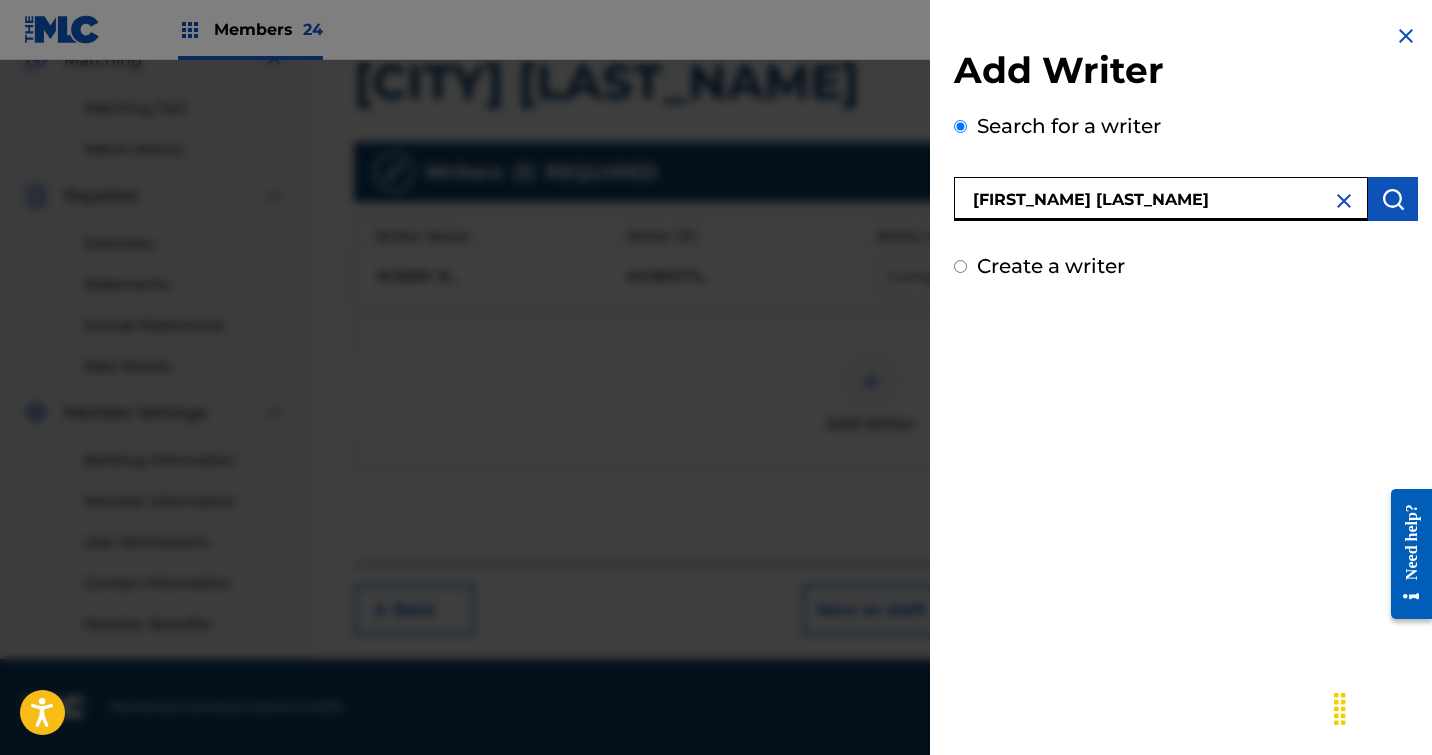 type on "[FIRST_NAME] [LAST_NAME]" 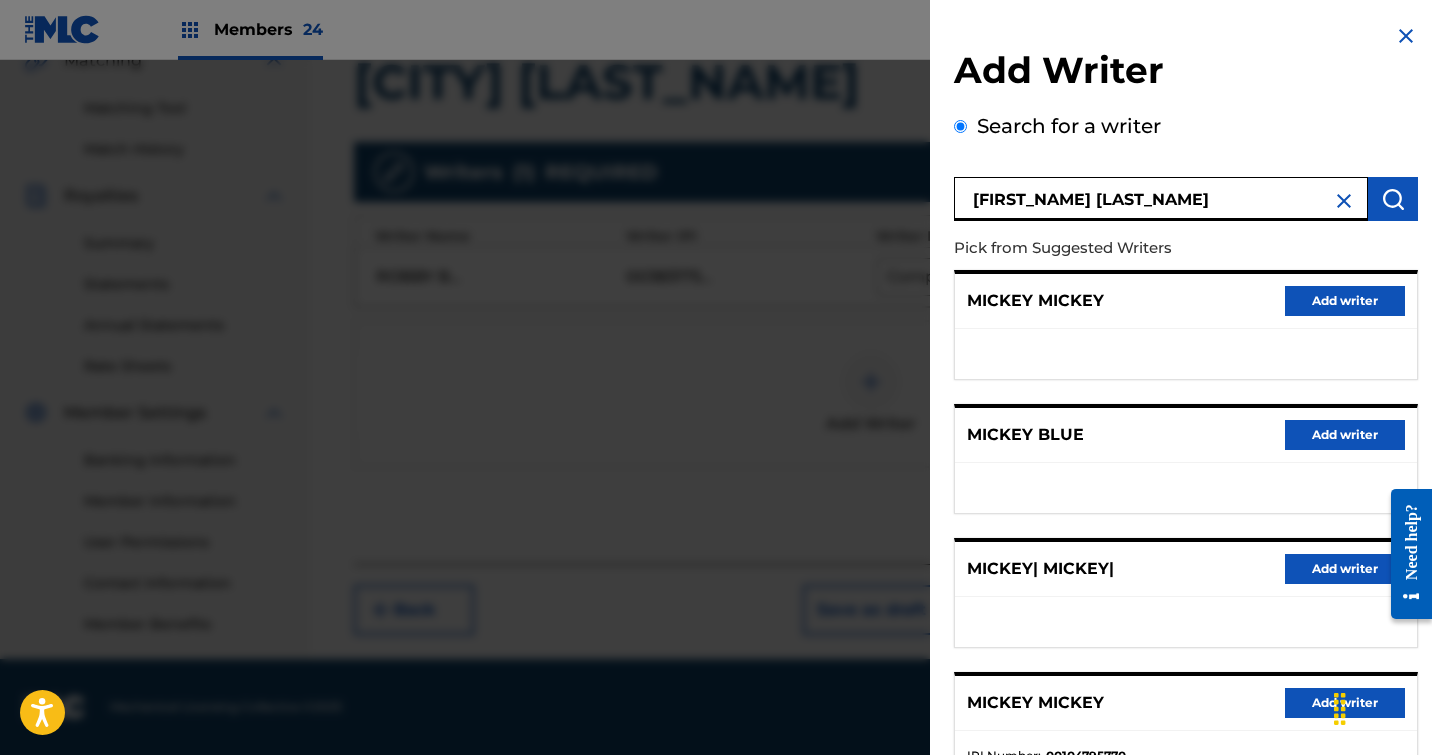 click on "Add writer" at bounding box center [1345, 435] 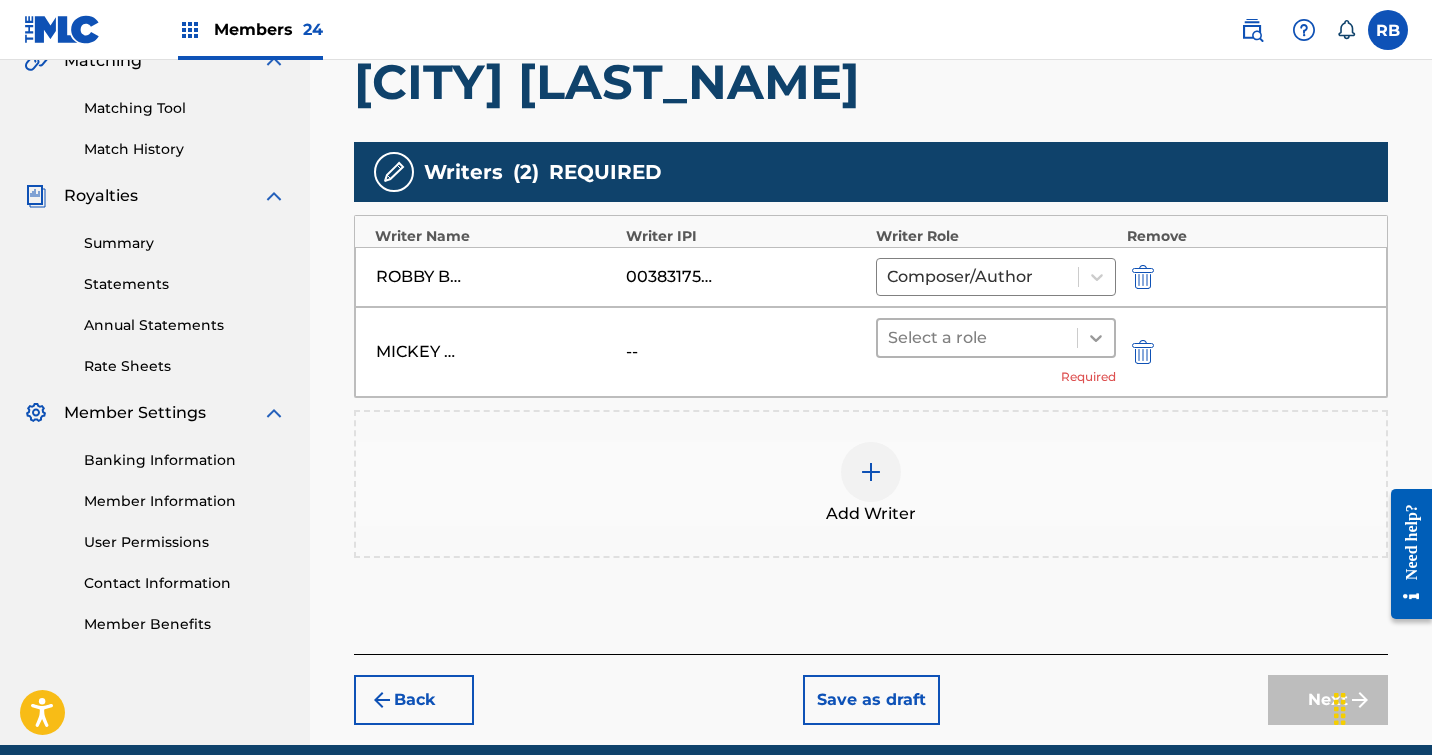 click 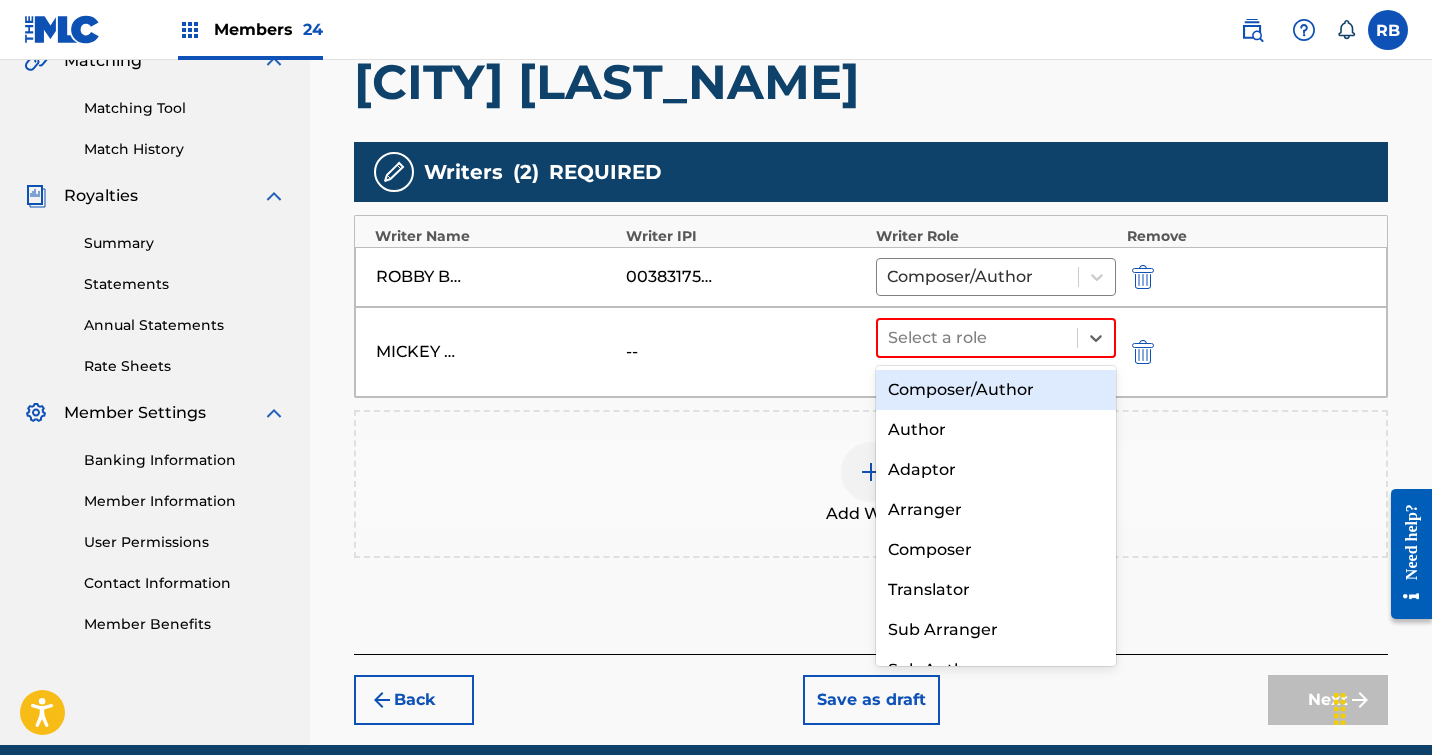 click on "Composer/Author" at bounding box center [996, 390] 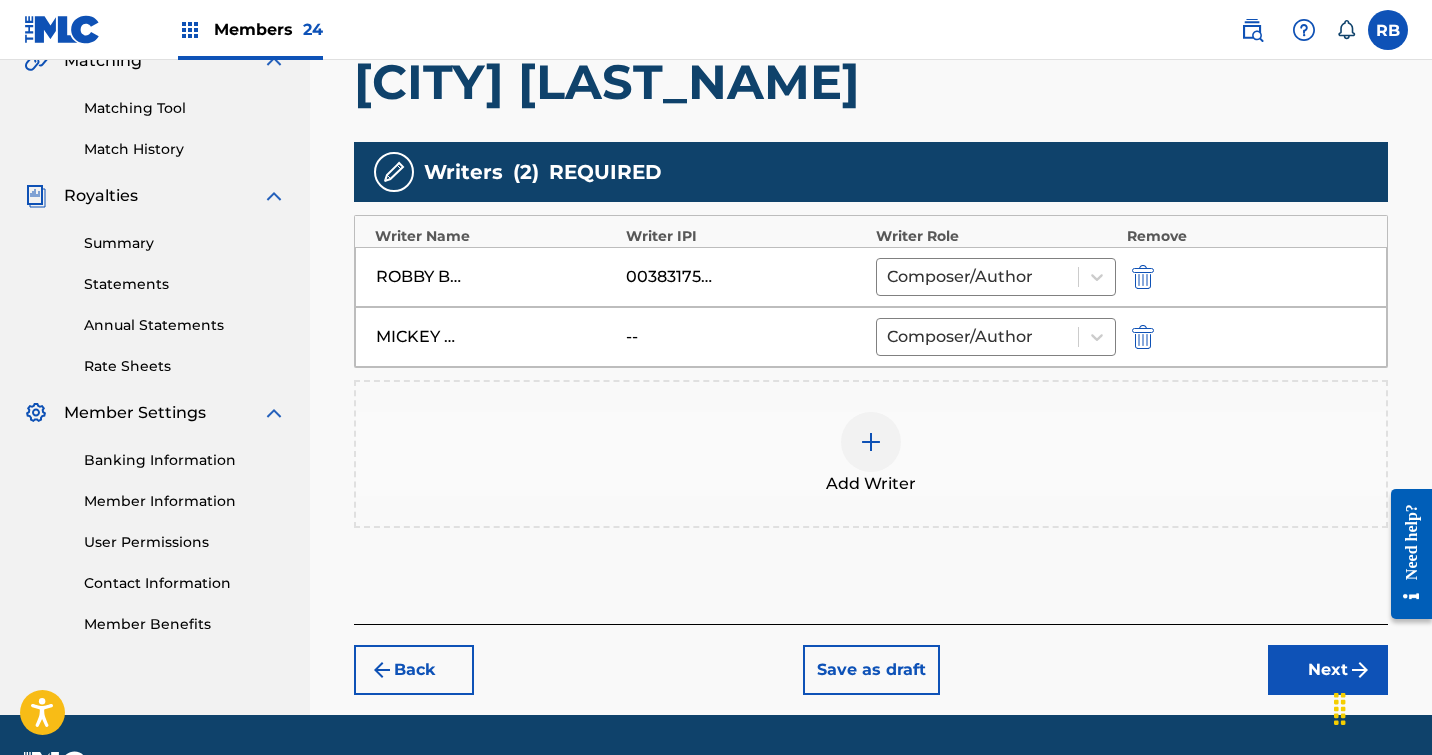 click on "Next" at bounding box center [1328, 670] 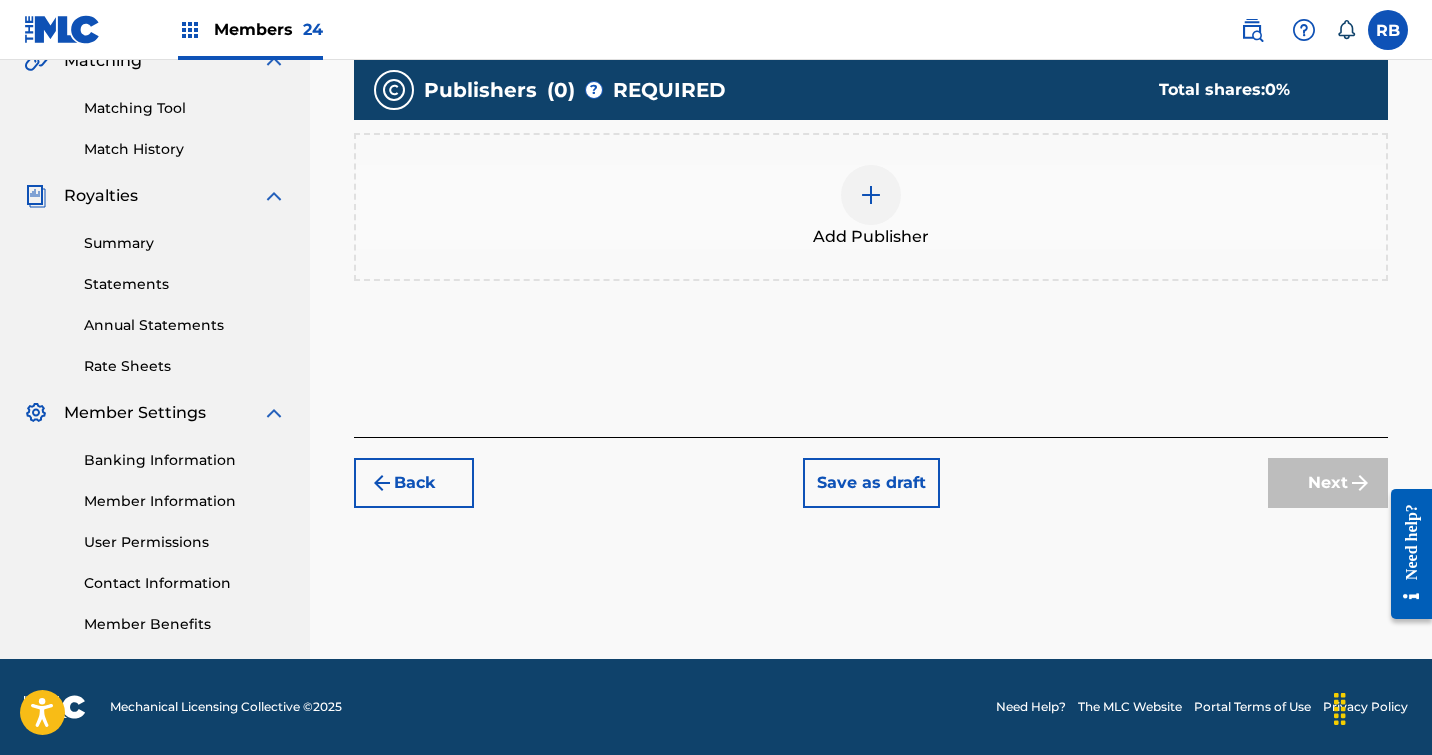 scroll, scrollTop: 90, scrollLeft: 0, axis: vertical 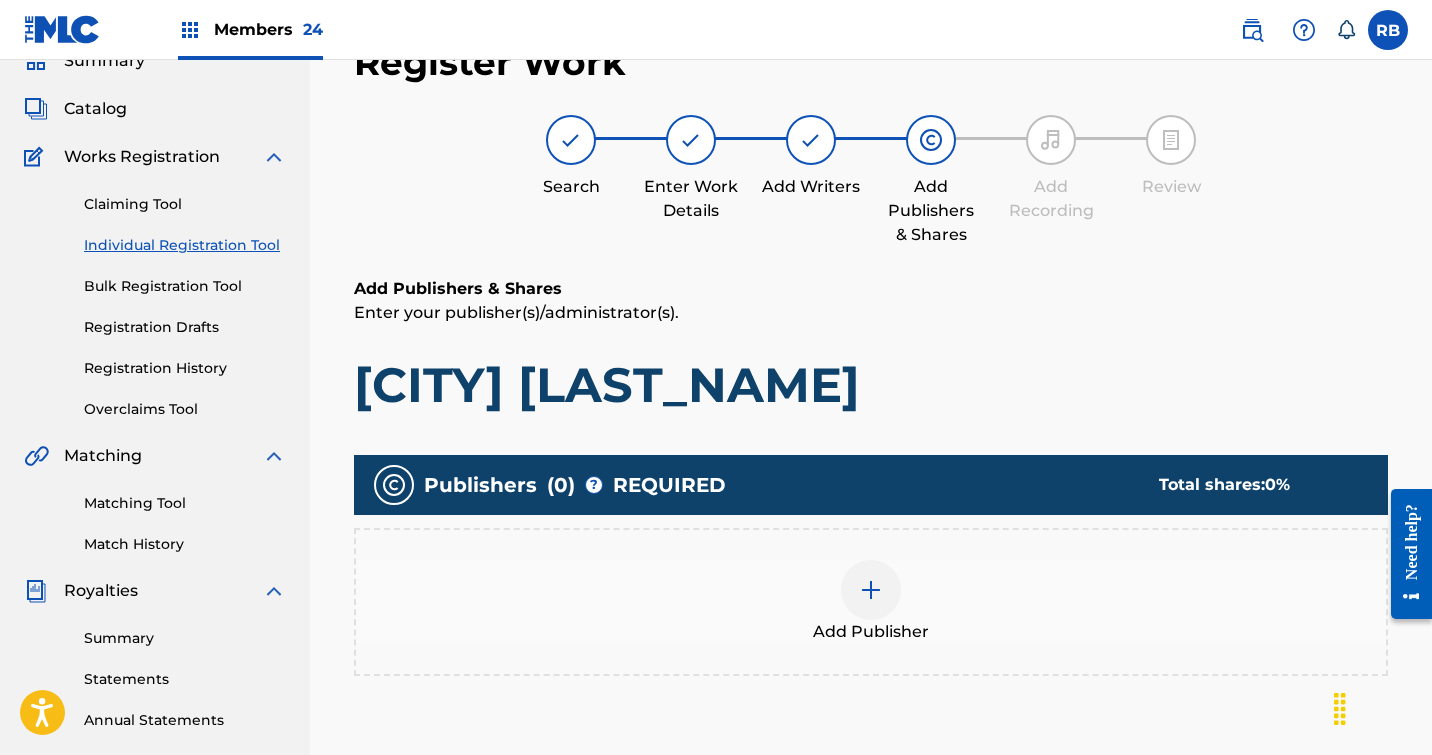 click at bounding box center [871, 590] 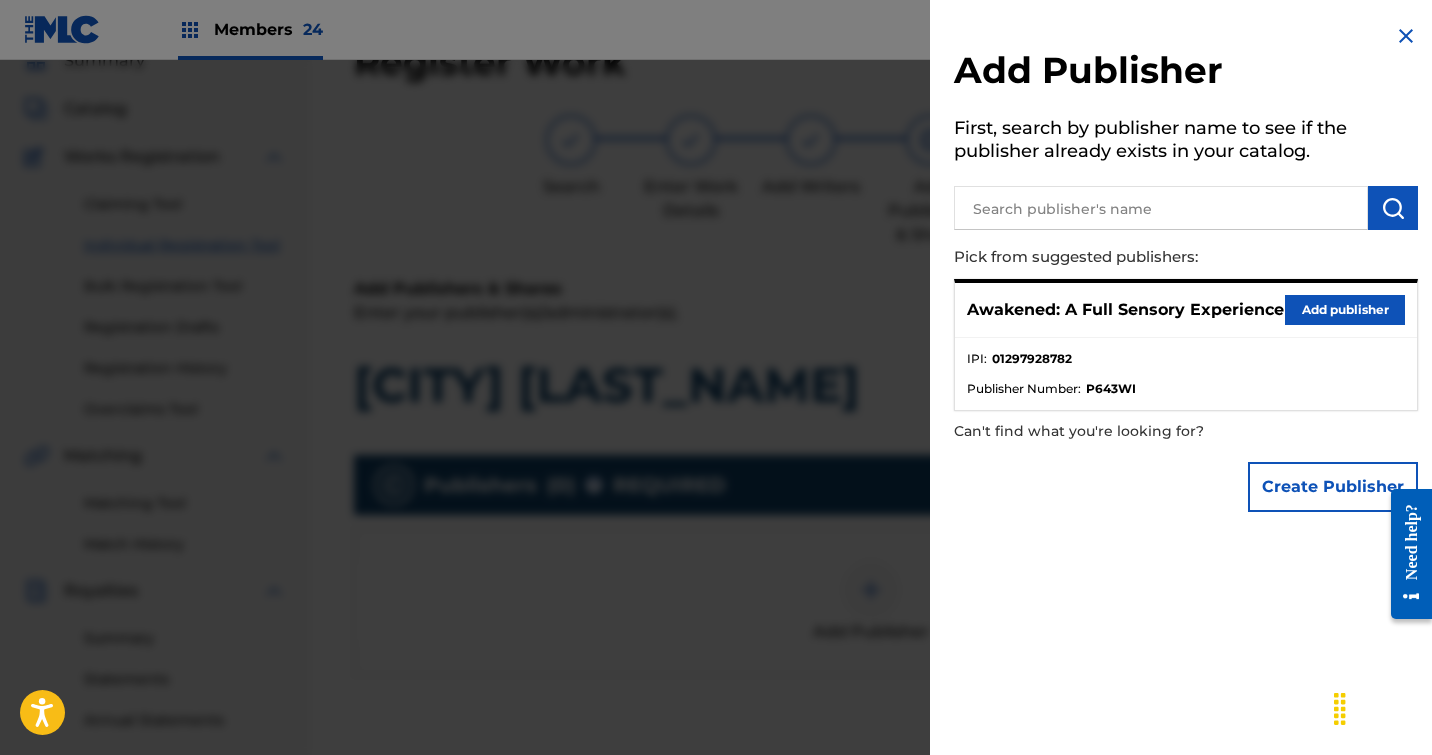click on "Add publisher" at bounding box center (1345, 310) 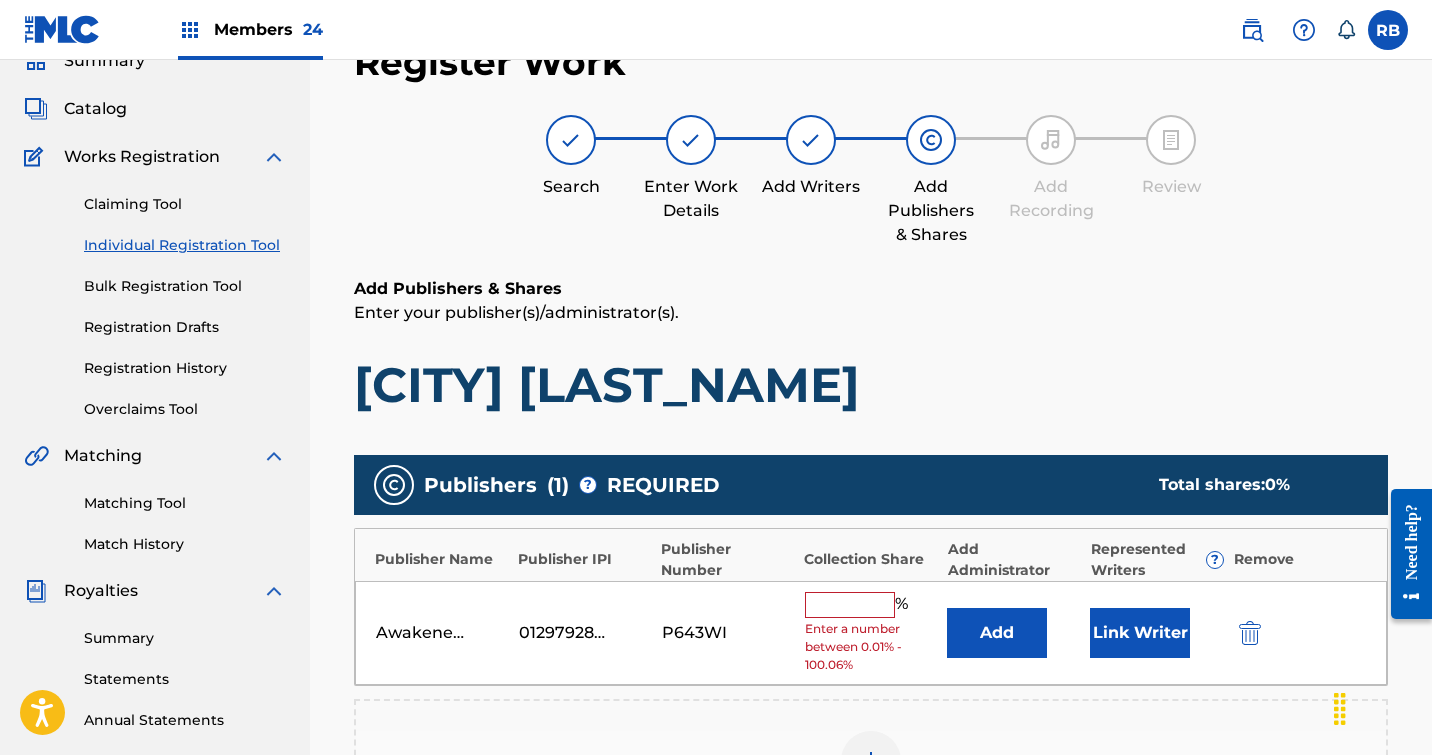 click at bounding box center [850, 605] 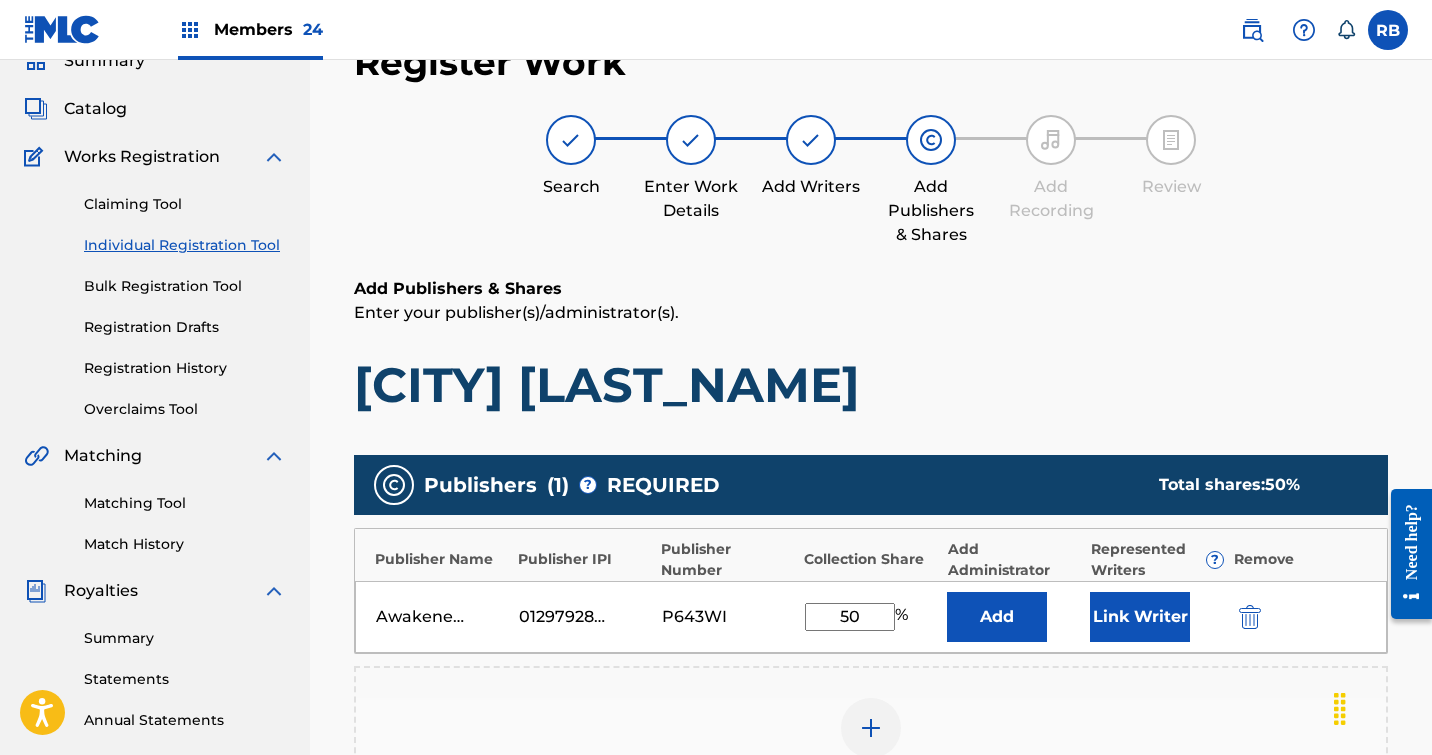 type on "50" 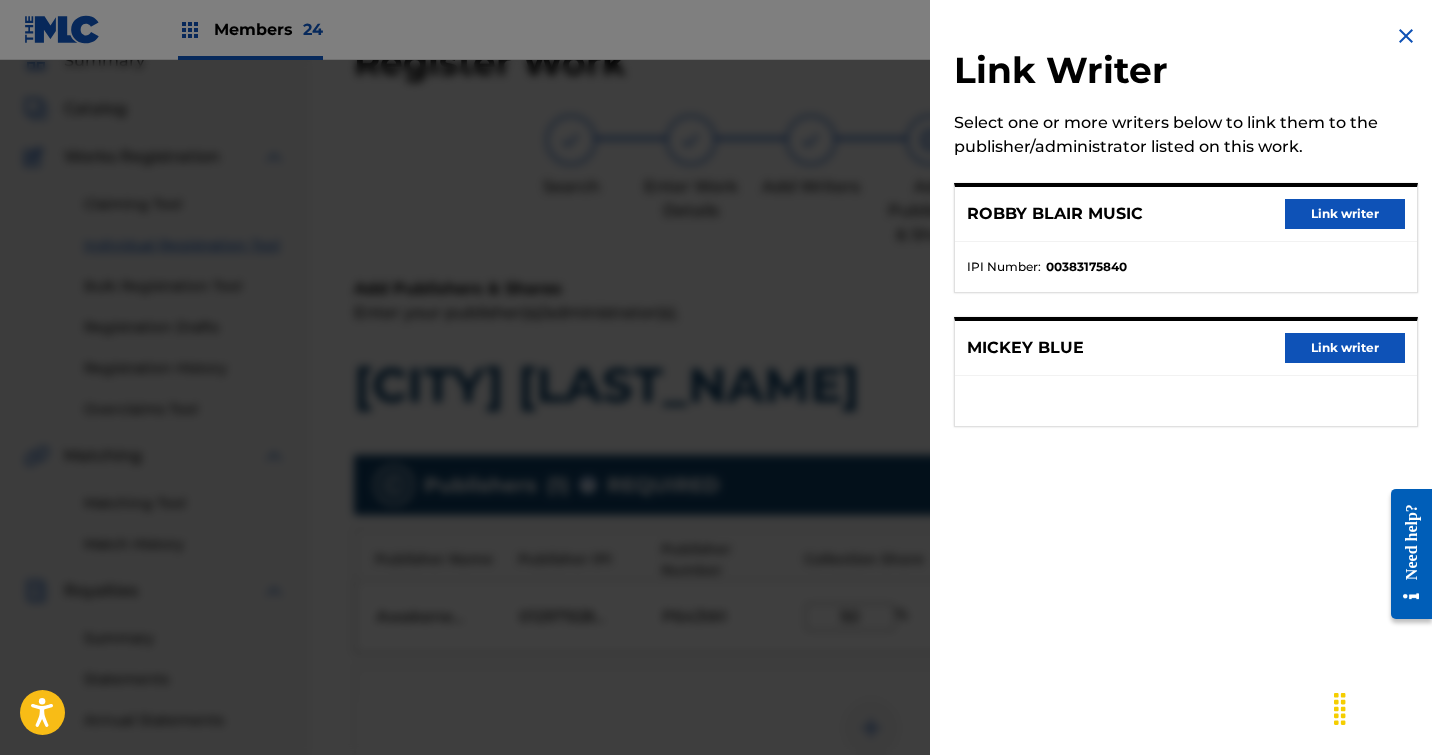 click on "Link writer" at bounding box center [1345, 214] 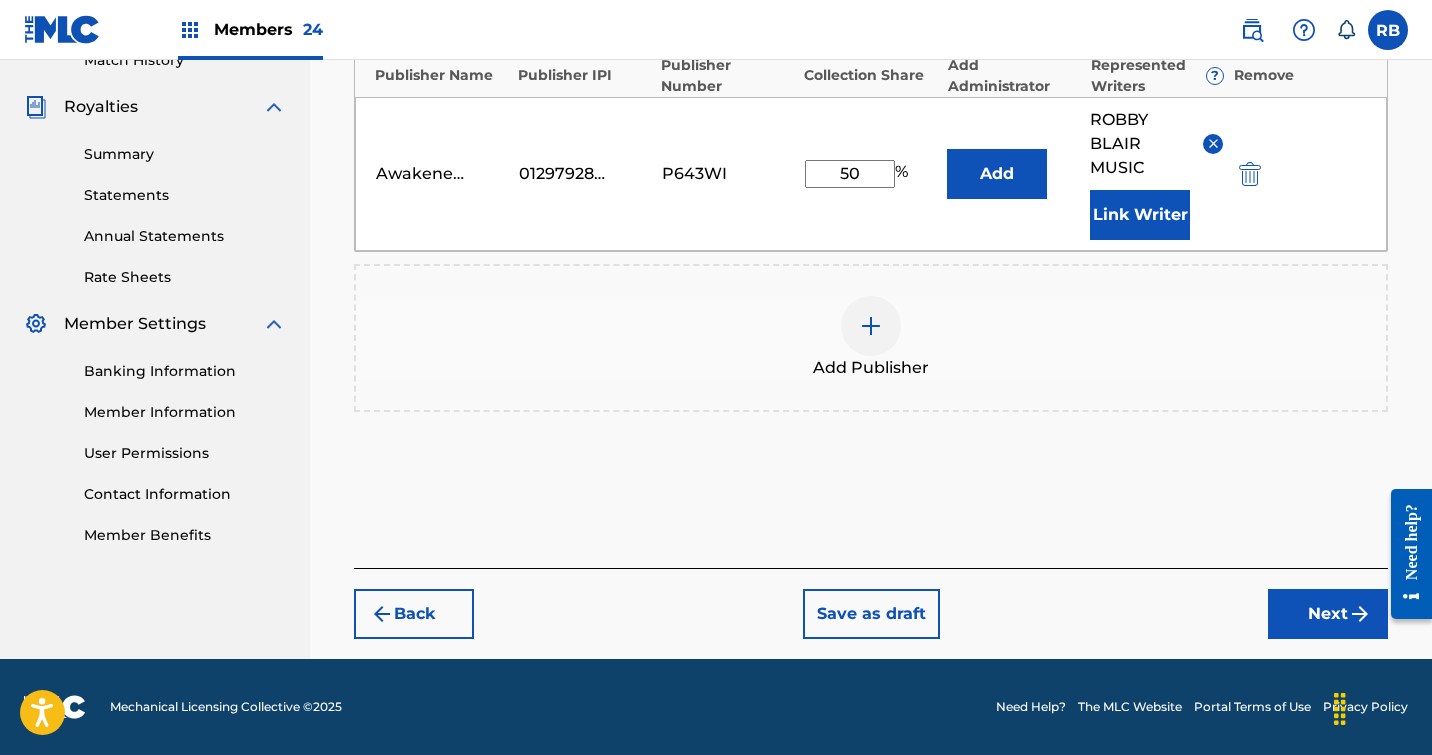click on "Next" at bounding box center (1328, 614) 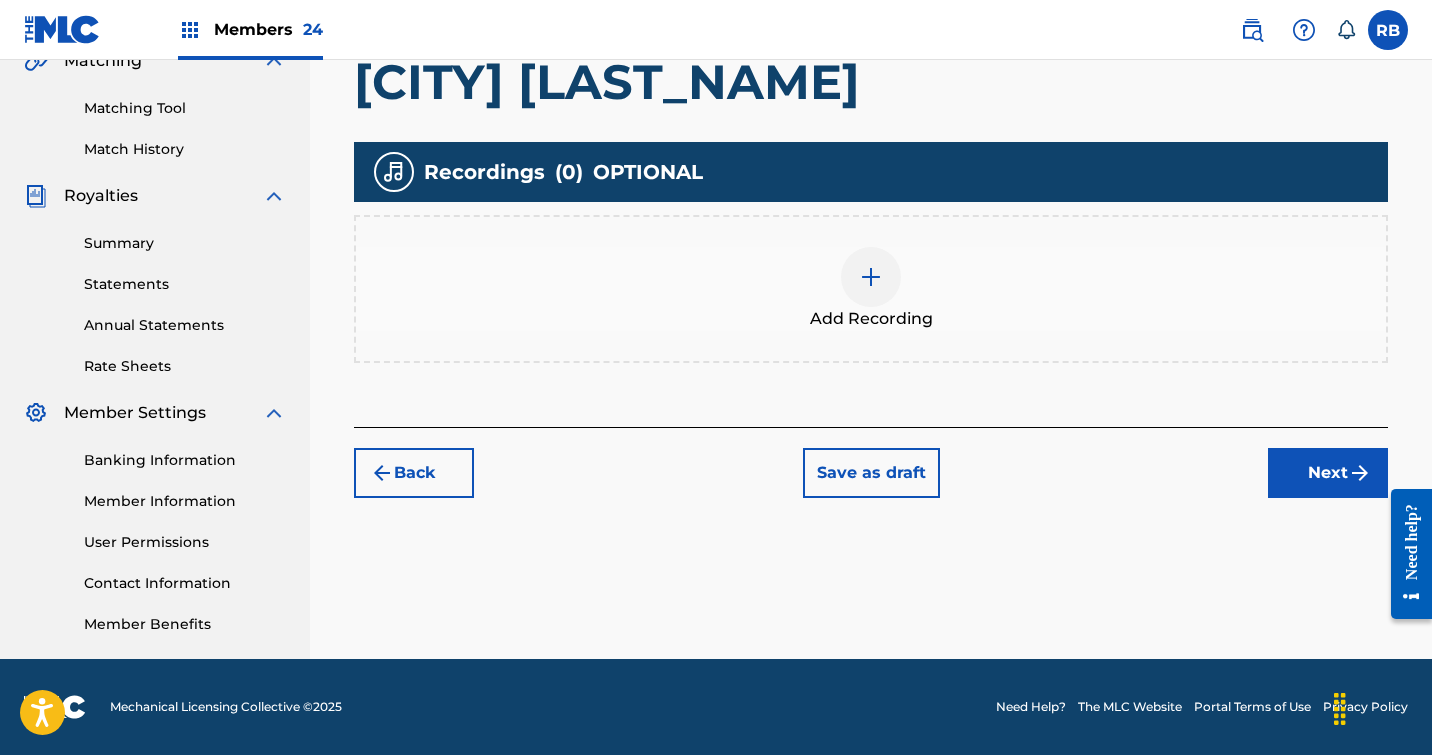 click at bounding box center [871, 277] 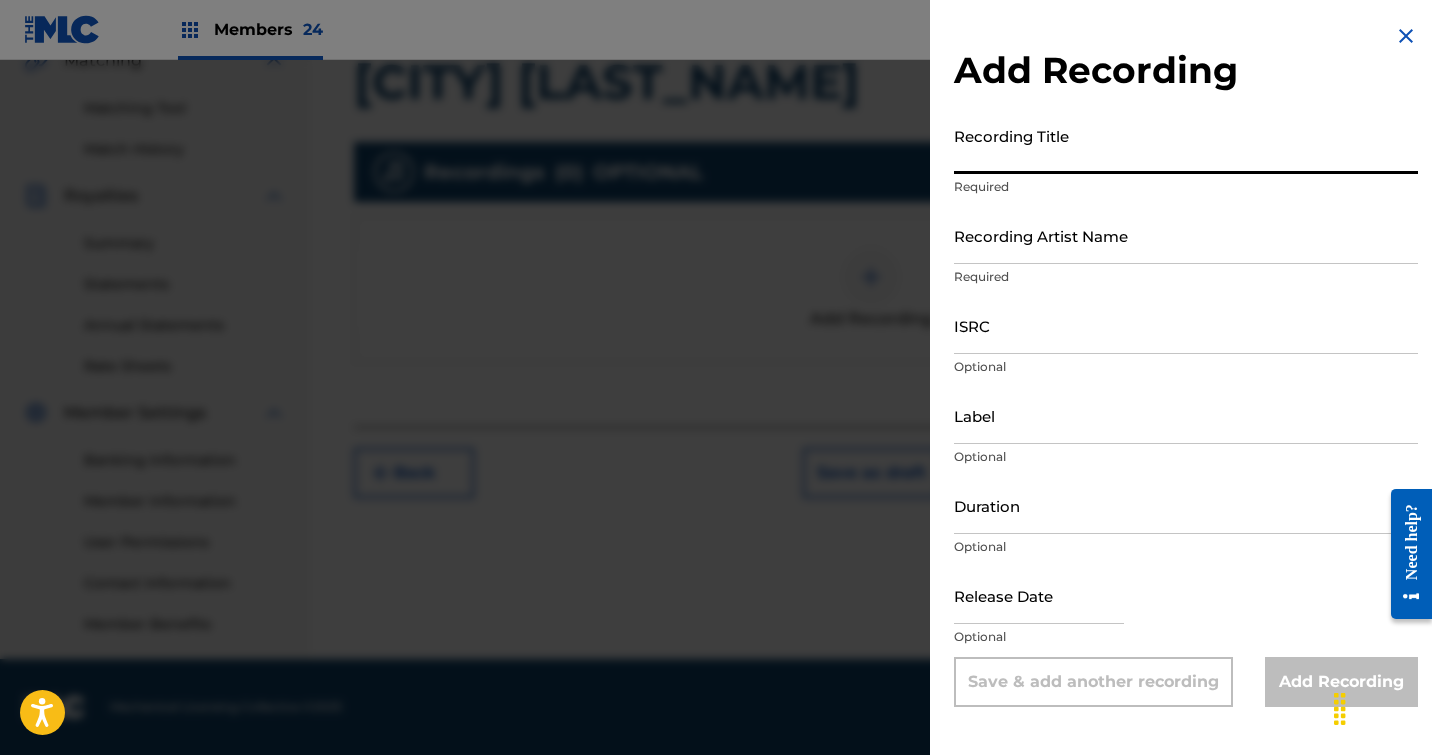 click on "Recording Title" at bounding box center (1186, 145) 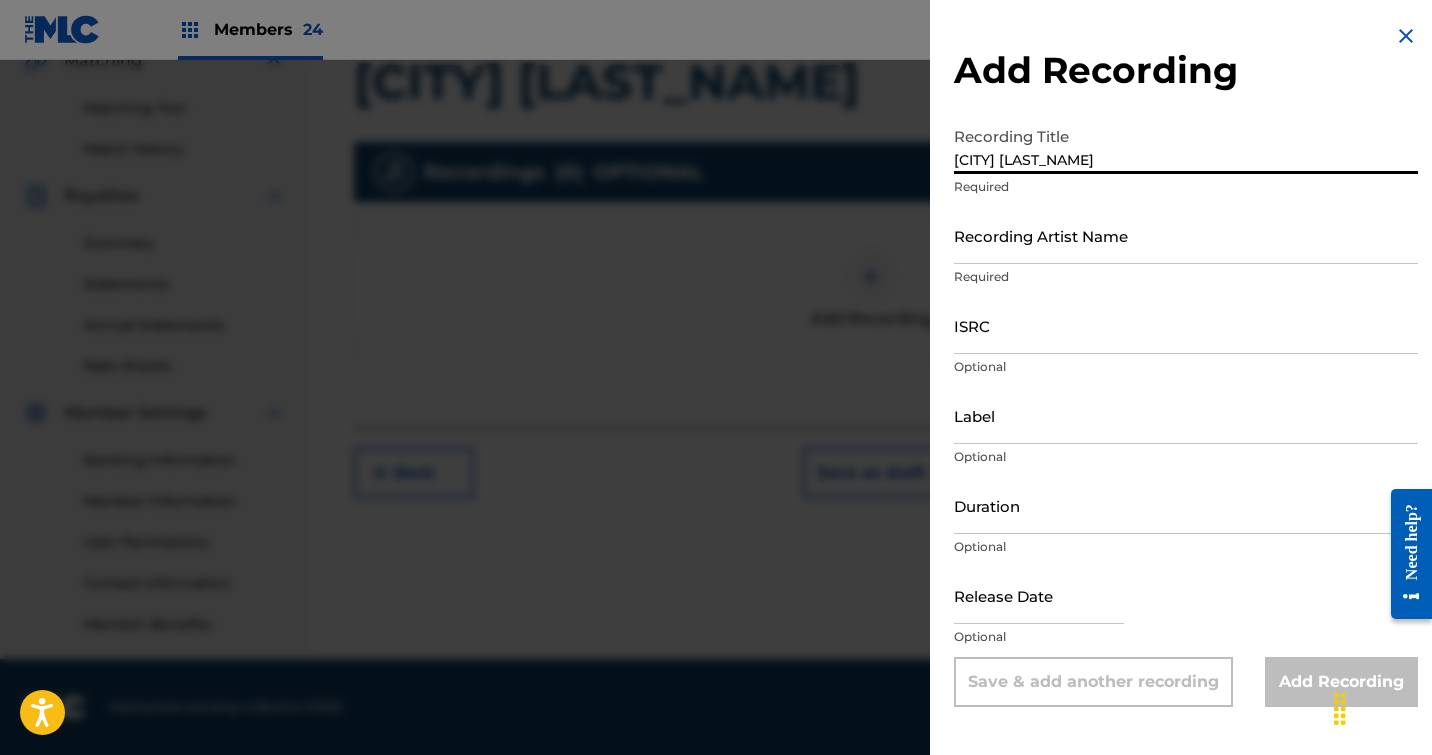 type on "[CITY] [LAST_NAME]" 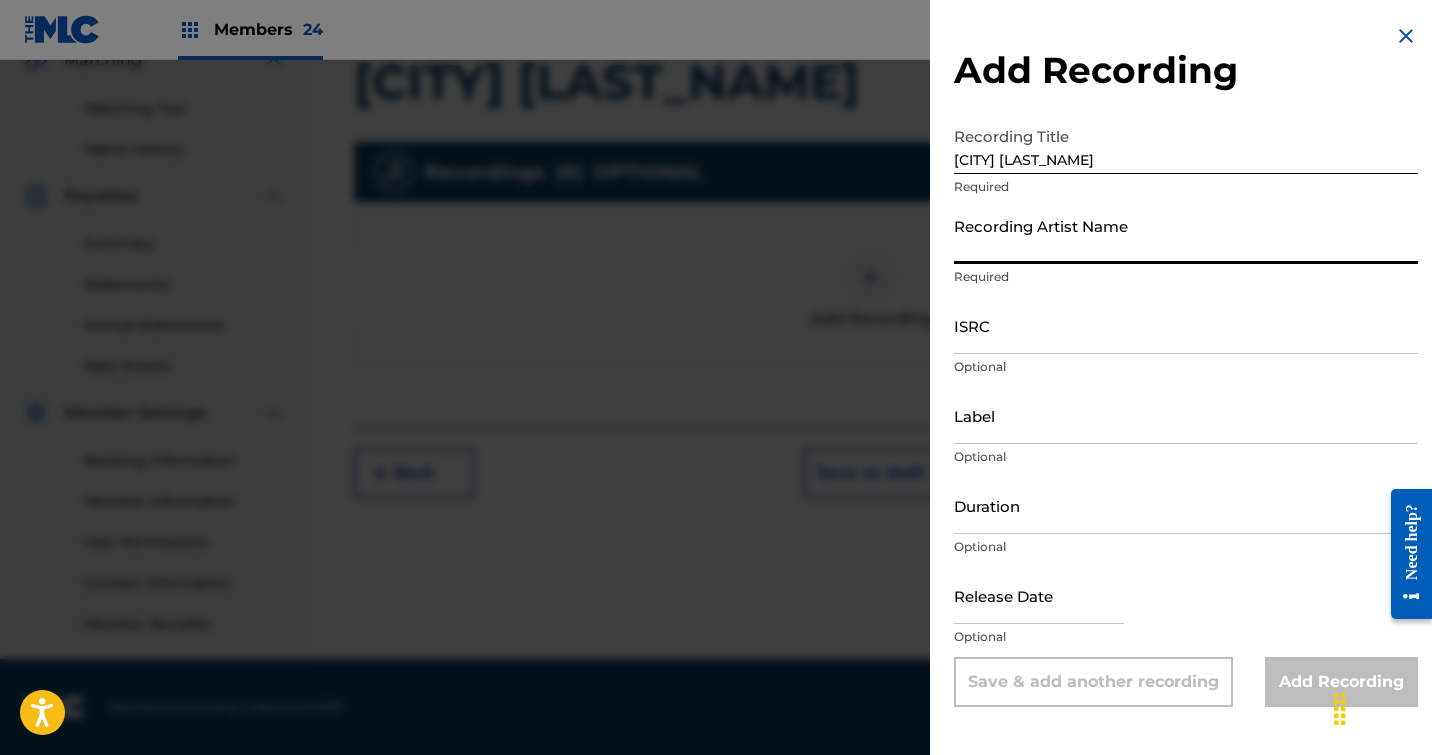 click on "Recording Artist Name" at bounding box center [1186, 235] 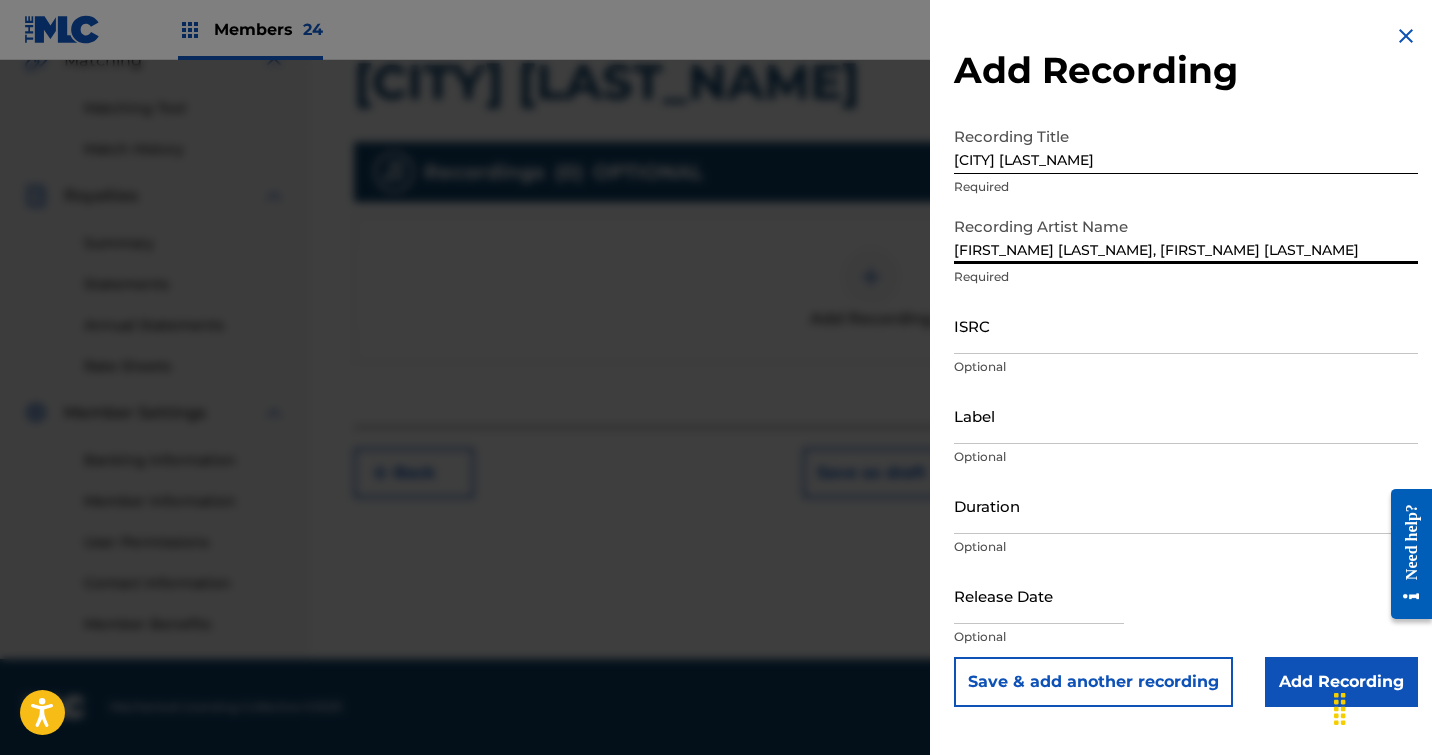 type on "[FIRST_NAME] [LAST_NAME], [FIRST_NAME] [LAST_NAME]" 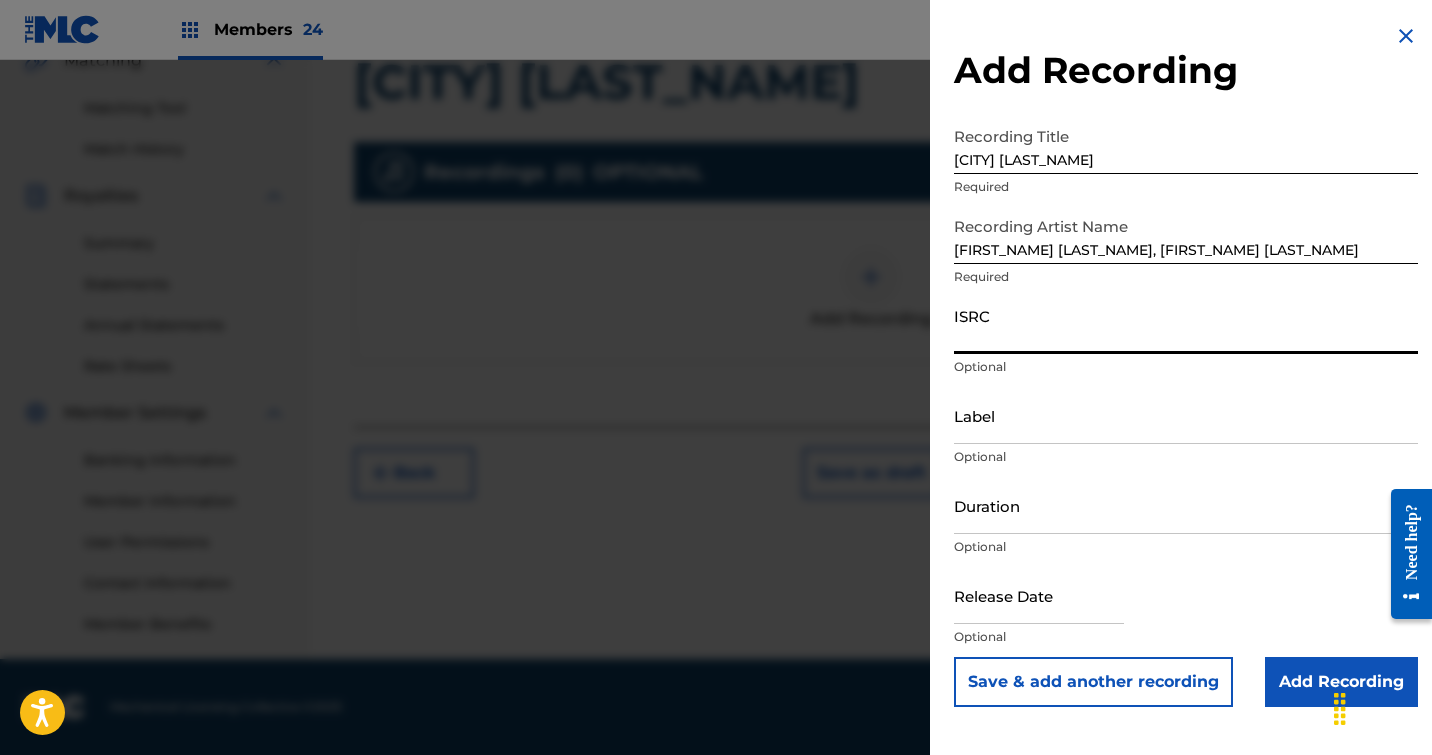 click on "ISRC" at bounding box center [1186, 325] 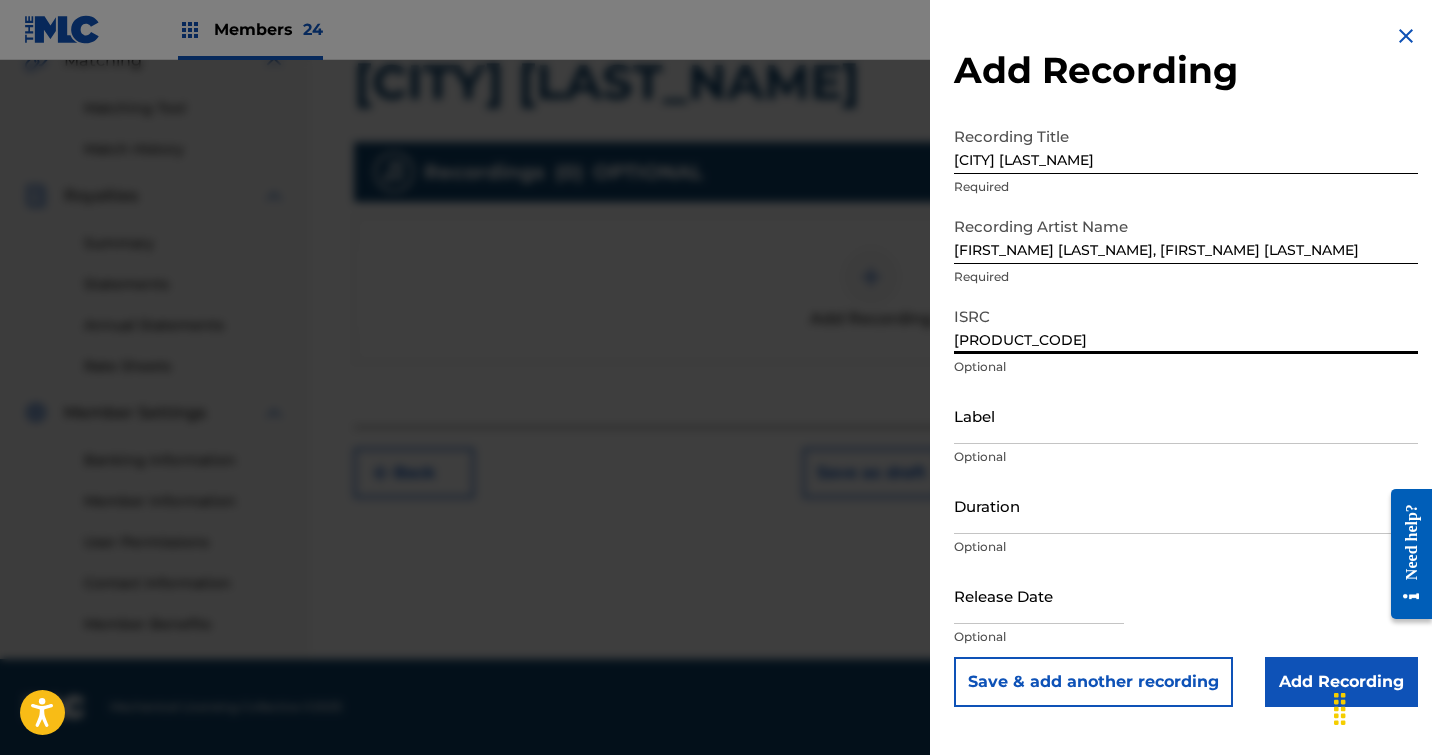 type on "[PRODUCT_CODE]" 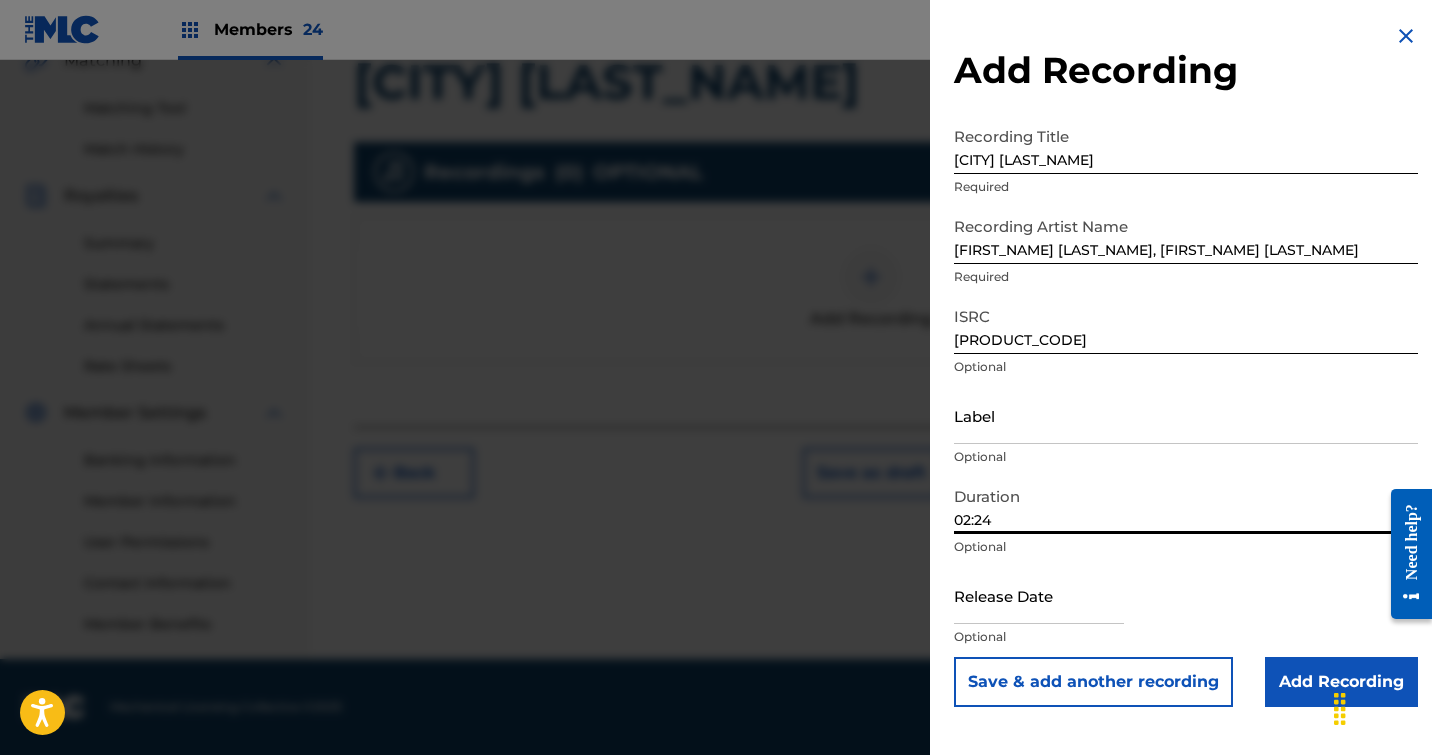 type on "02:24" 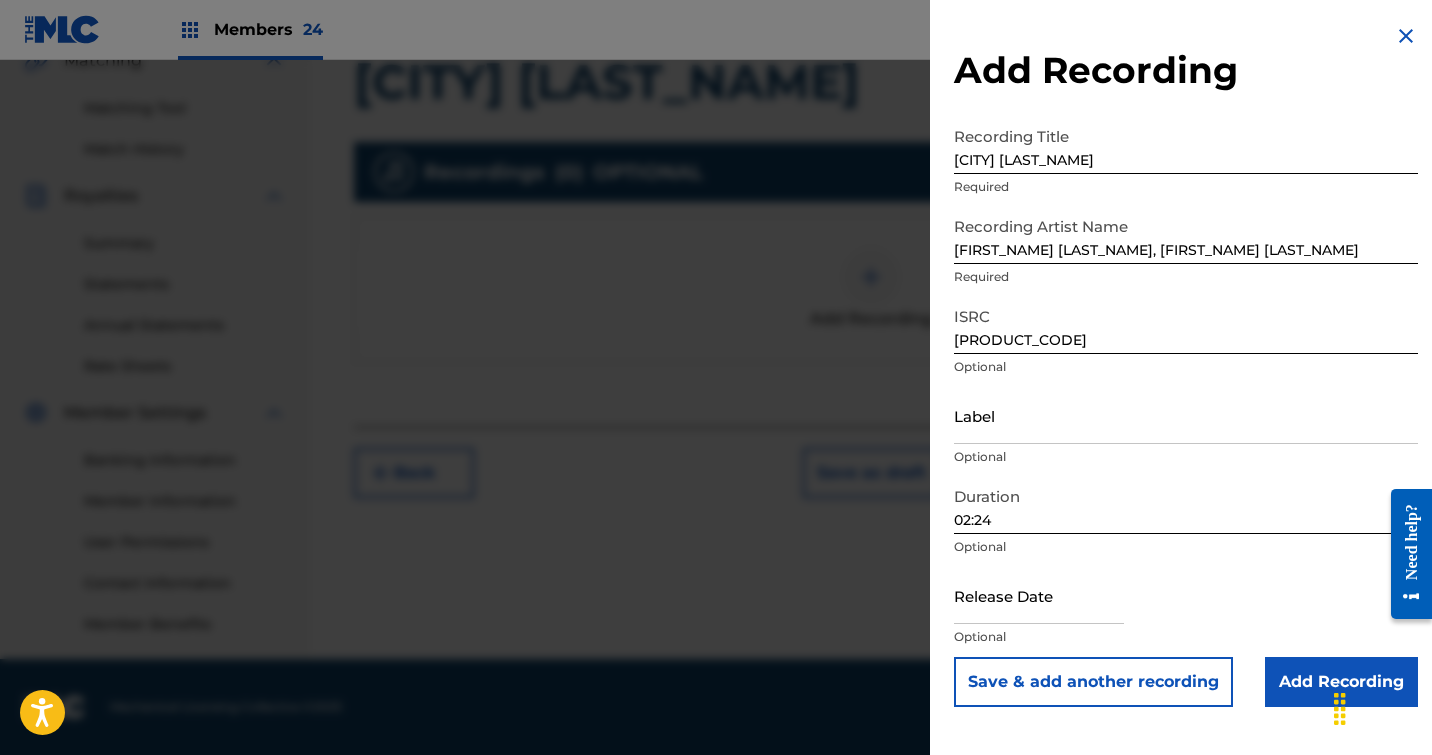click at bounding box center [1039, 595] 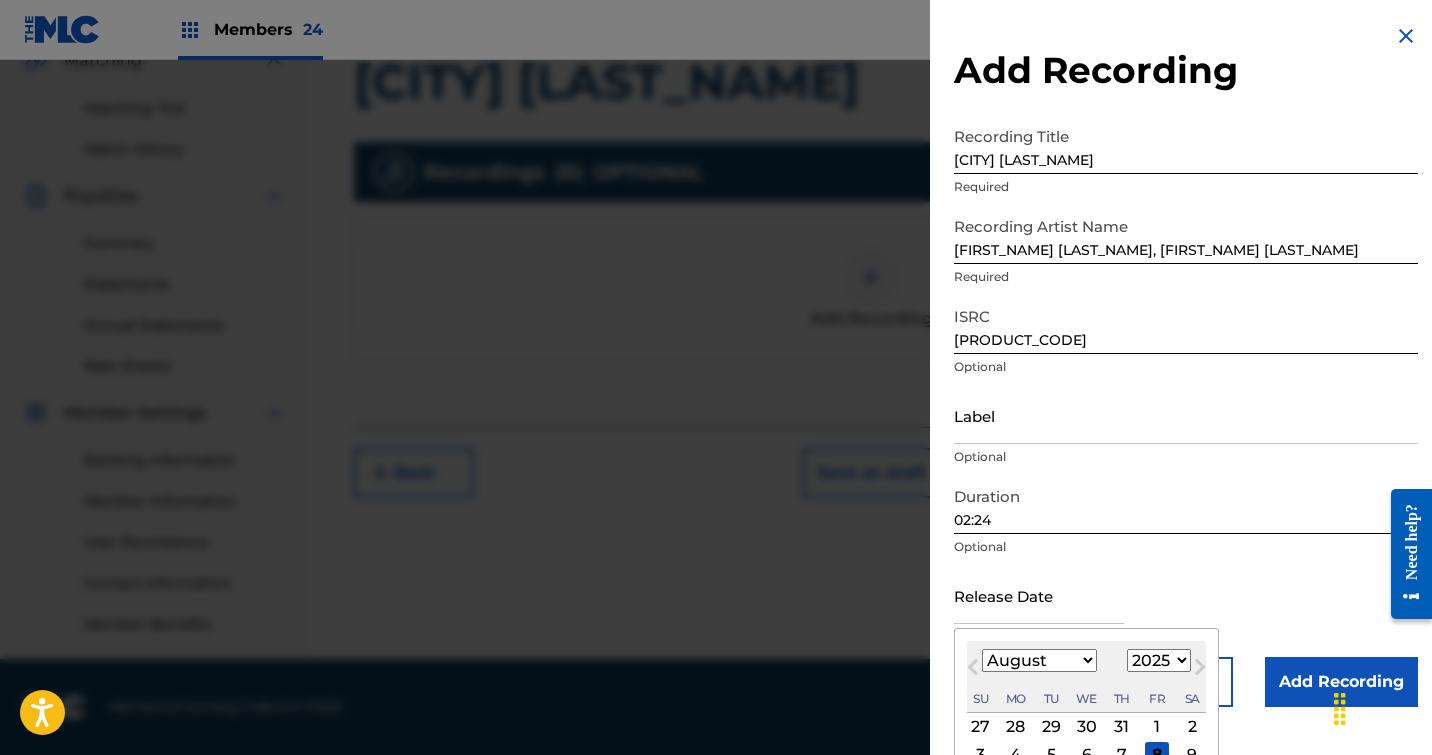 select on "2024" 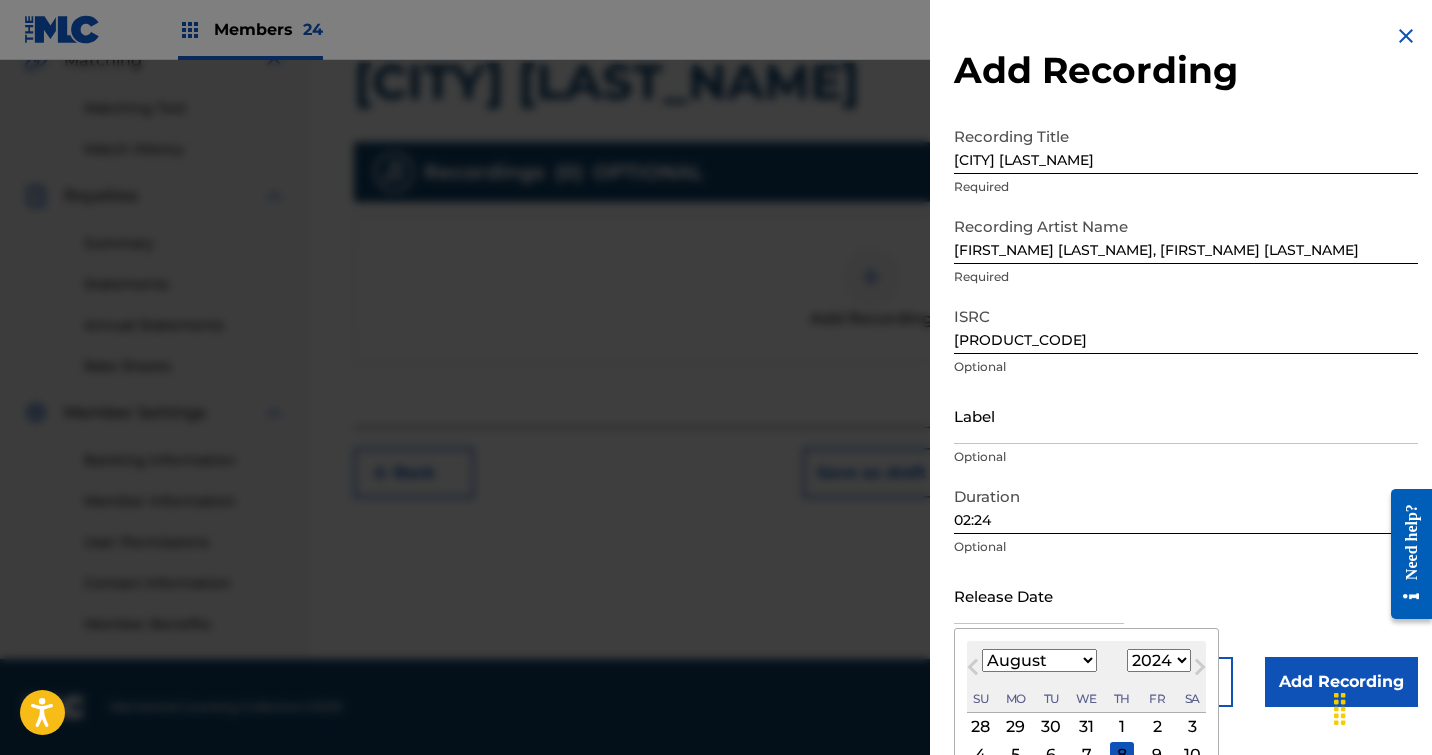 click on "2" at bounding box center [1157, 727] 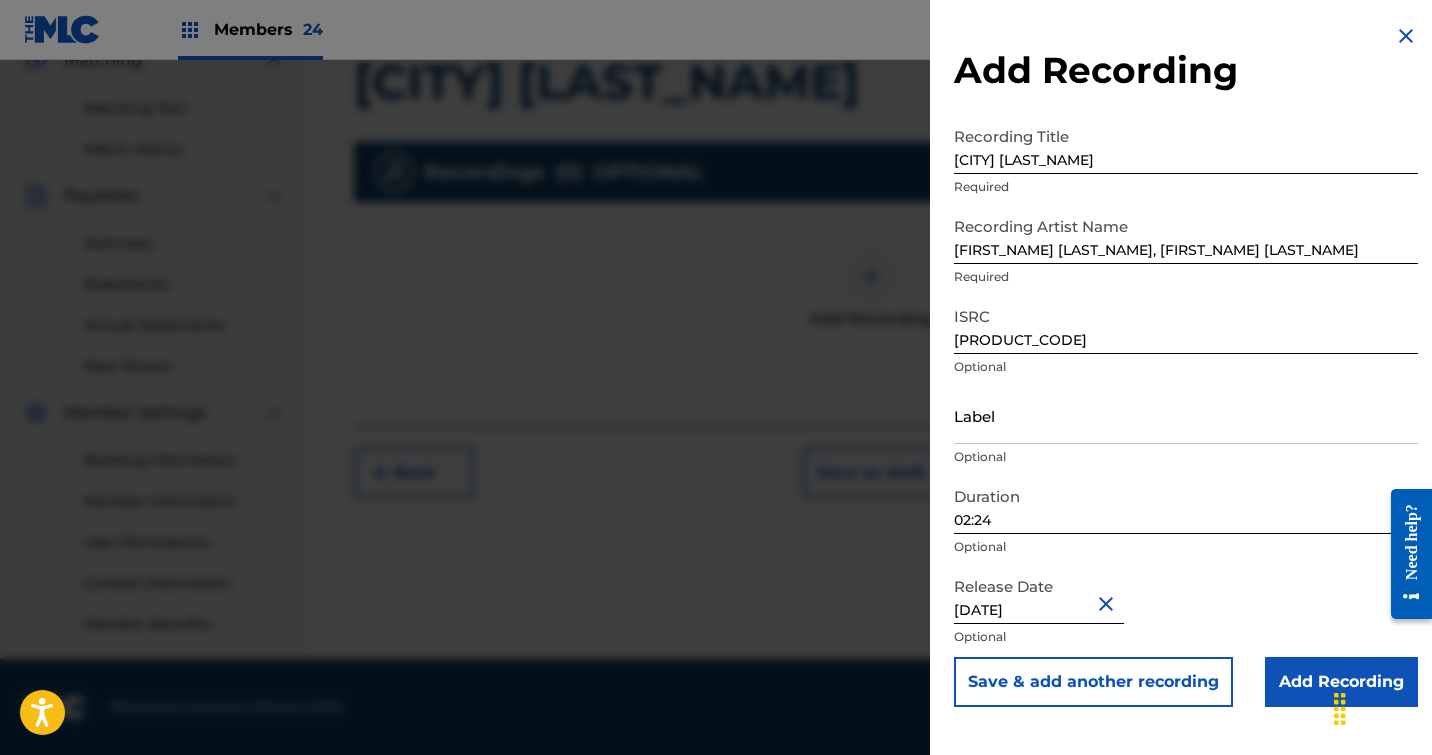 click on "Add Recording" at bounding box center (1341, 682) 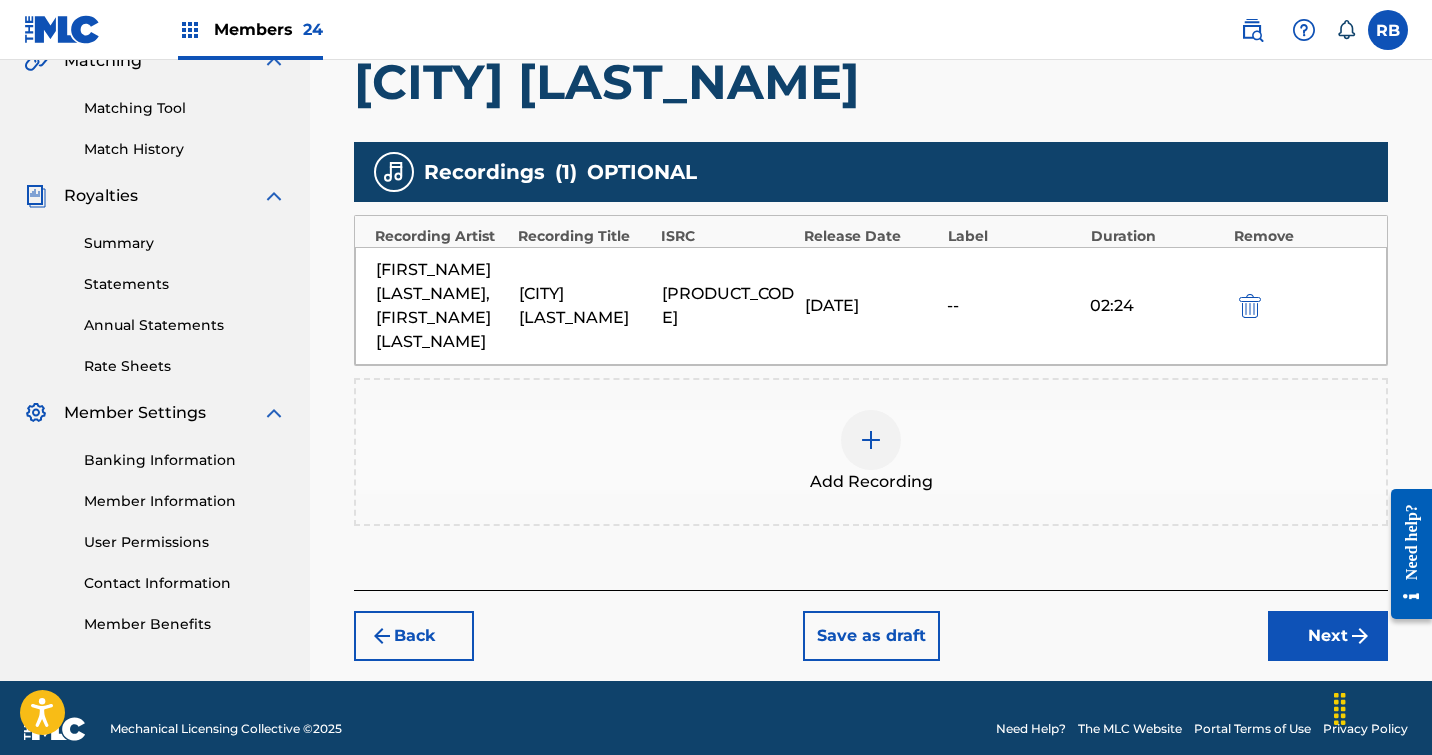 click on "Next" at bounding box center [1328, 636] 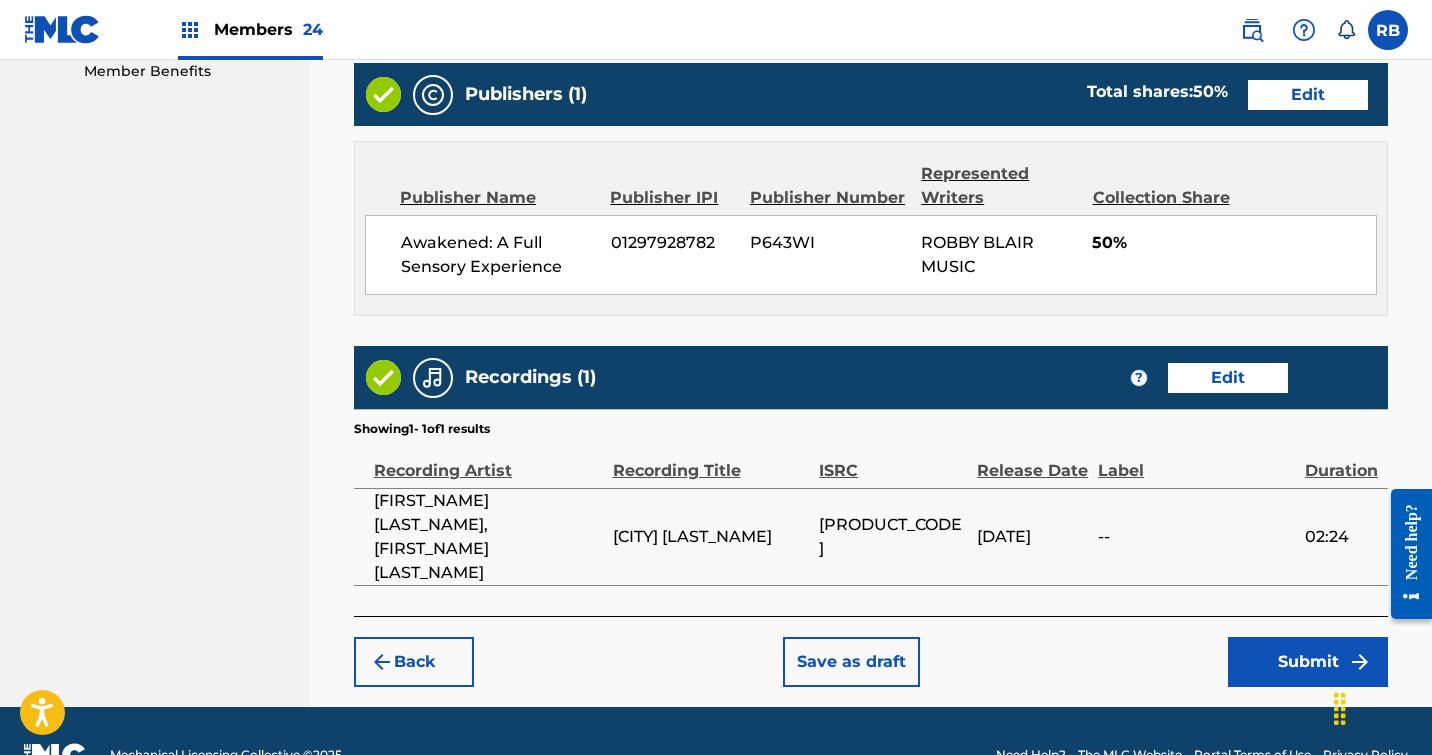 scroll, scrollTop: 1037, scrollLeft: 0, axis: vertical 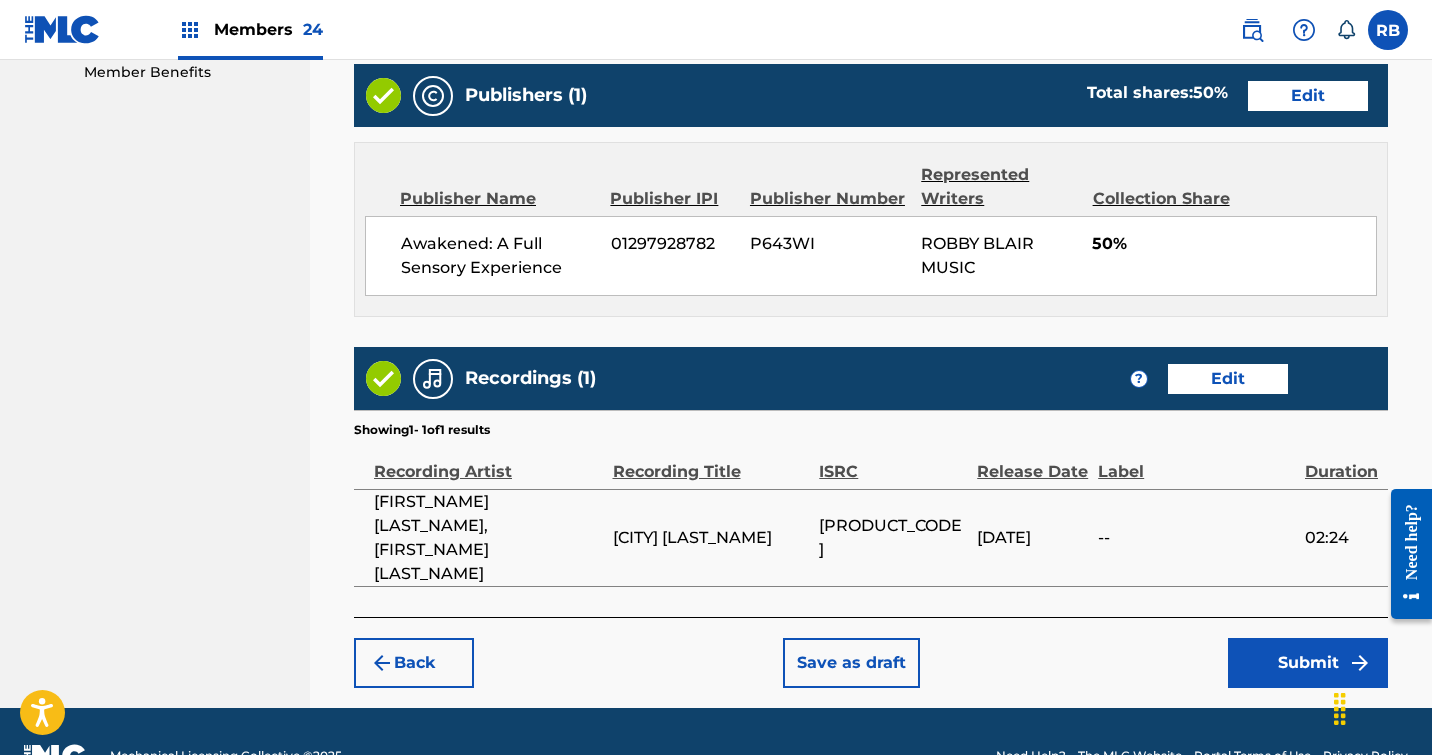 click on "Submit" at bounding box center [1308, 663] 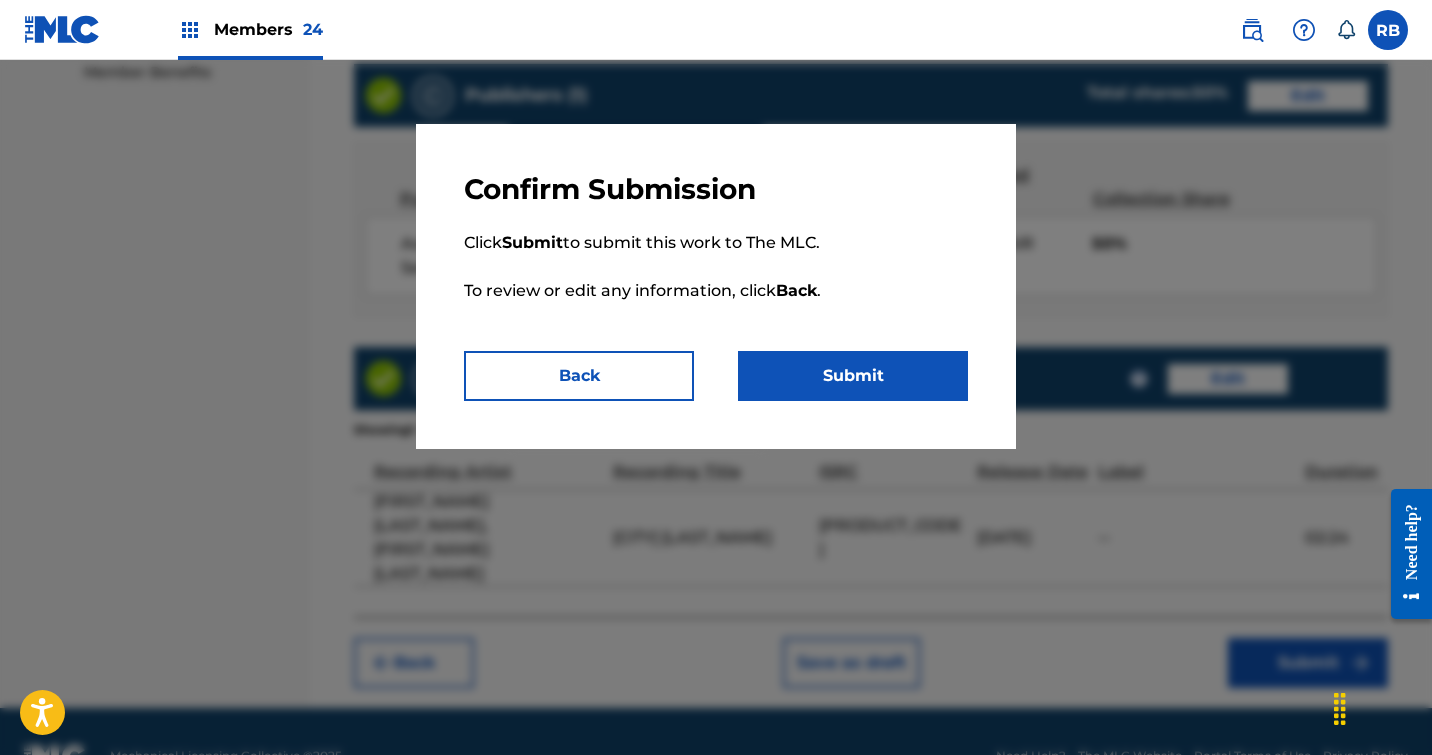 click on "Submit" at bounding box center (853, 376) 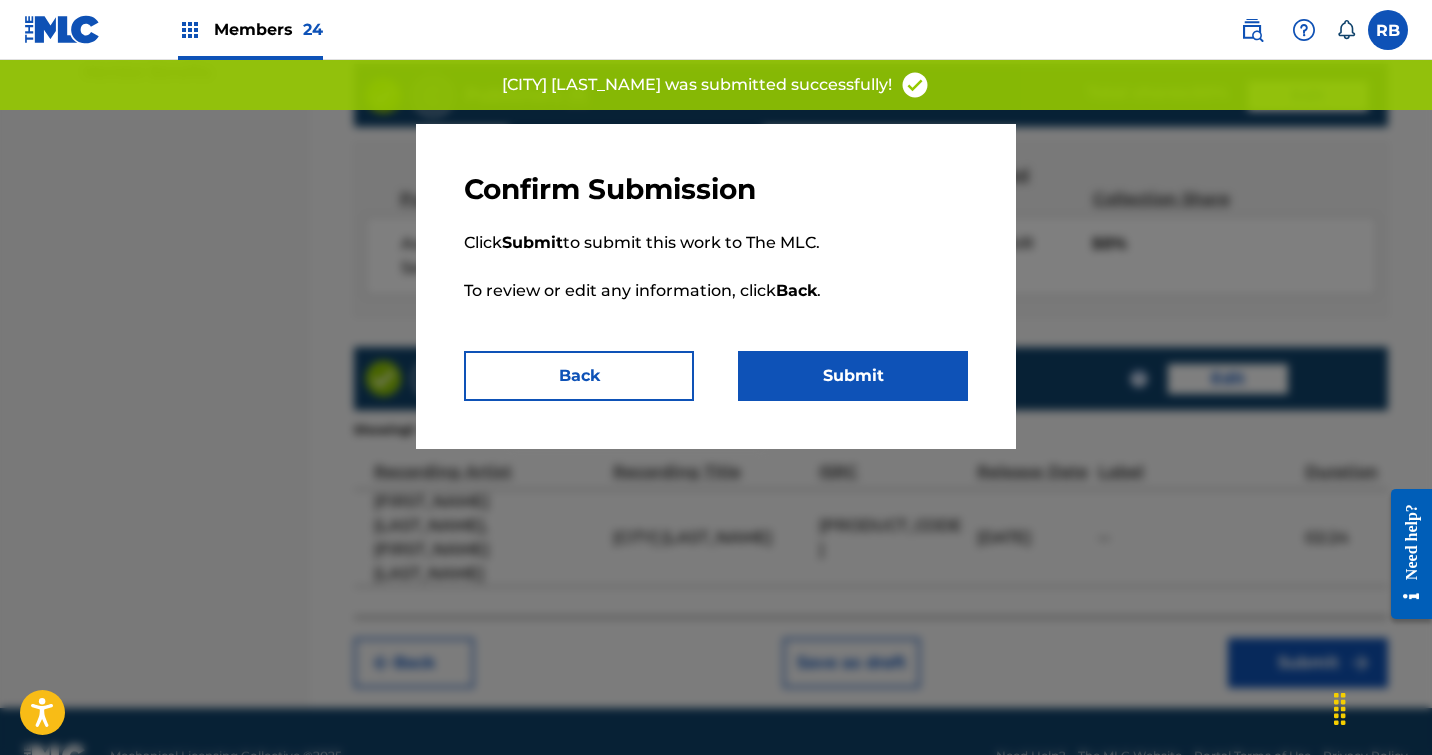 scroll, scrollTop: 0, scrollLeft: 0, axis: both 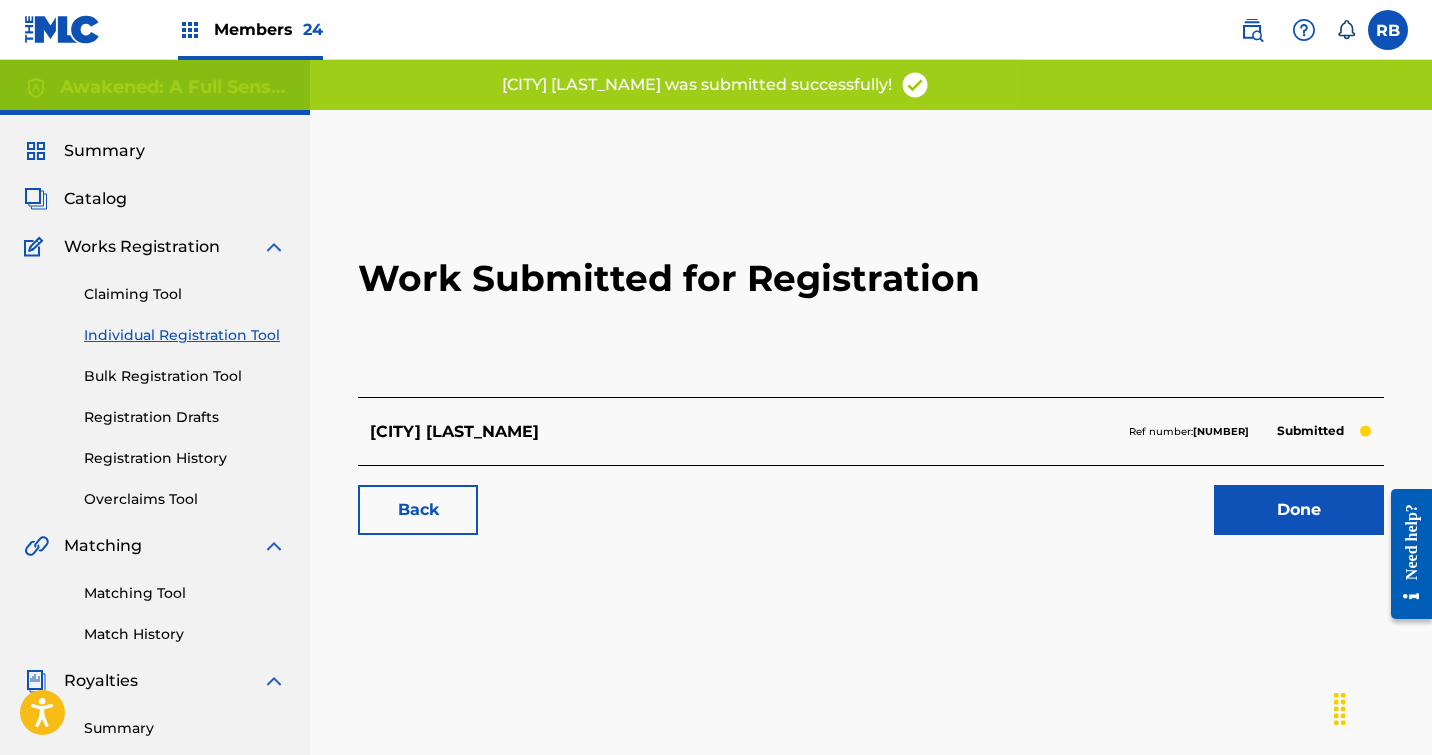 click on "Done" at bounding box center (1299, 510) 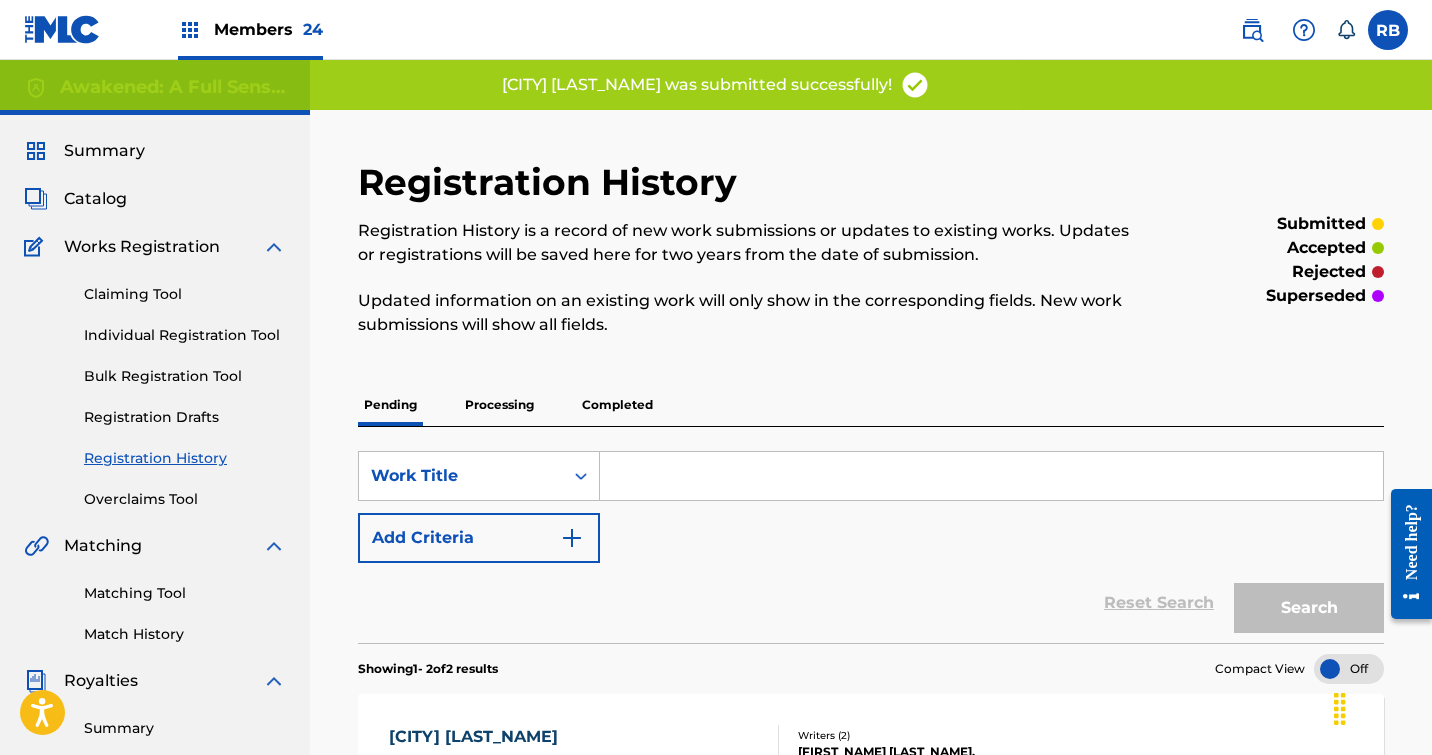 click on "Individual Registration Tool" at bounding box center (185, 335) 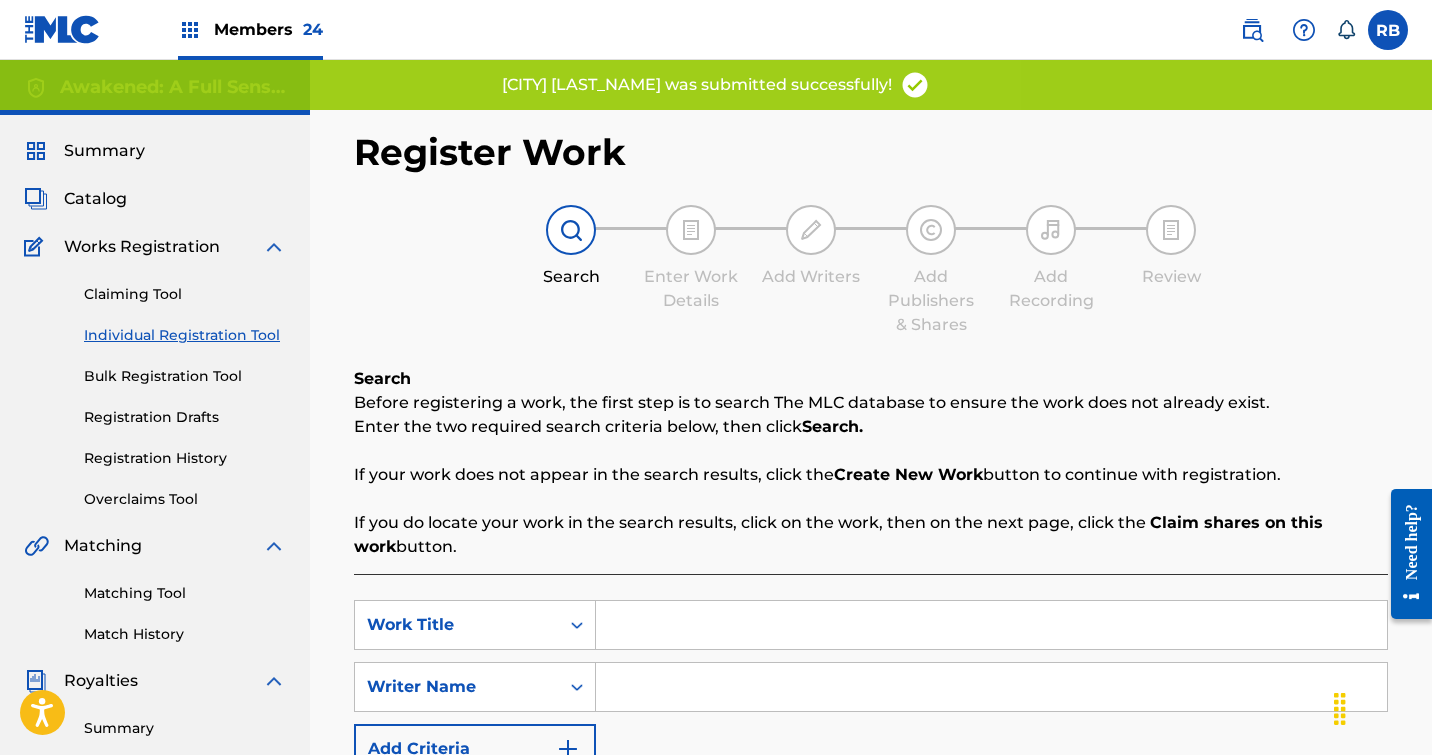 click at bounding box center [991, 625] 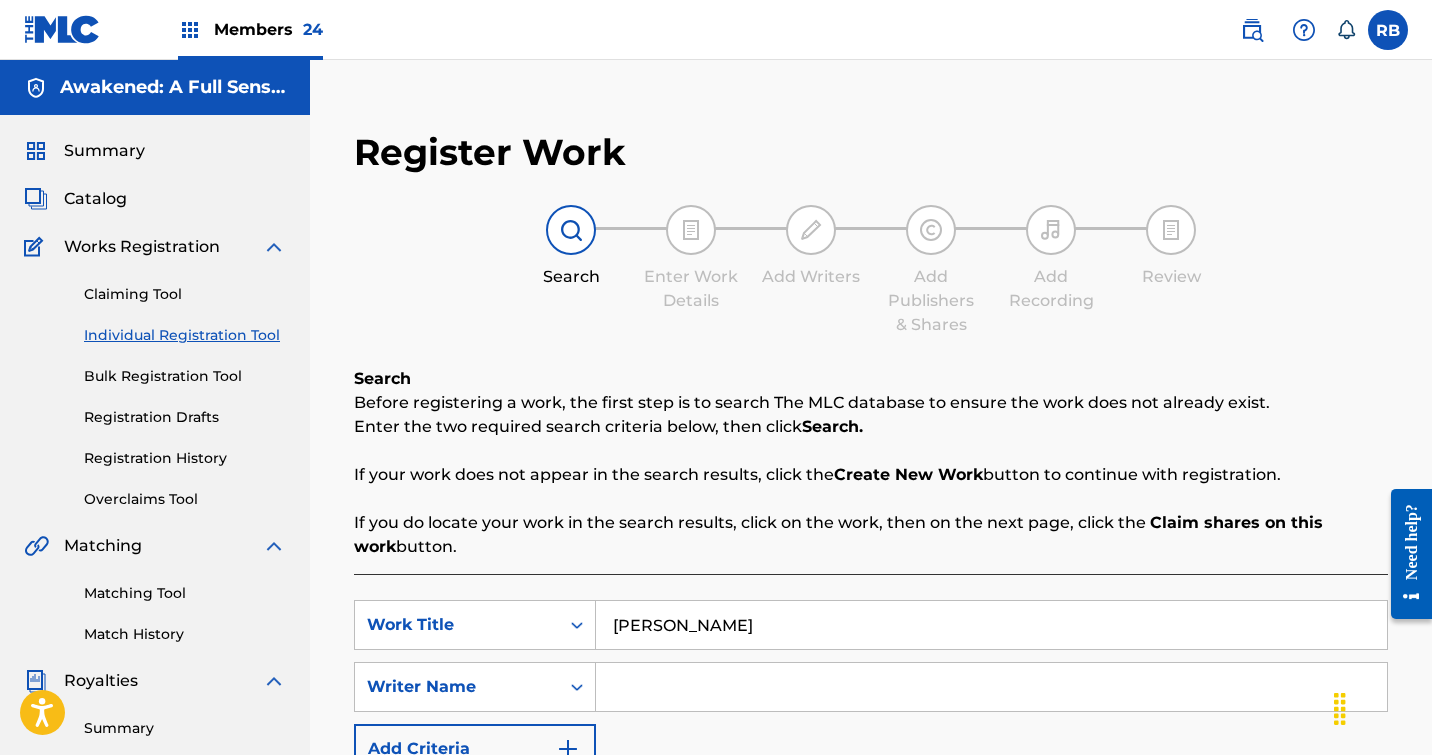 type on "[PERSON_NAME]" 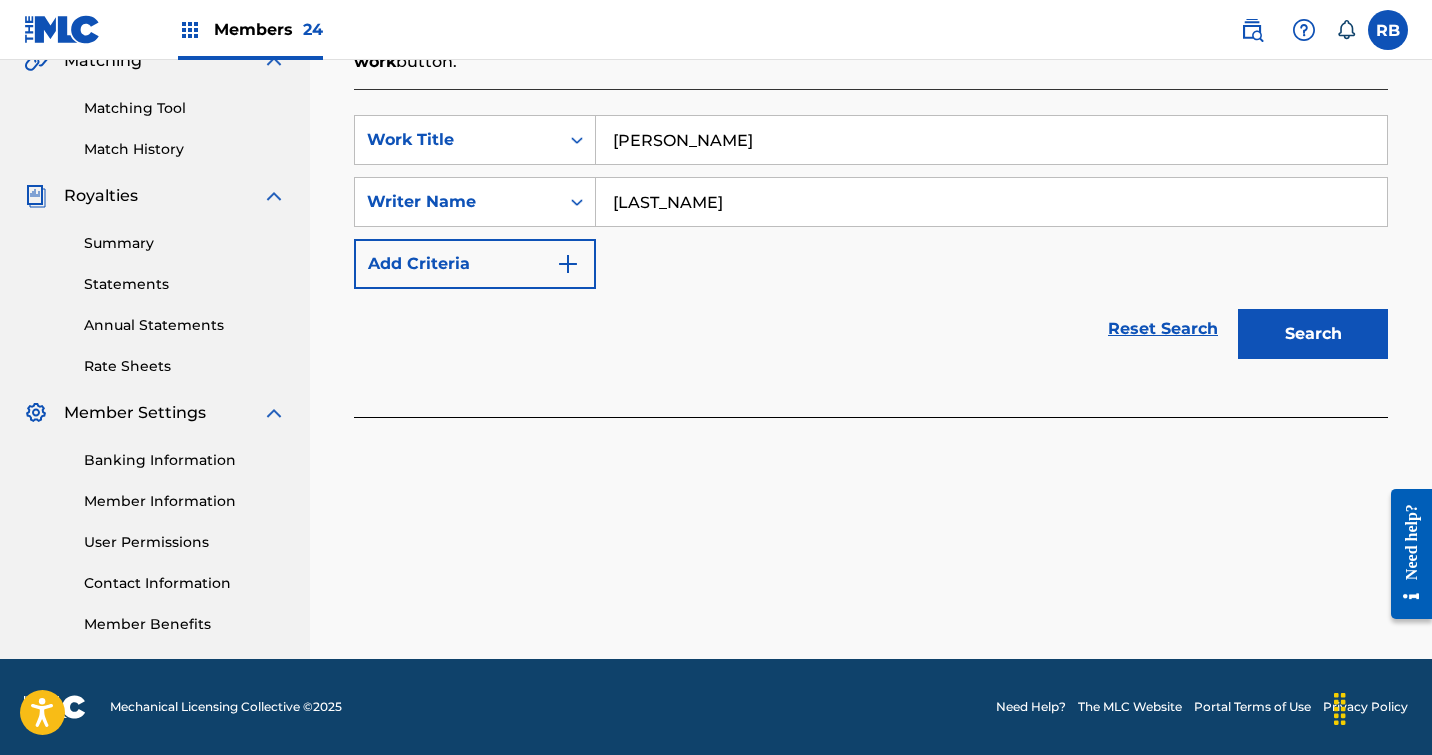 scroll, scrollTop: 485, scrollLeft: 0, axis: vertical 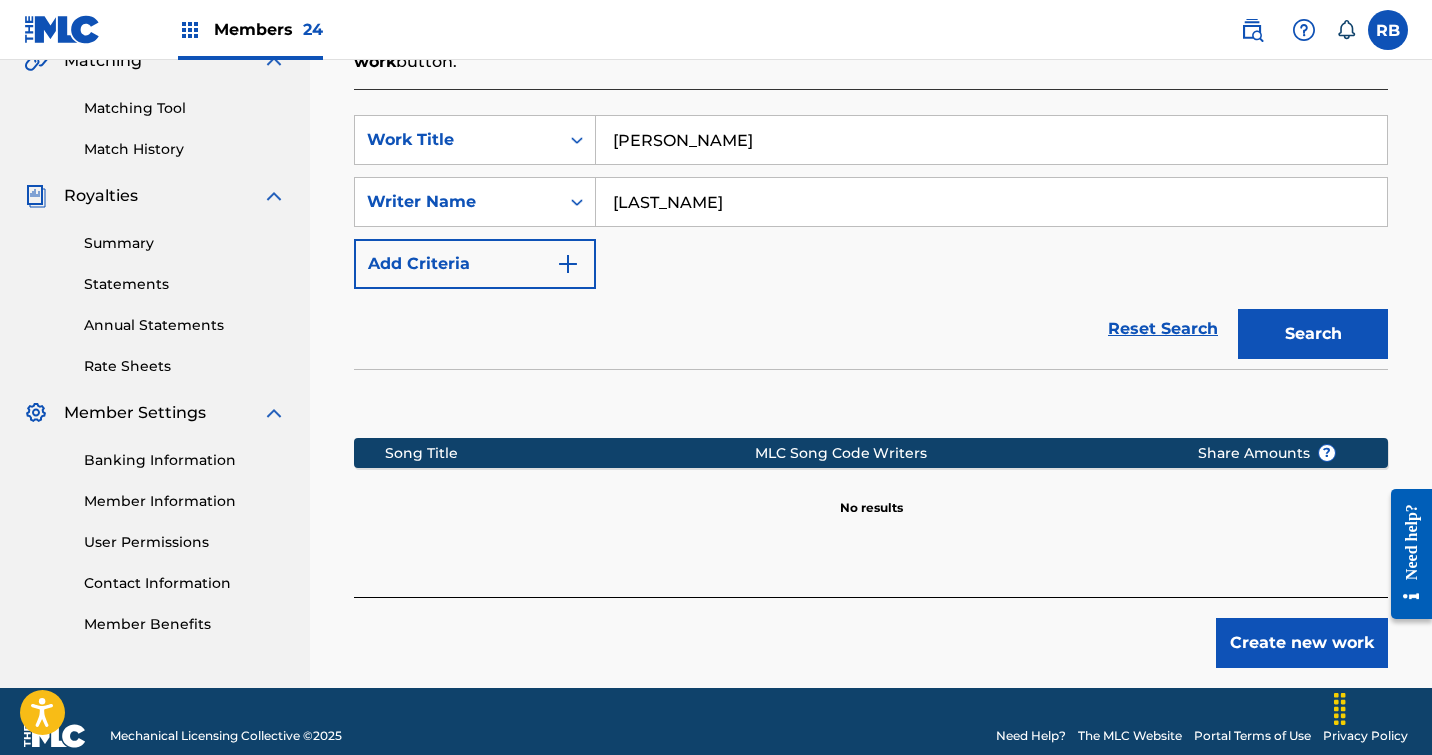 click on "Create new work" at bounding box center (1302, 643) 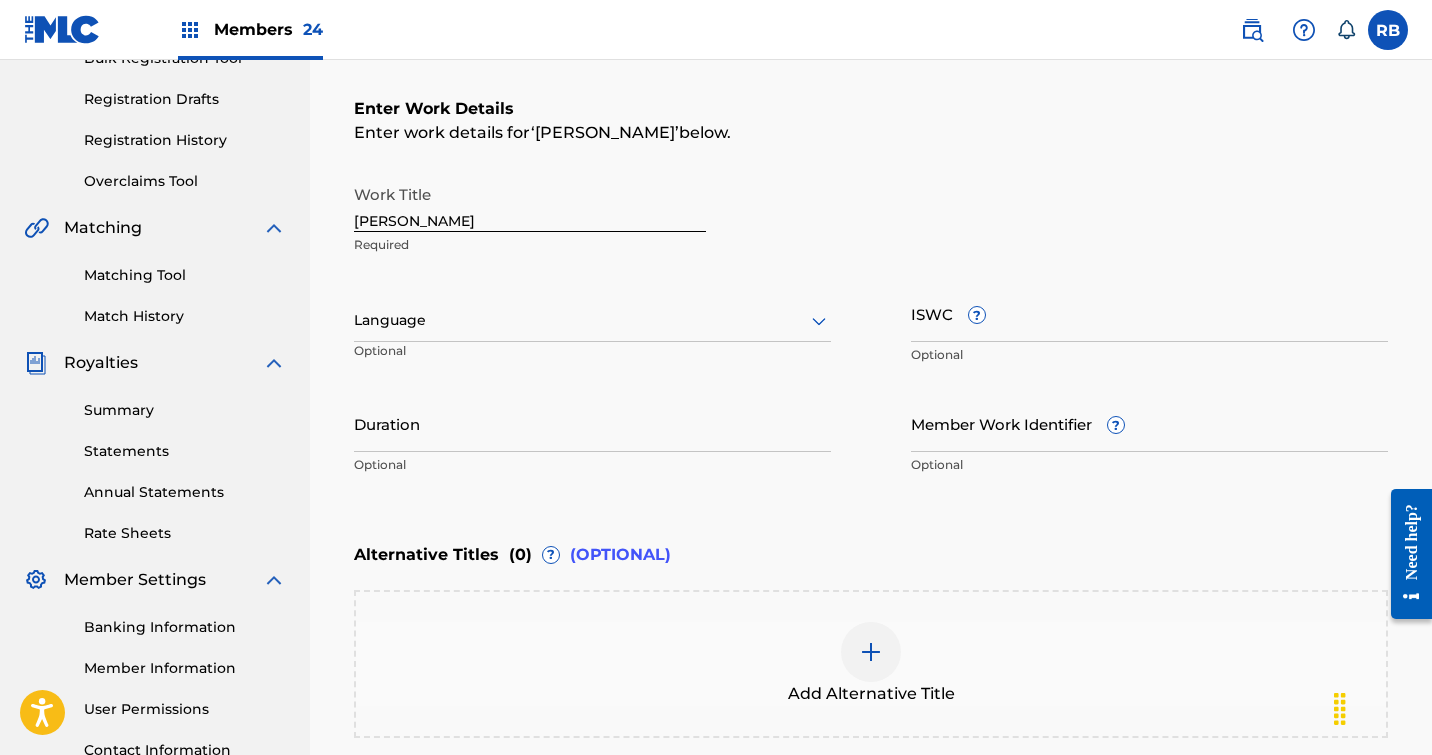 scroll, scrollTop: 315, scrollLeft: 0, axis: vertical 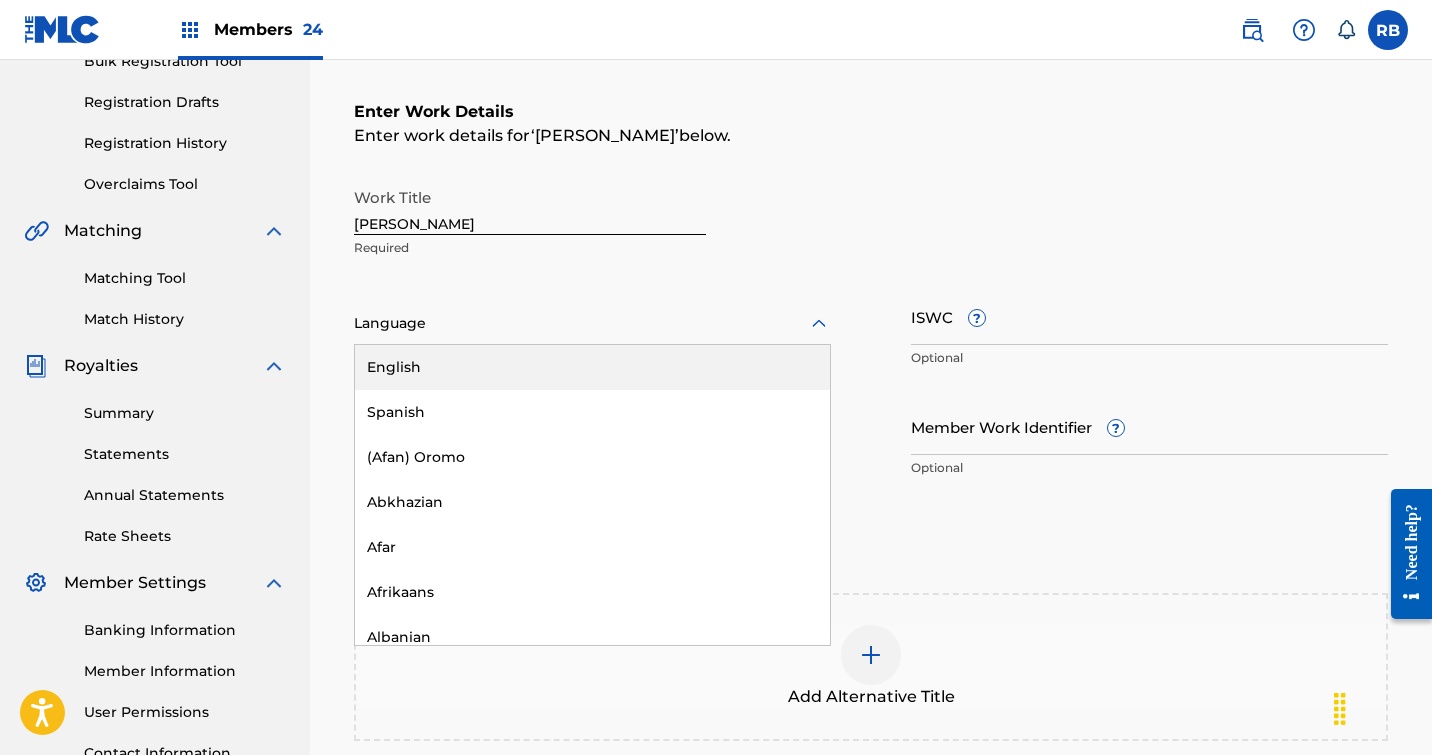 click 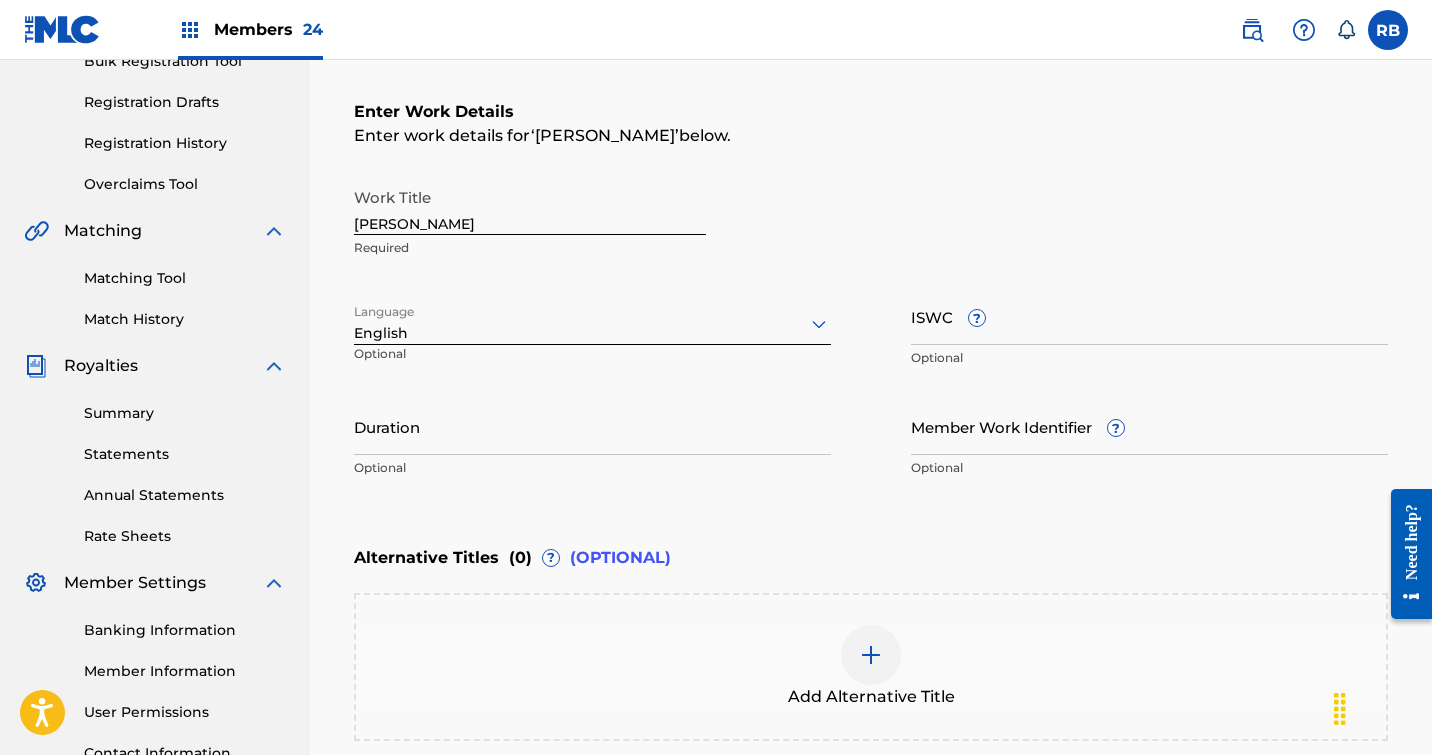 click on "Duration" at bounding box center [592, 426] 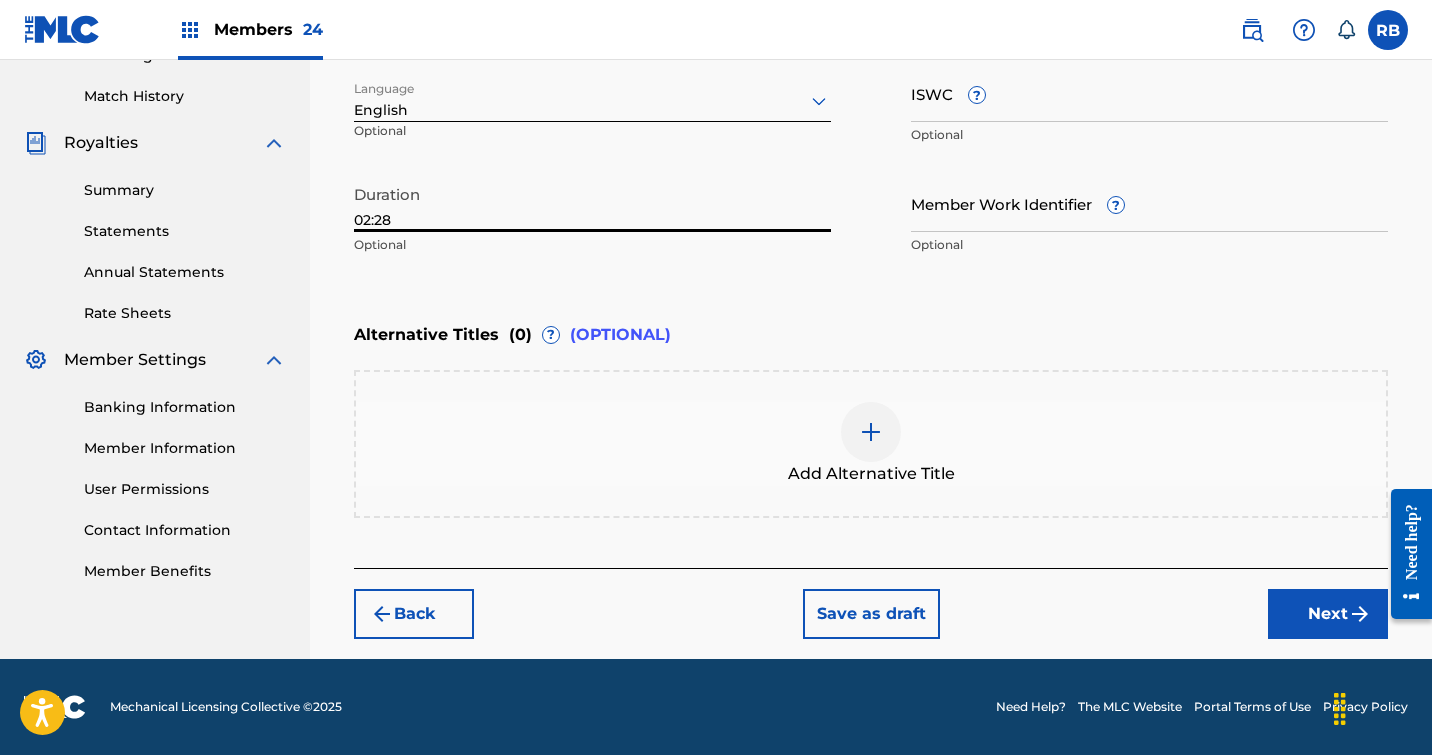 type on "02:28" 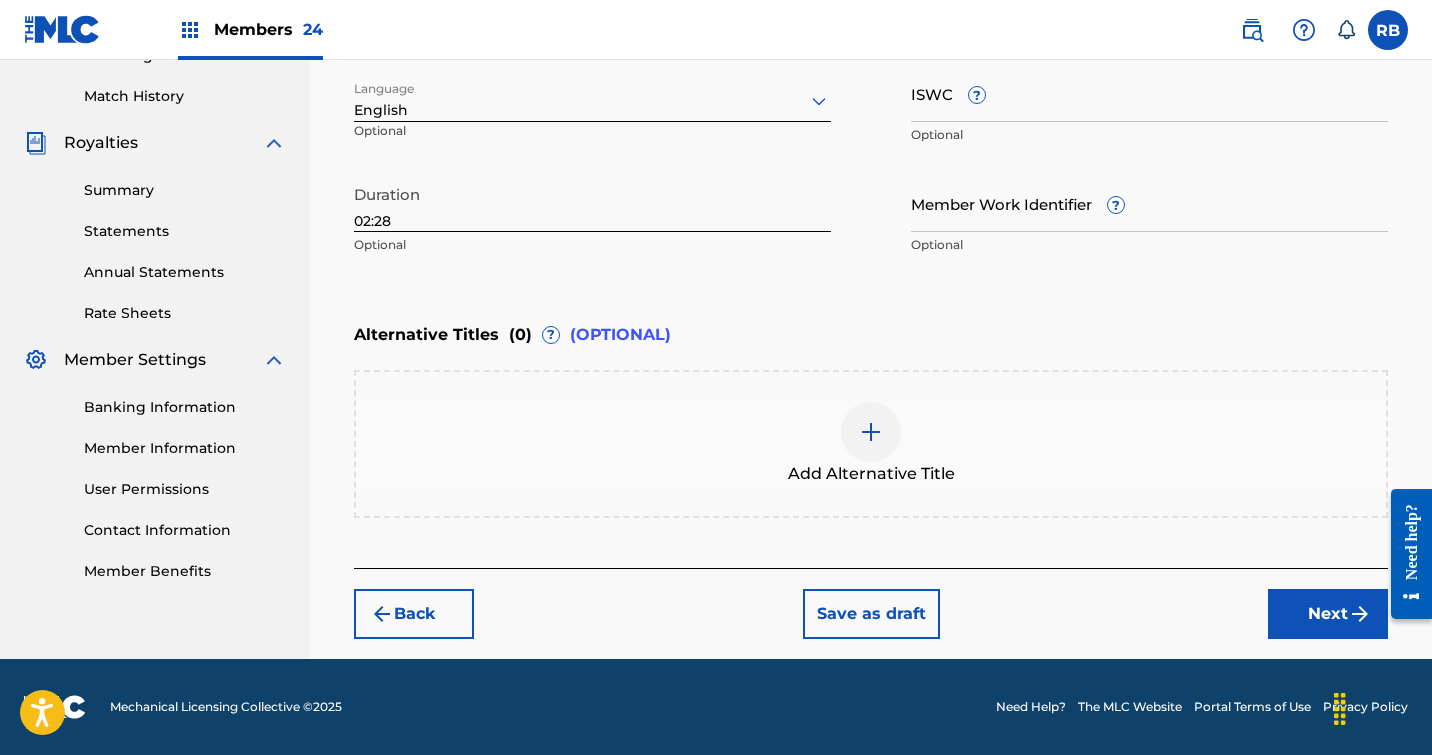 click on "Next" at bounding box center [1328, 614] 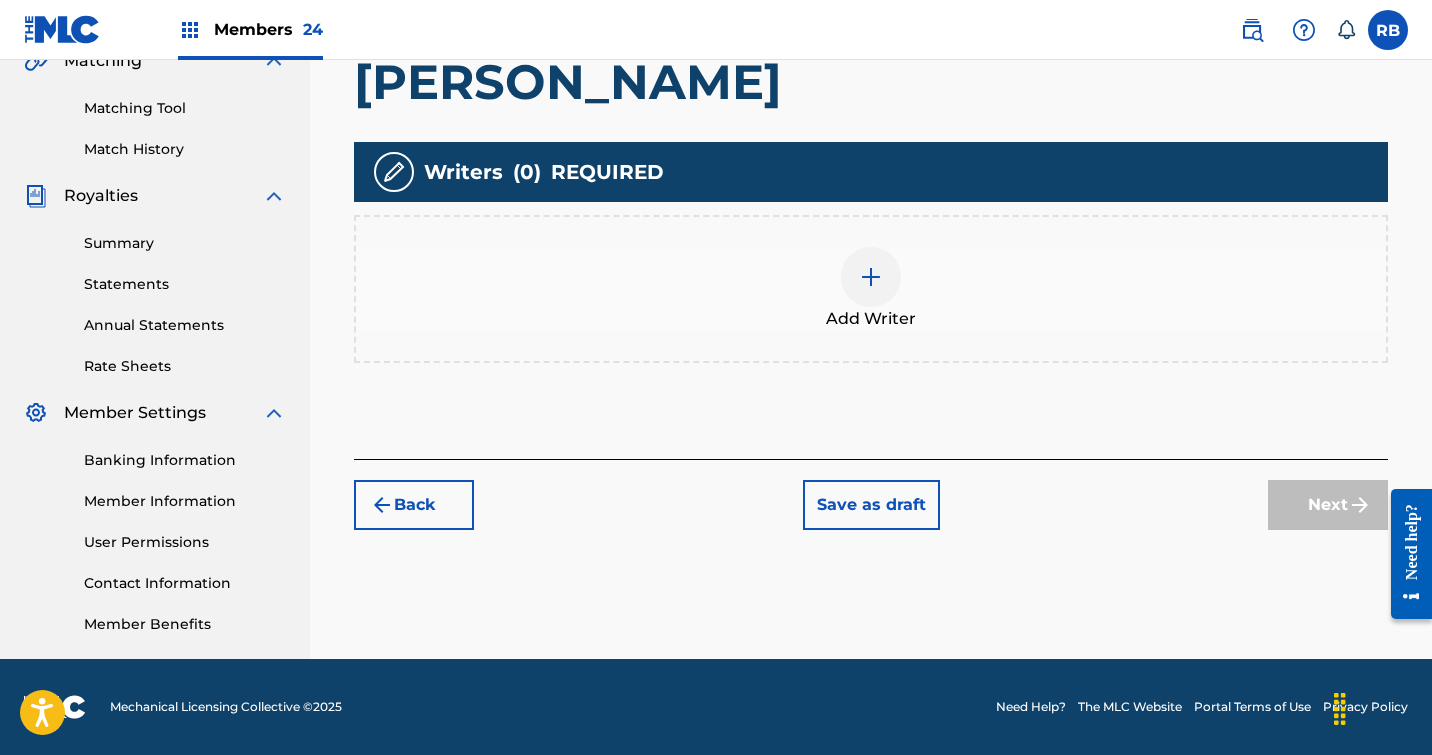 click at bounding box center (871, 277) 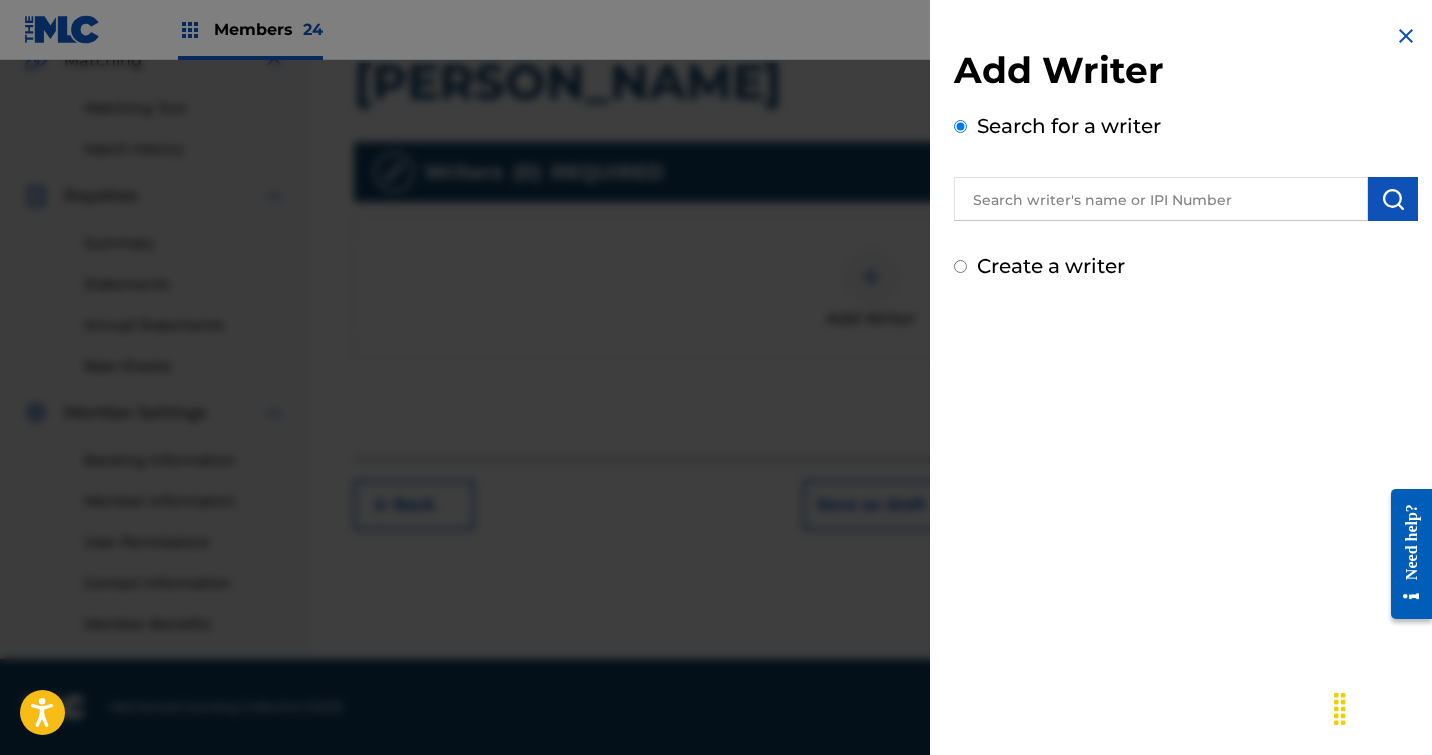 click at bounding box center [1161, 199] 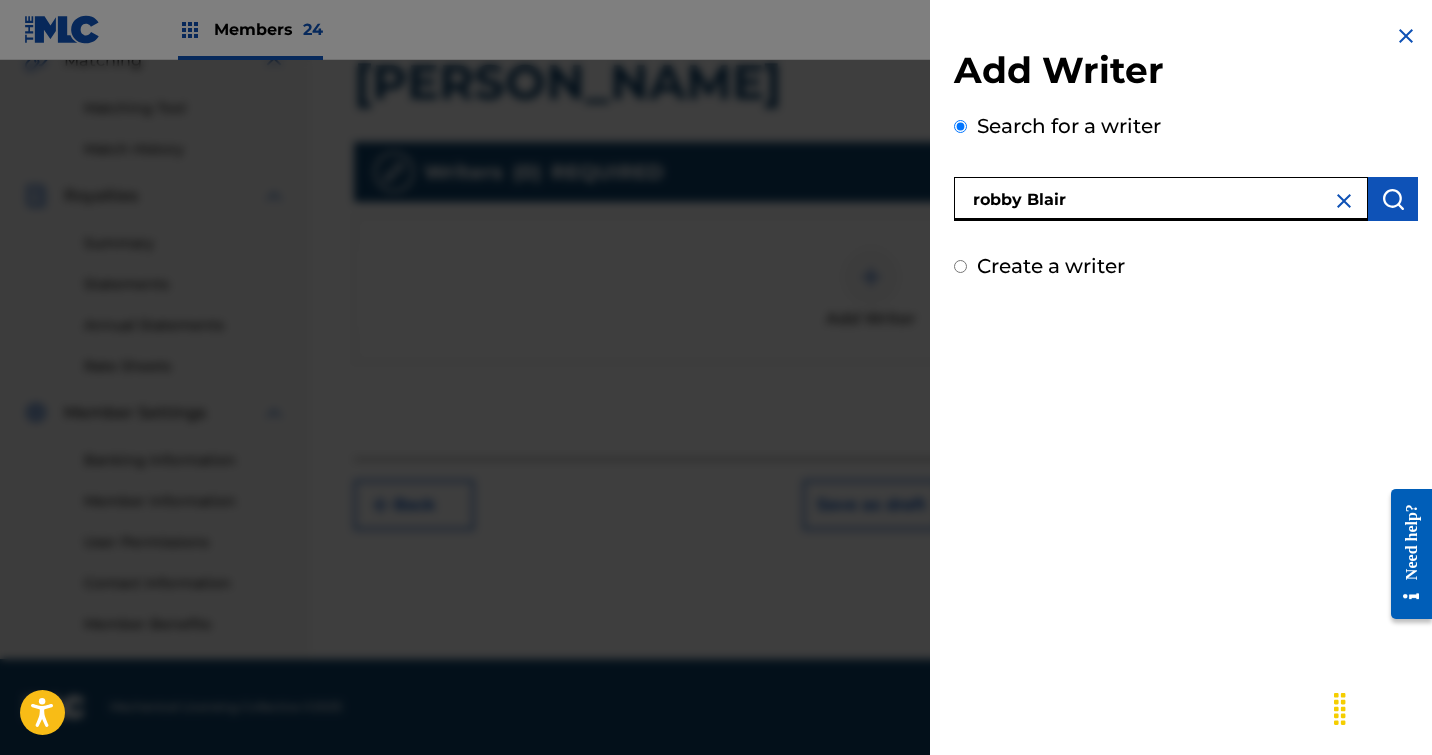 type on "robby Blair" 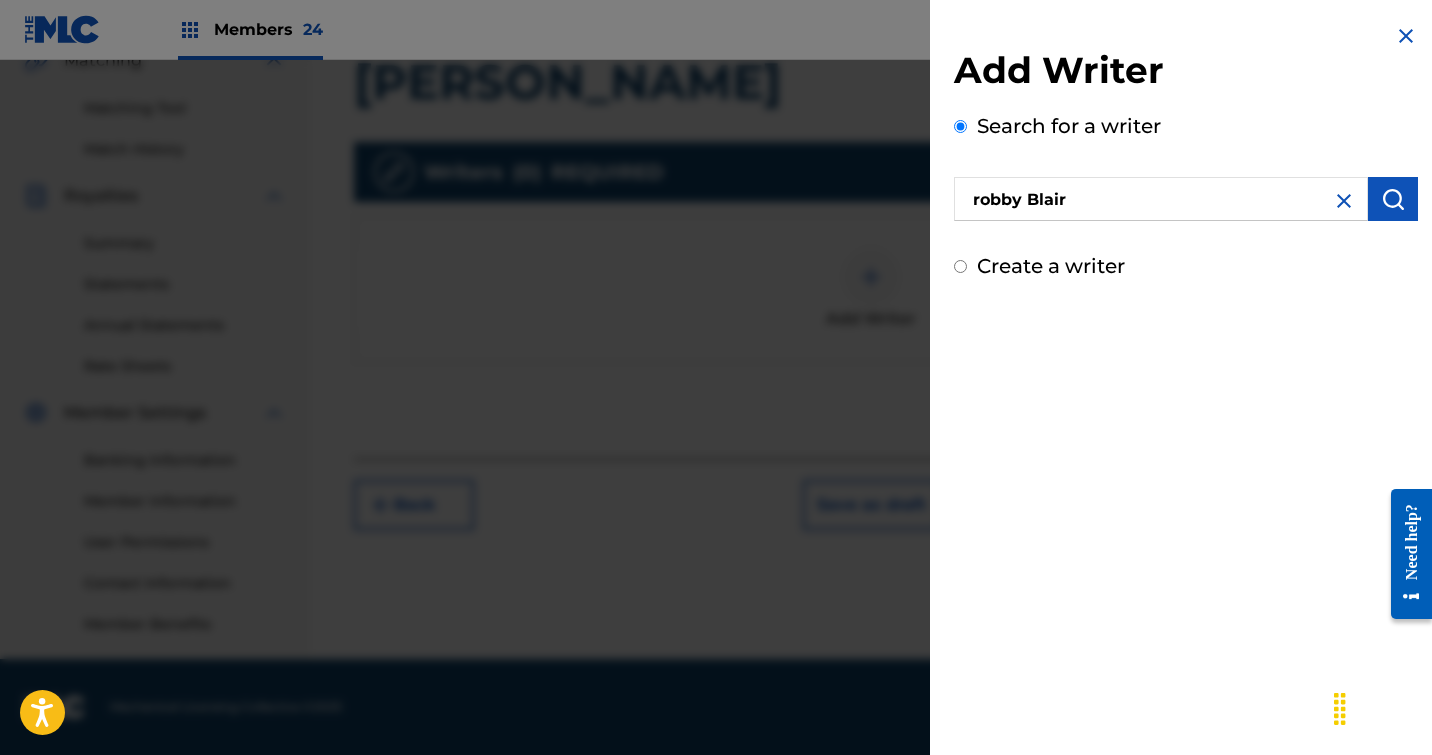 drag, startPoint x: 1090, startPoint y: 225, endPoint x: 1398, endPoint y: 190, distance: 309.98227 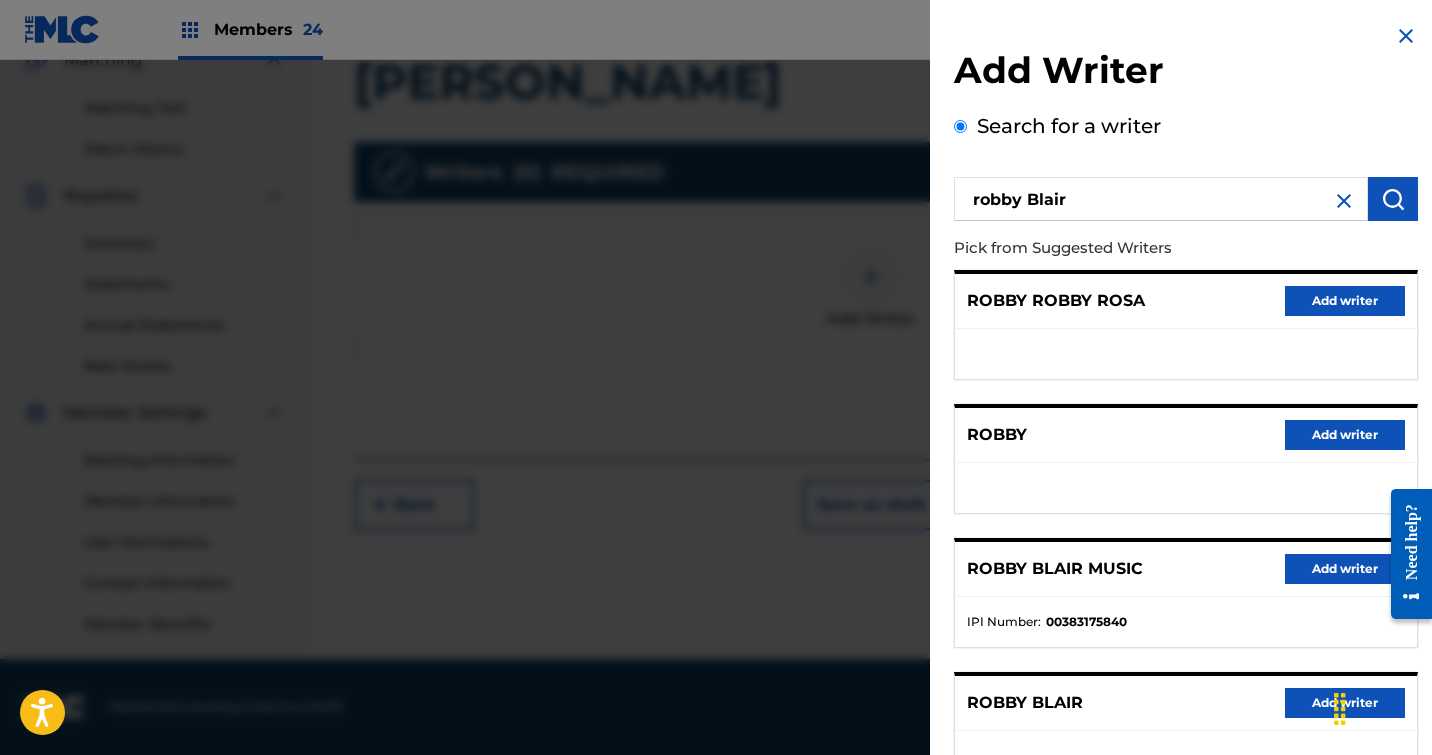 click on "Add writer" at bounding box center (1345, 569) 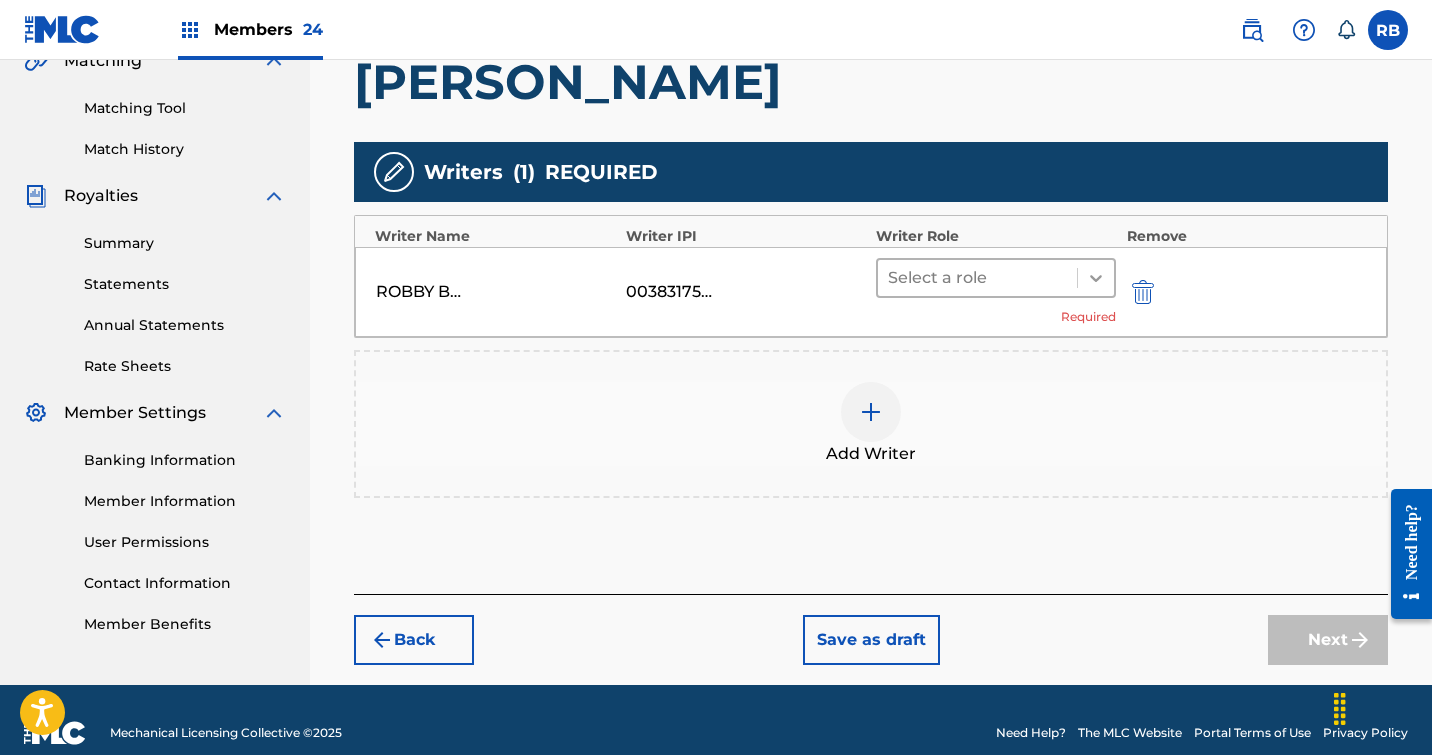 click 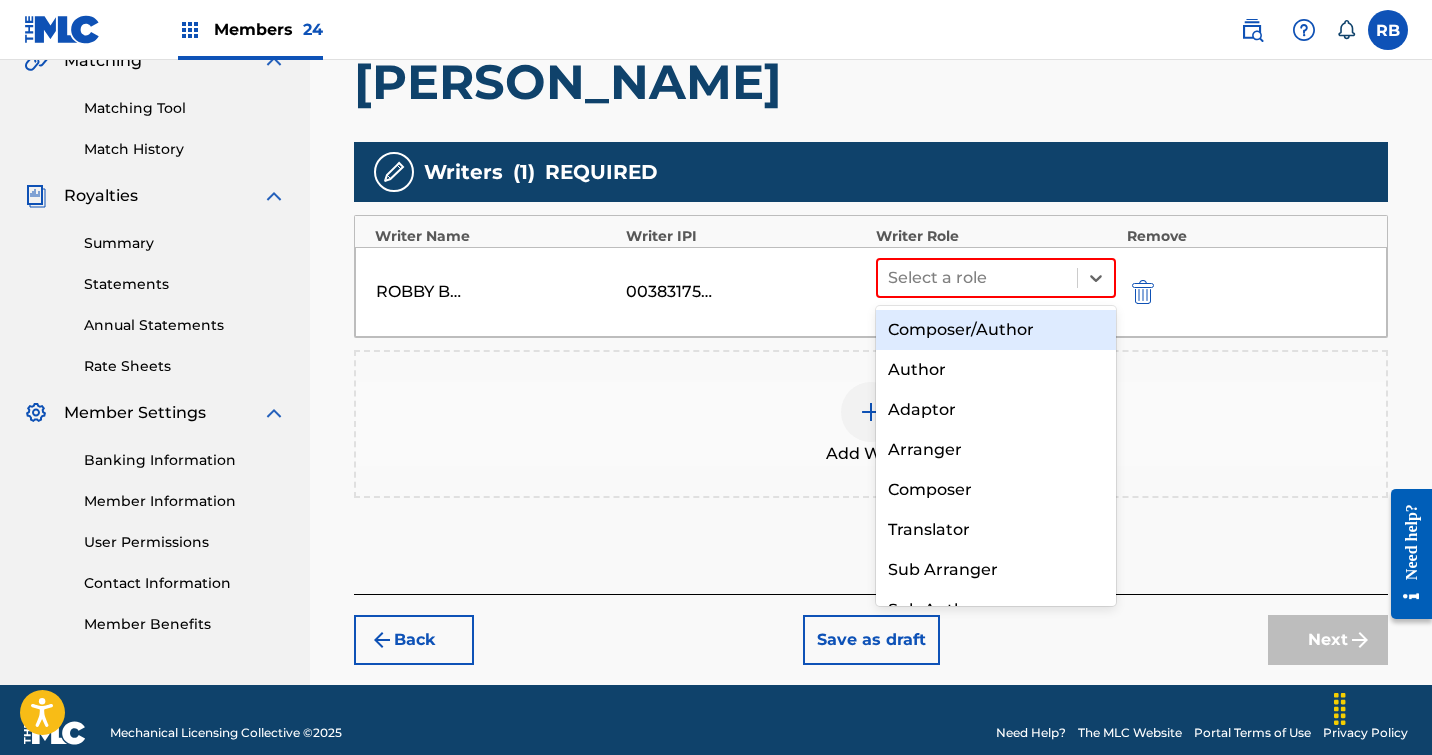 click on "Composer/Author" at bounding box center [996, 330] 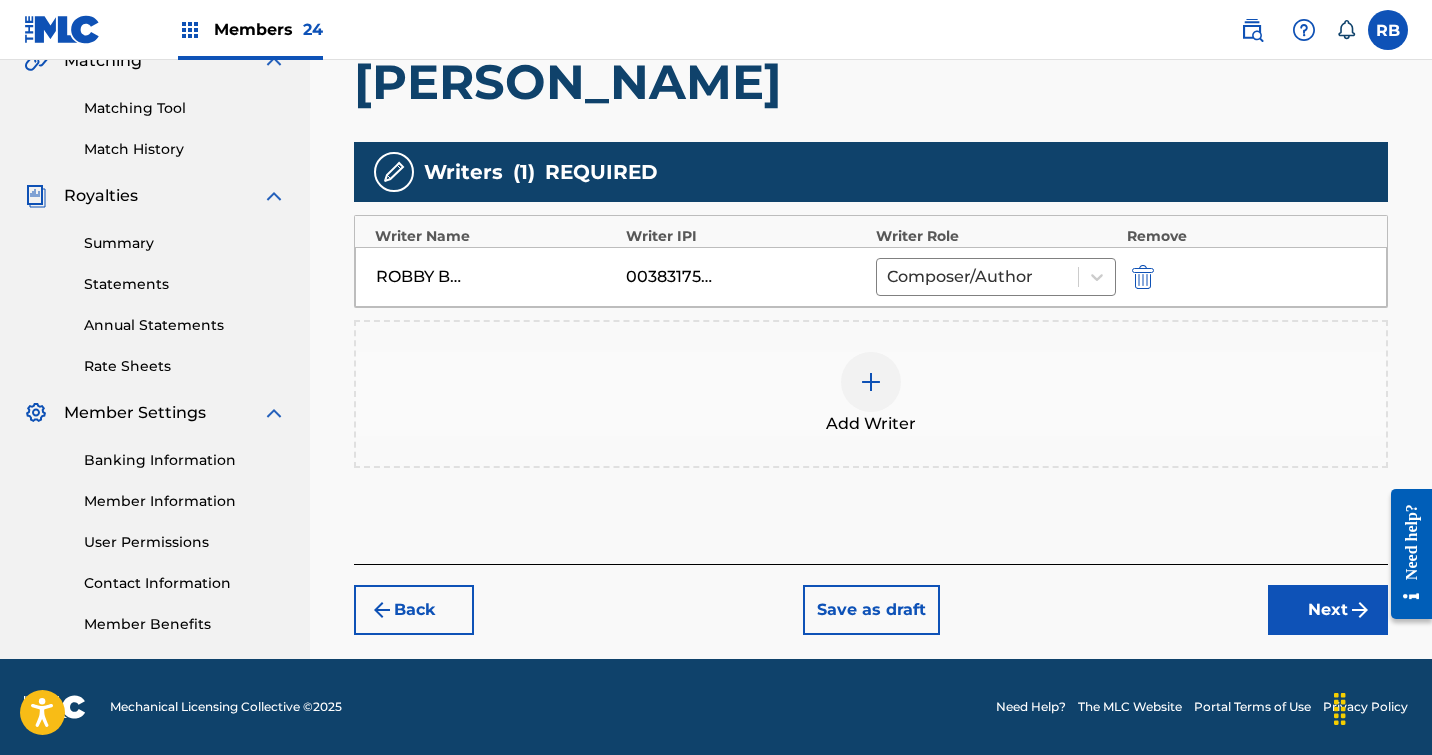click at bounding box center [871, 382] 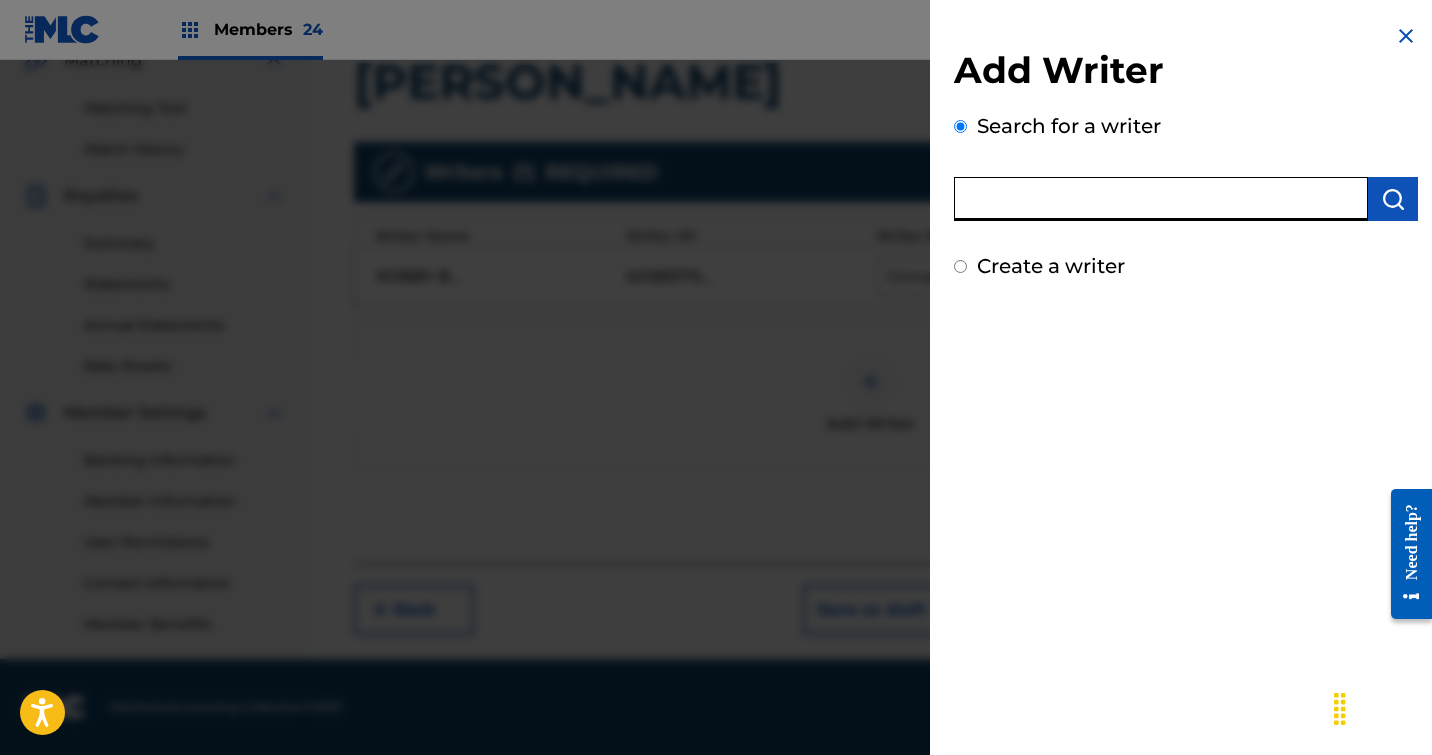 click at bounding box center (1161, 199) 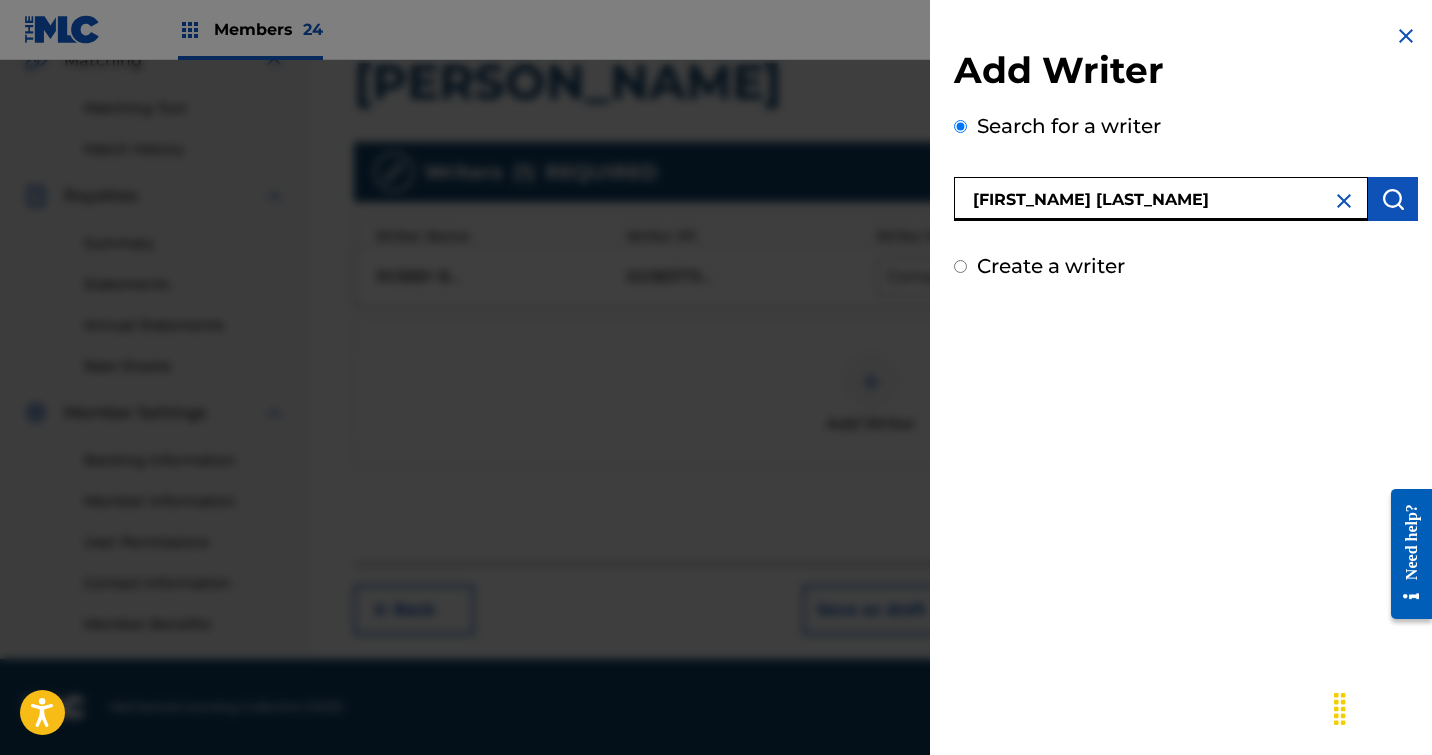 type on "[FIRST_NAME] [LAST_NAME]" 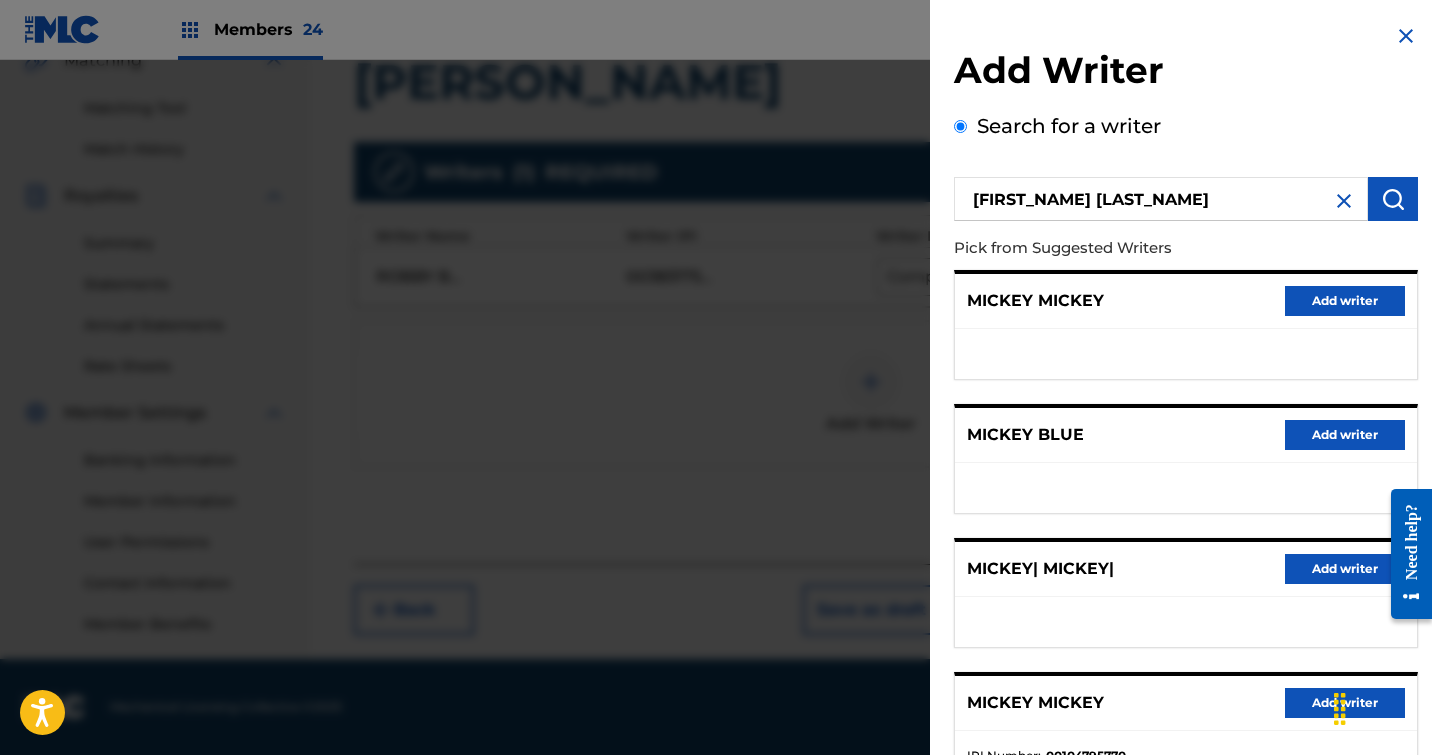 click on "Add writer" at bounding box center [1345, 435] 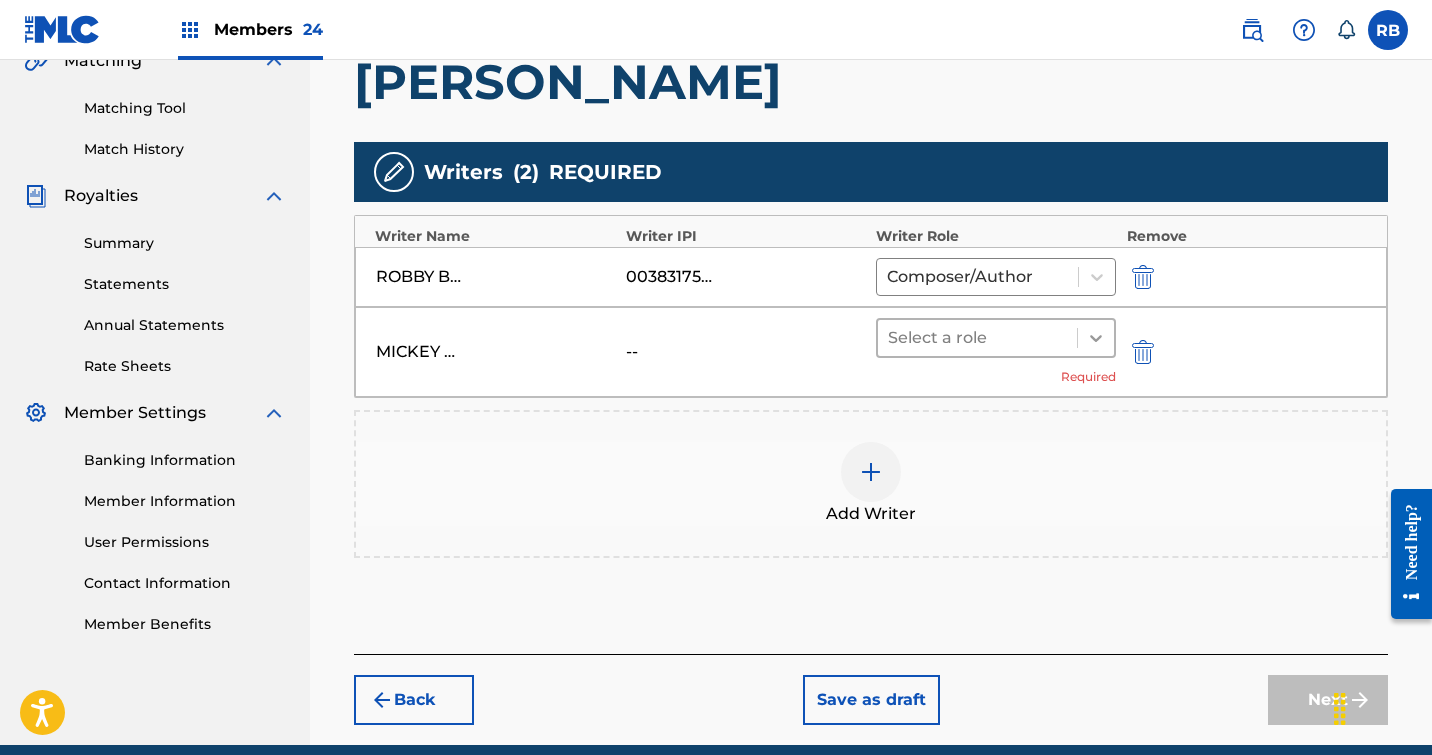 click 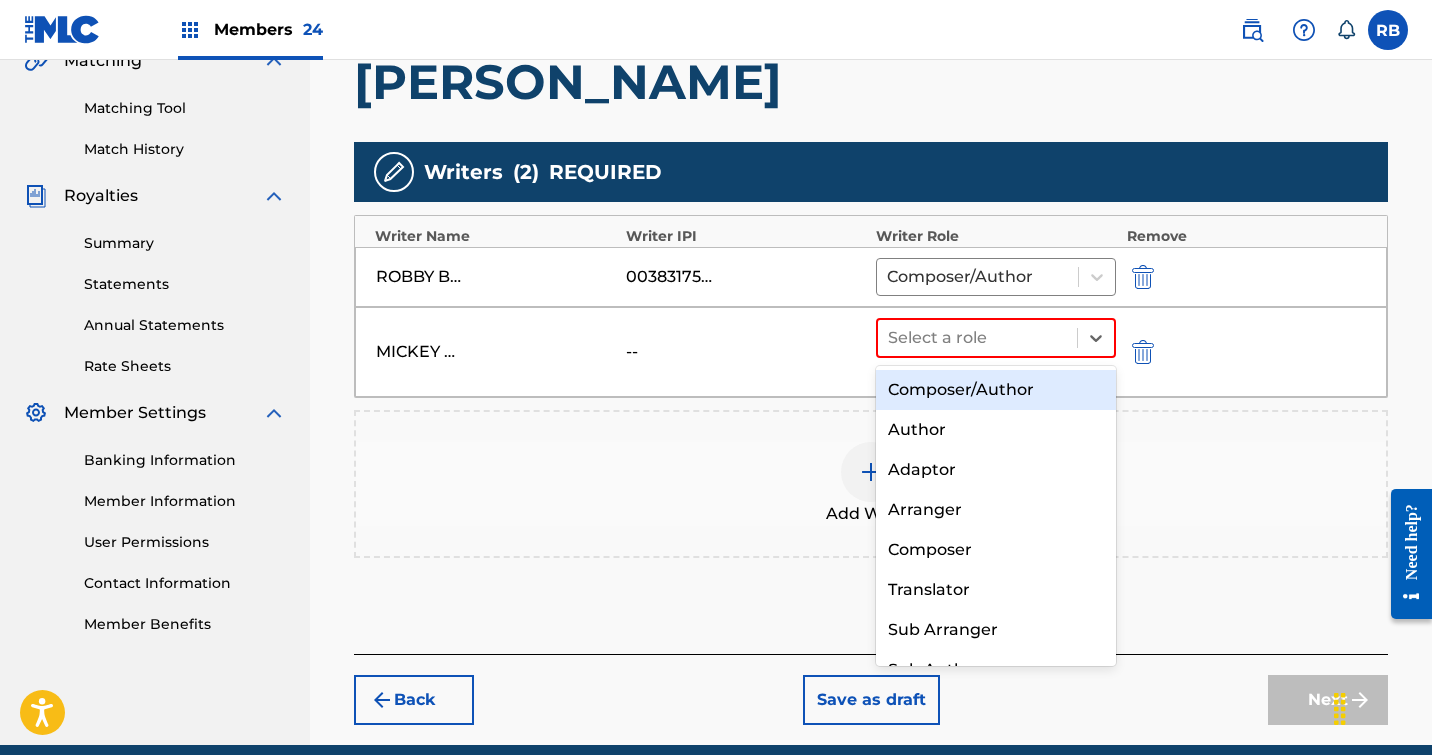 click on "Composer/Author" at bounding box center [996, 390] 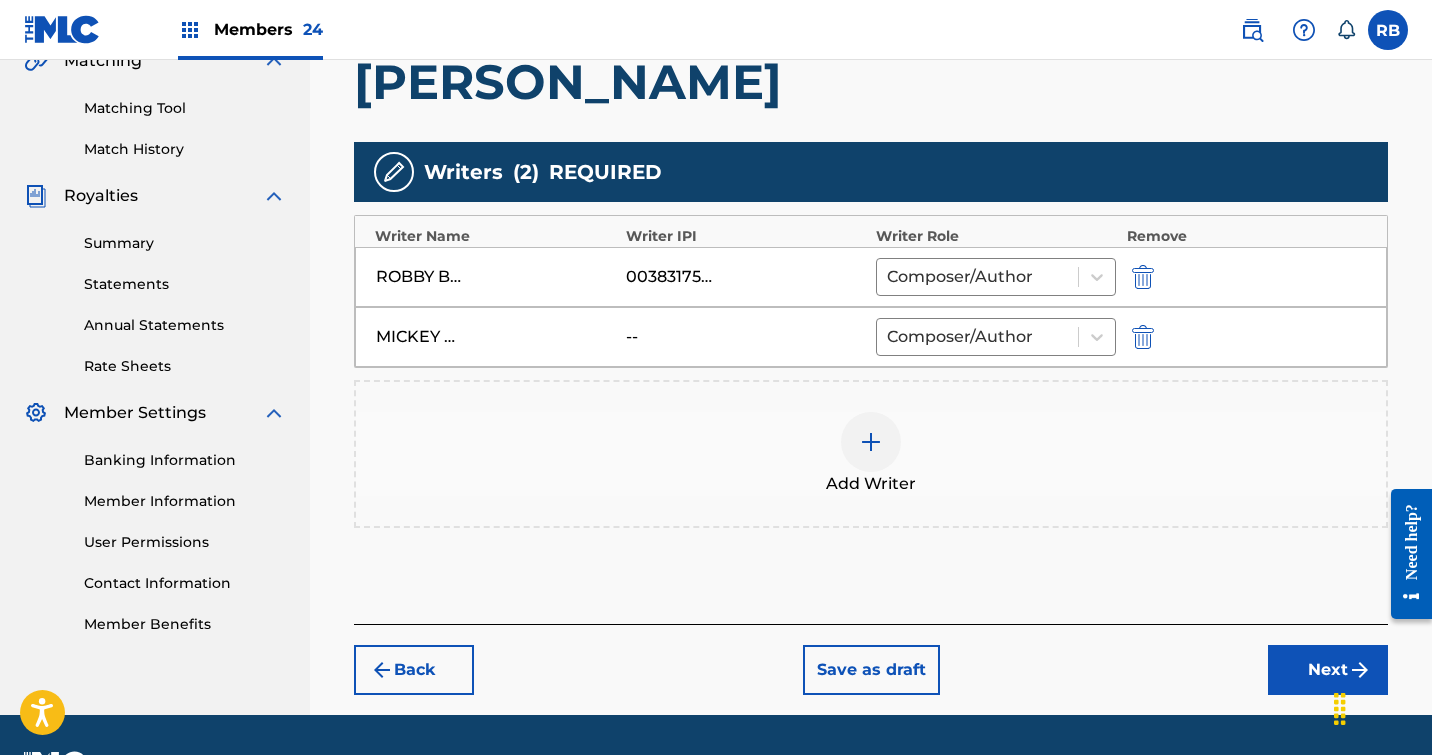 click on "Next" at bounding box center (1328, 670) 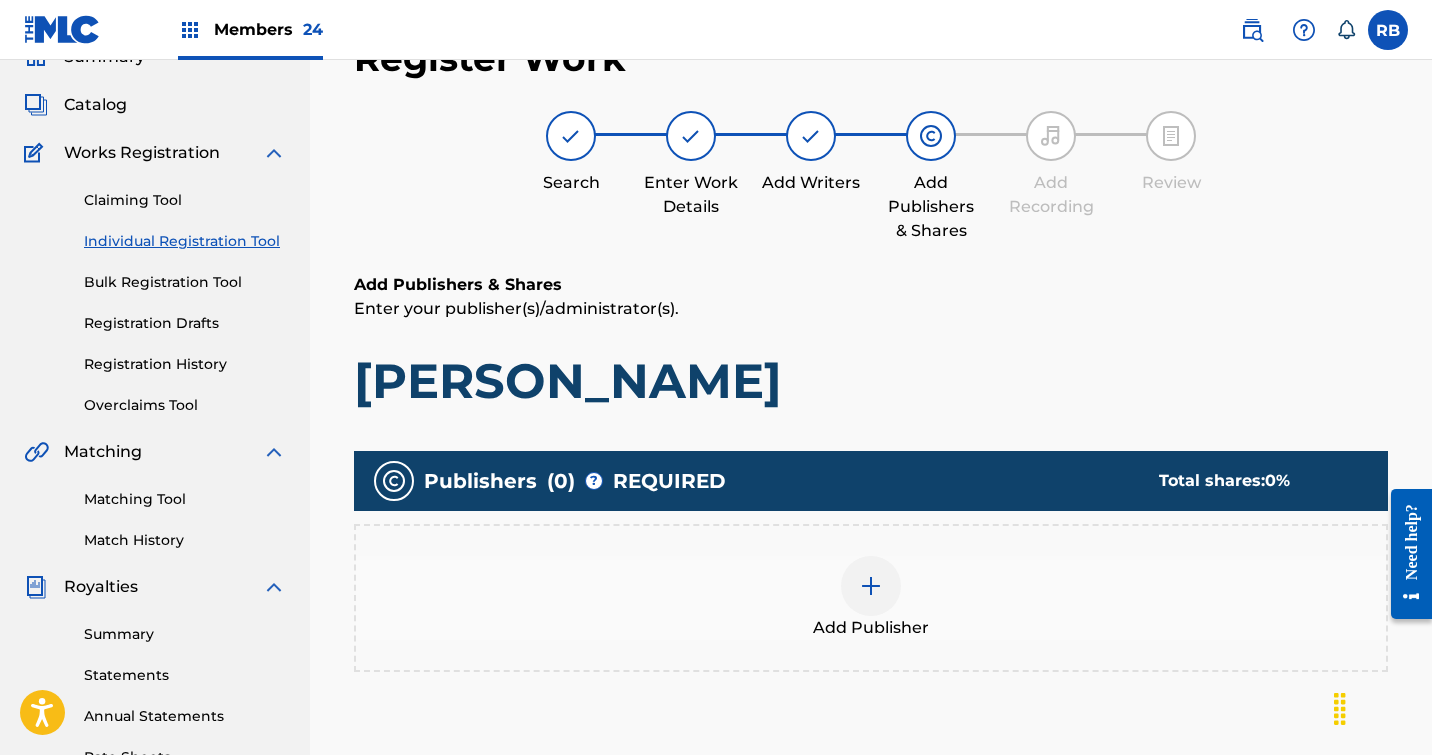 scroll, scrollTop: 90, scrollLeft: 0, axis: vertical 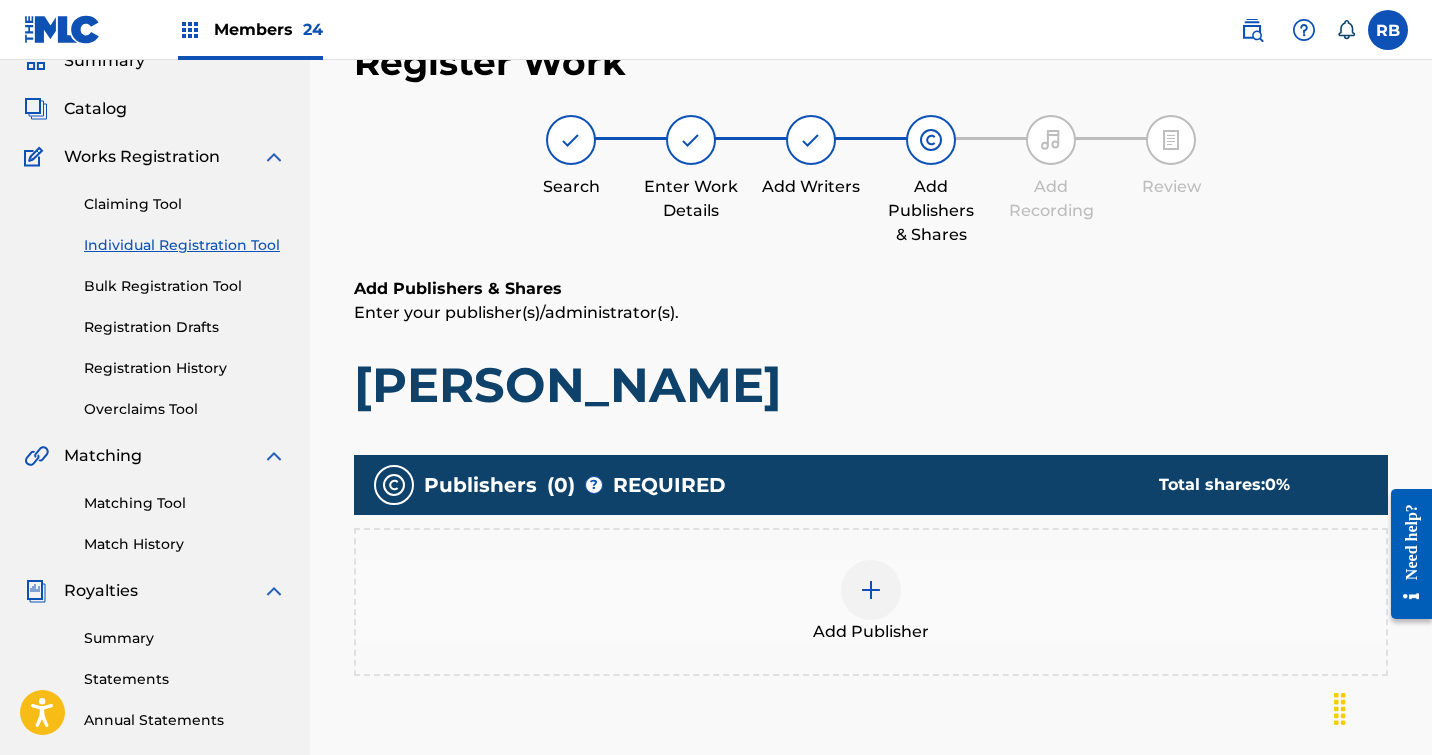click at bounding box center [871, 590] 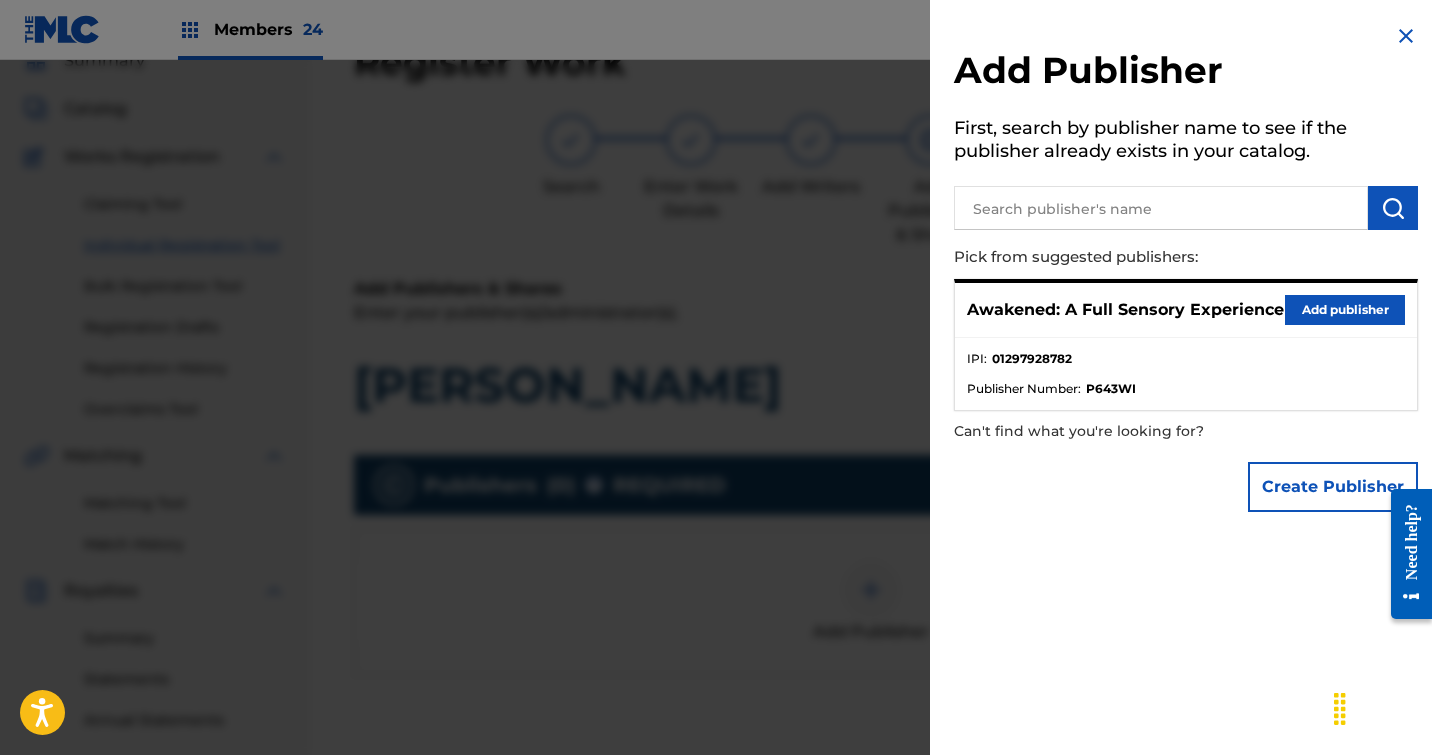 click on "Add publisher" at bounding box center [1345, 310] 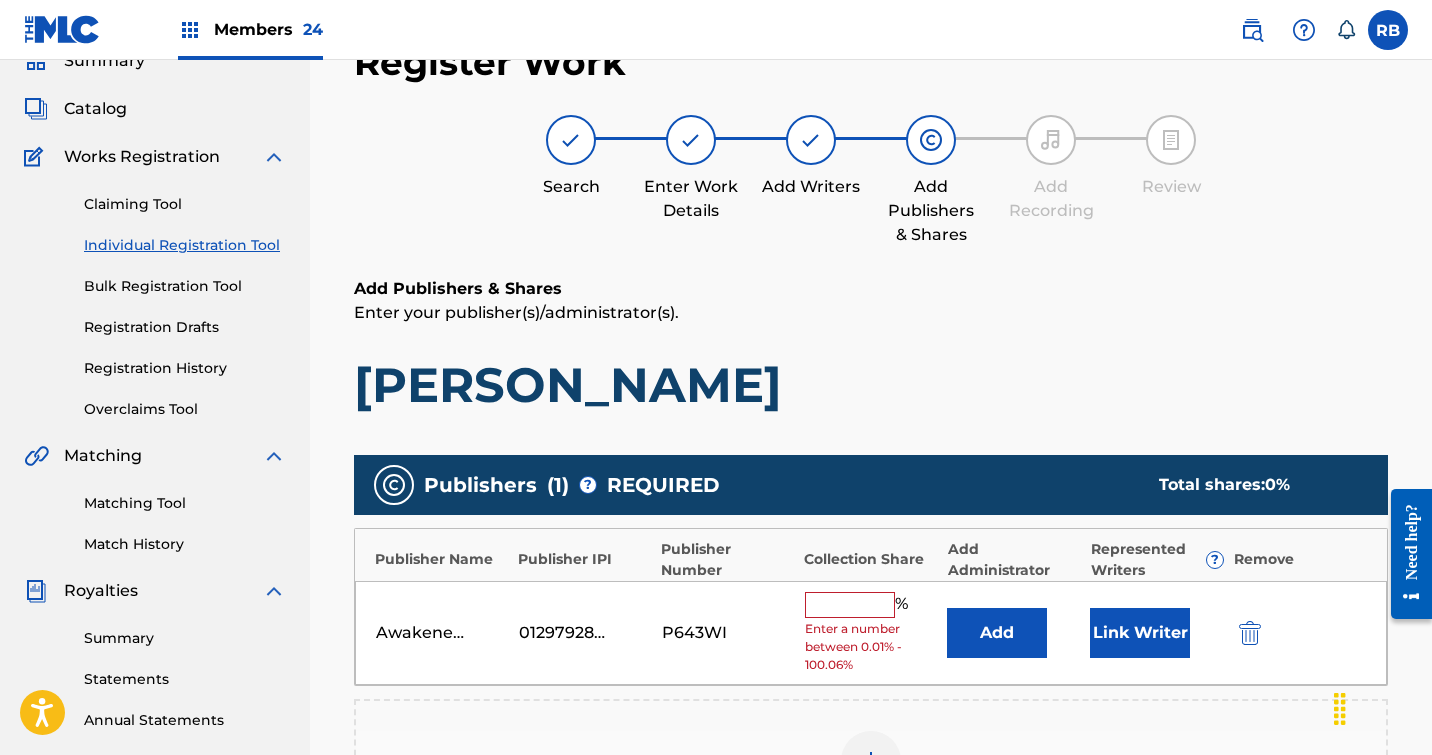 click at bounding box center [850, 605] 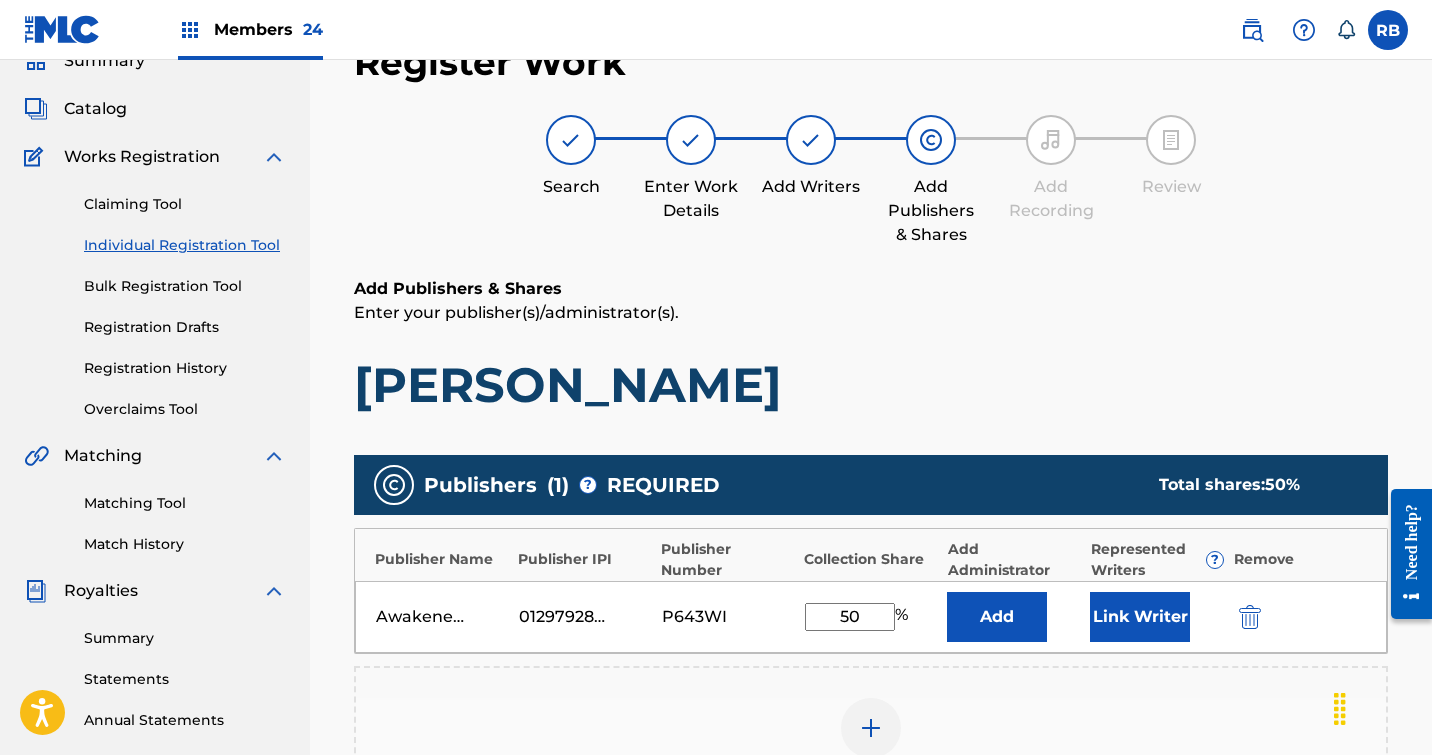 type on "50" 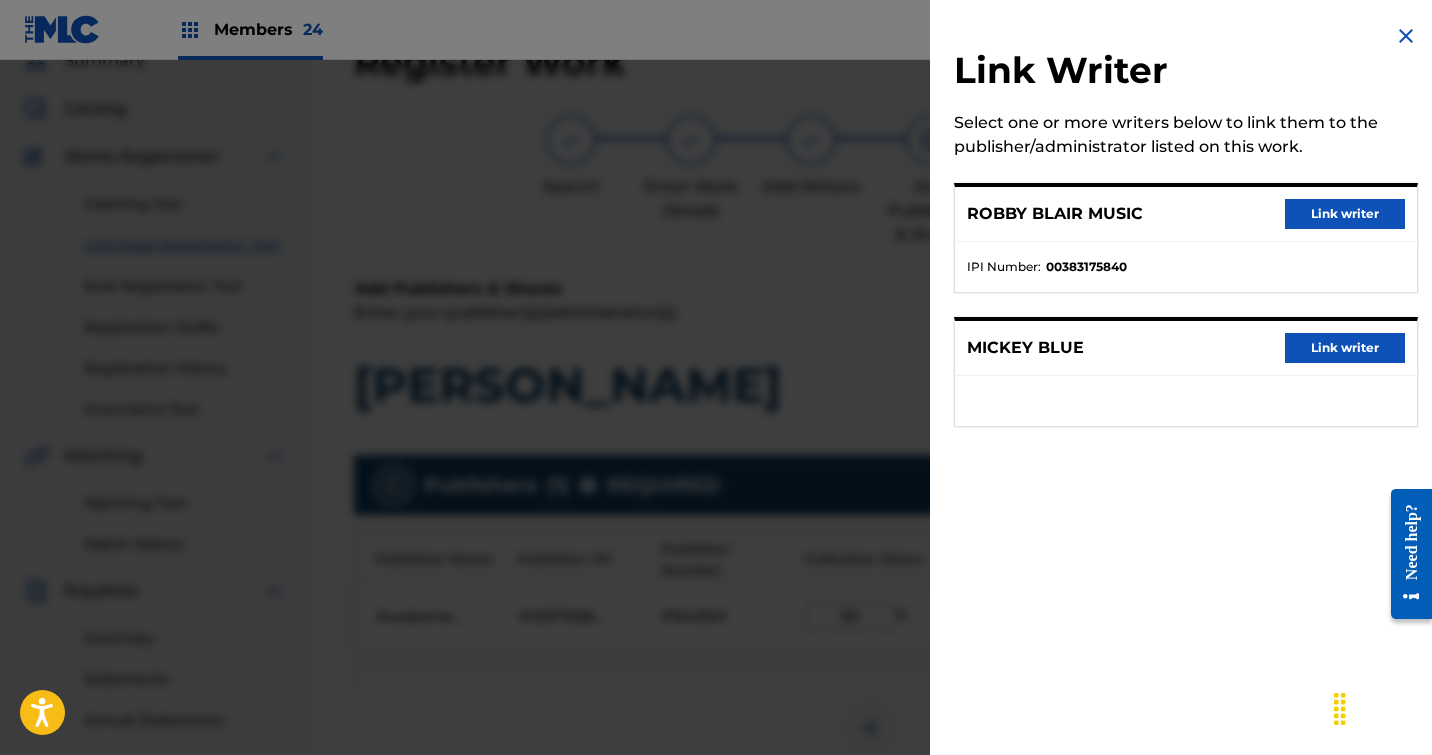 click on "Link writer" at bounding box center (1345, 214) 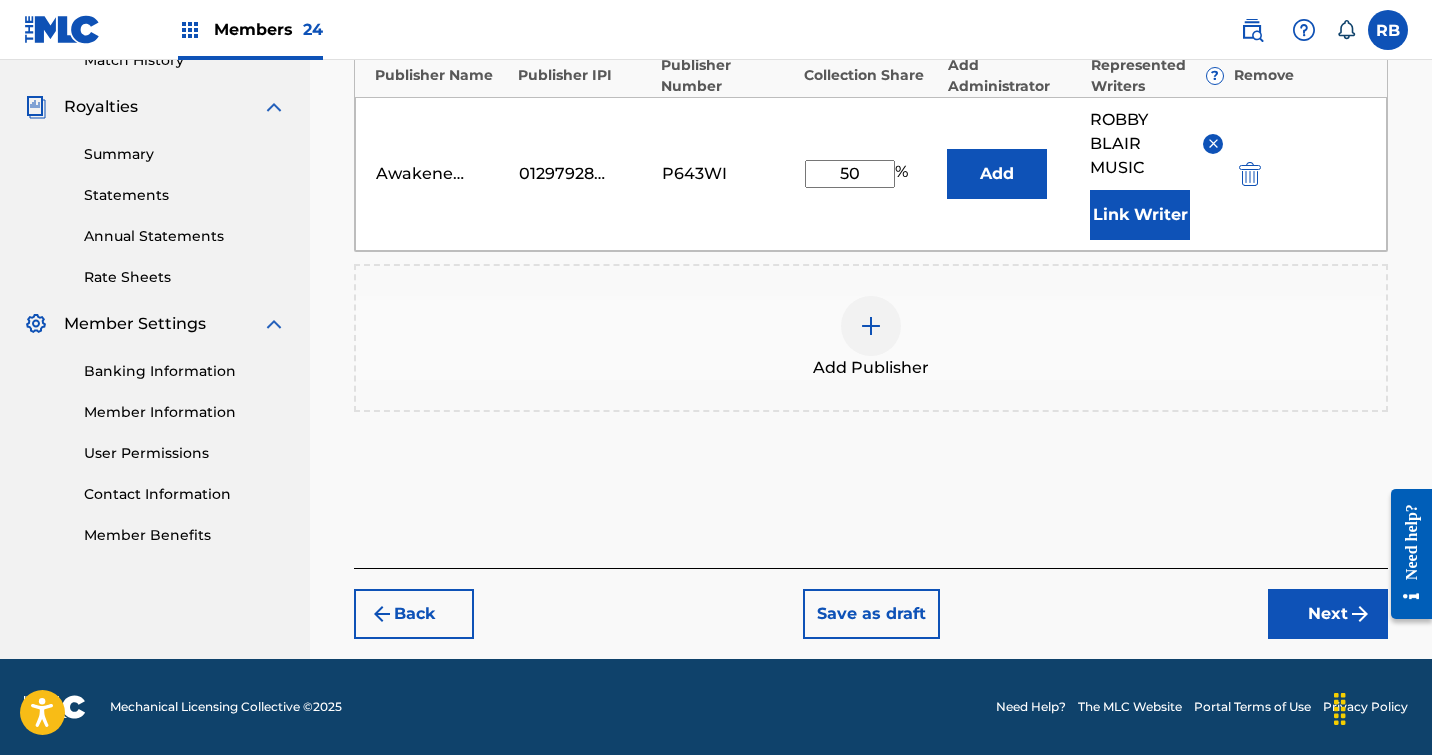 click on "Next" at bounding box center (1328, 614) 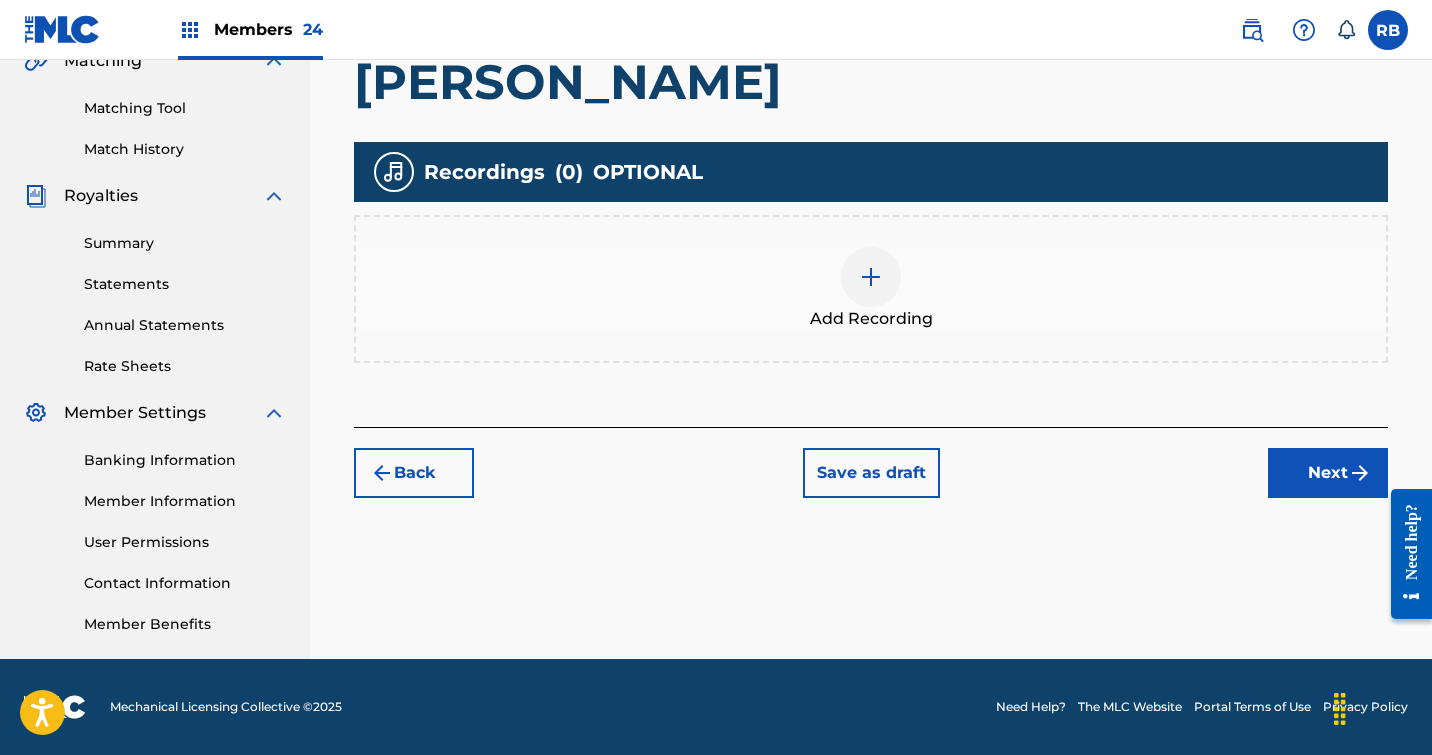 click at bounding box center [871, 277] 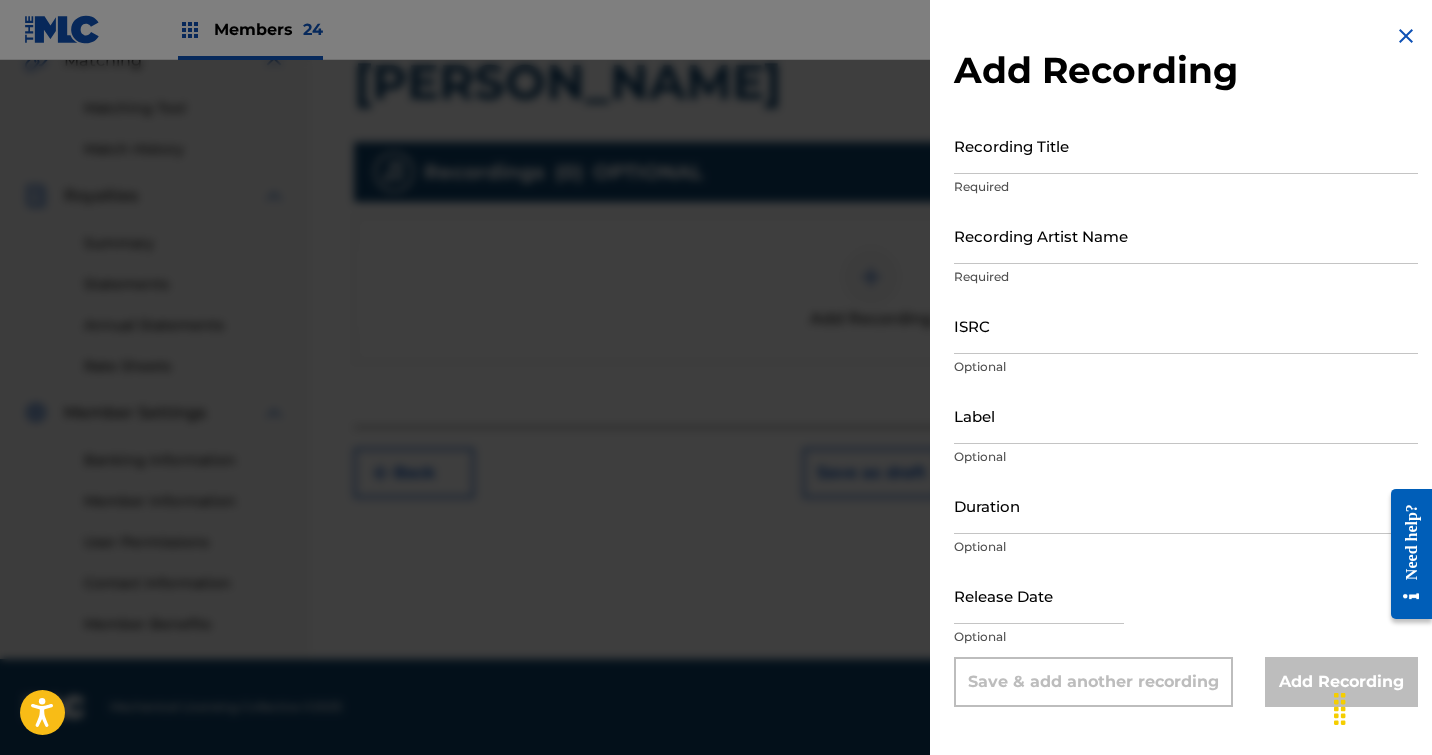 click on "Recording Title" at bounding box center [1186, 145] 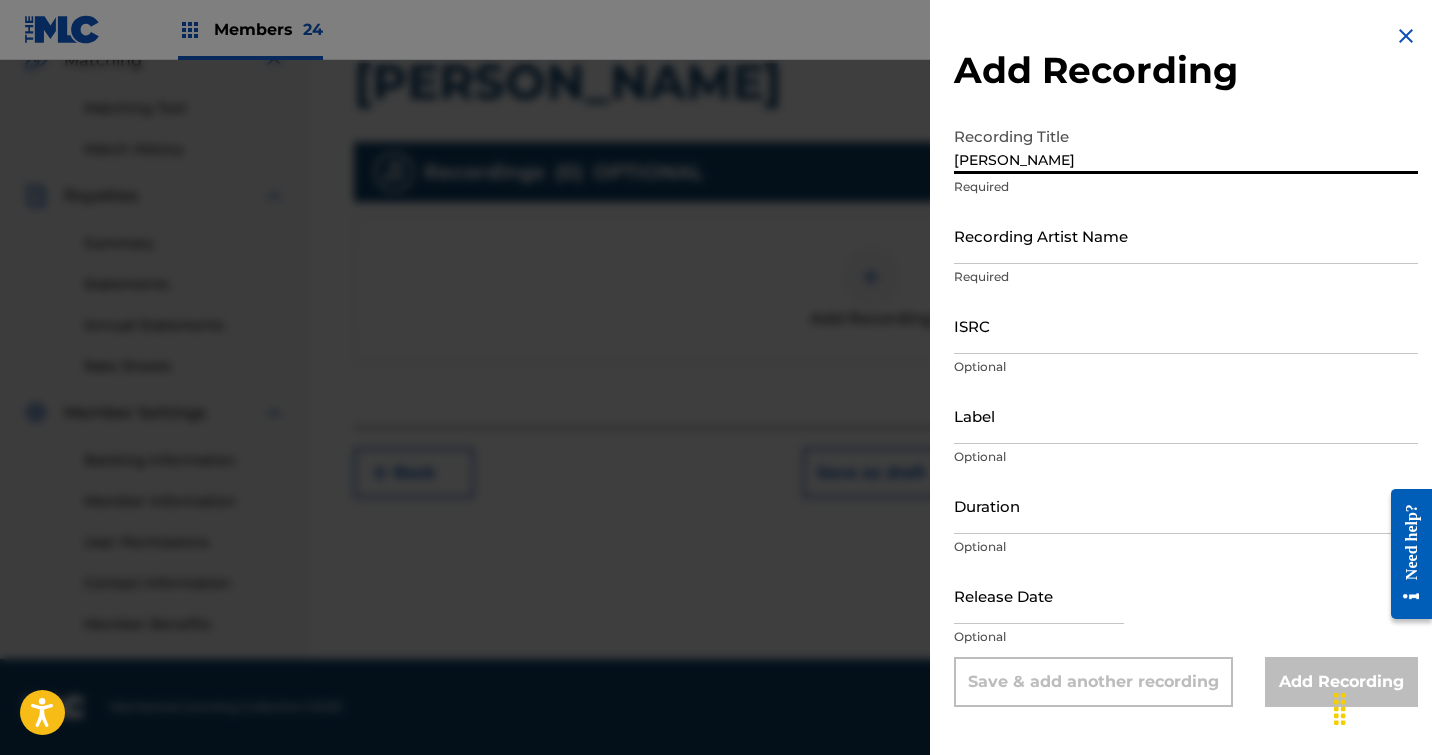 type on "[PERSON_NAME]" 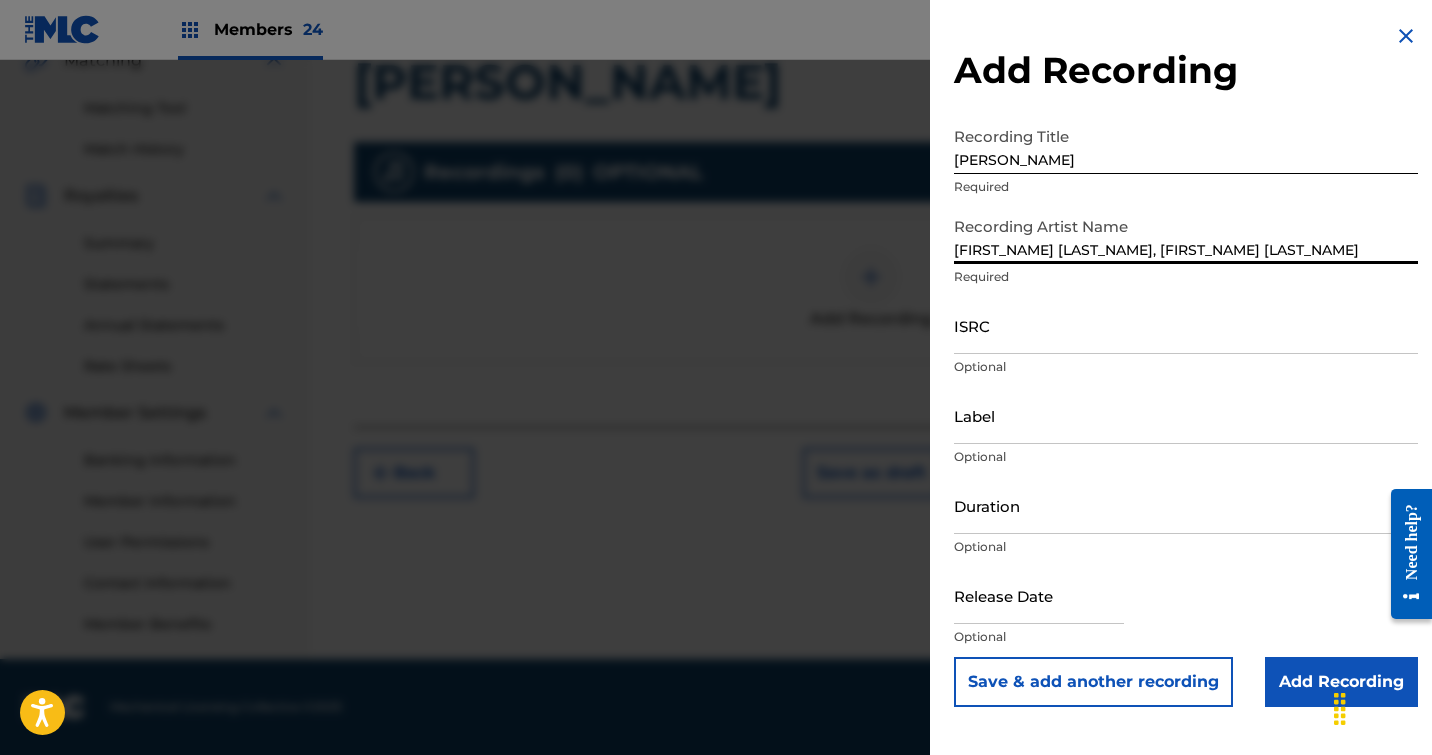 type on "[FIRST_NAME] [LAST_NAME], [FIRST_NAME] [LAST_NAME]" 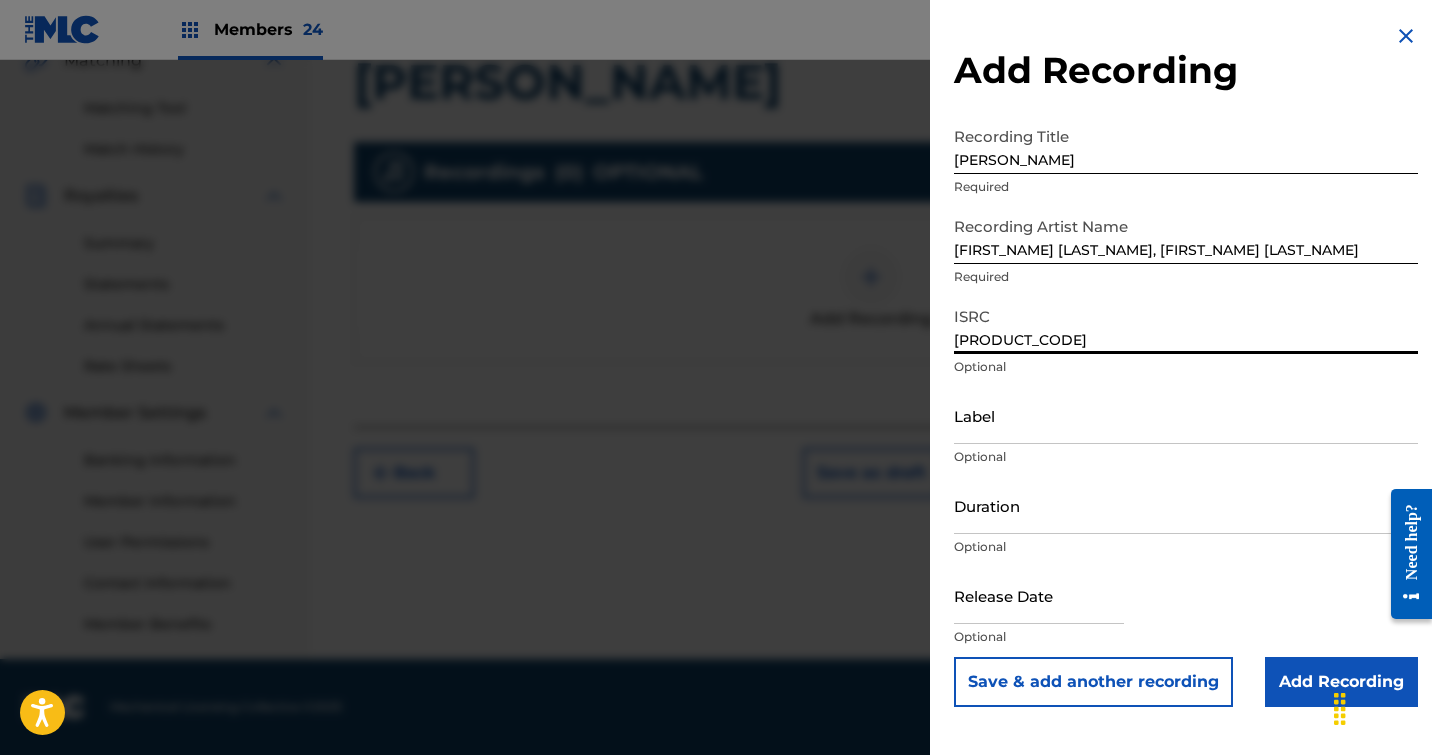 type on "[PRODUCT_CODE]" 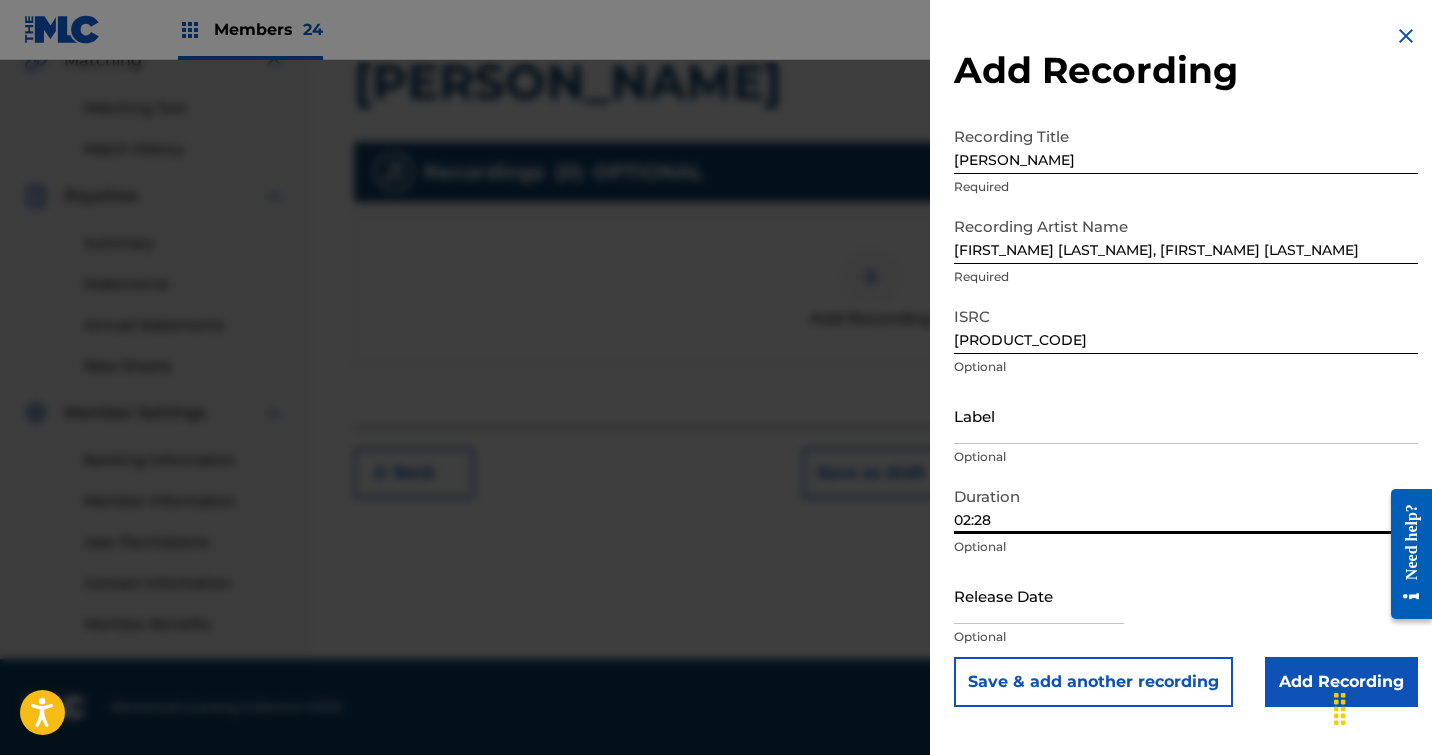 type on "02:28" 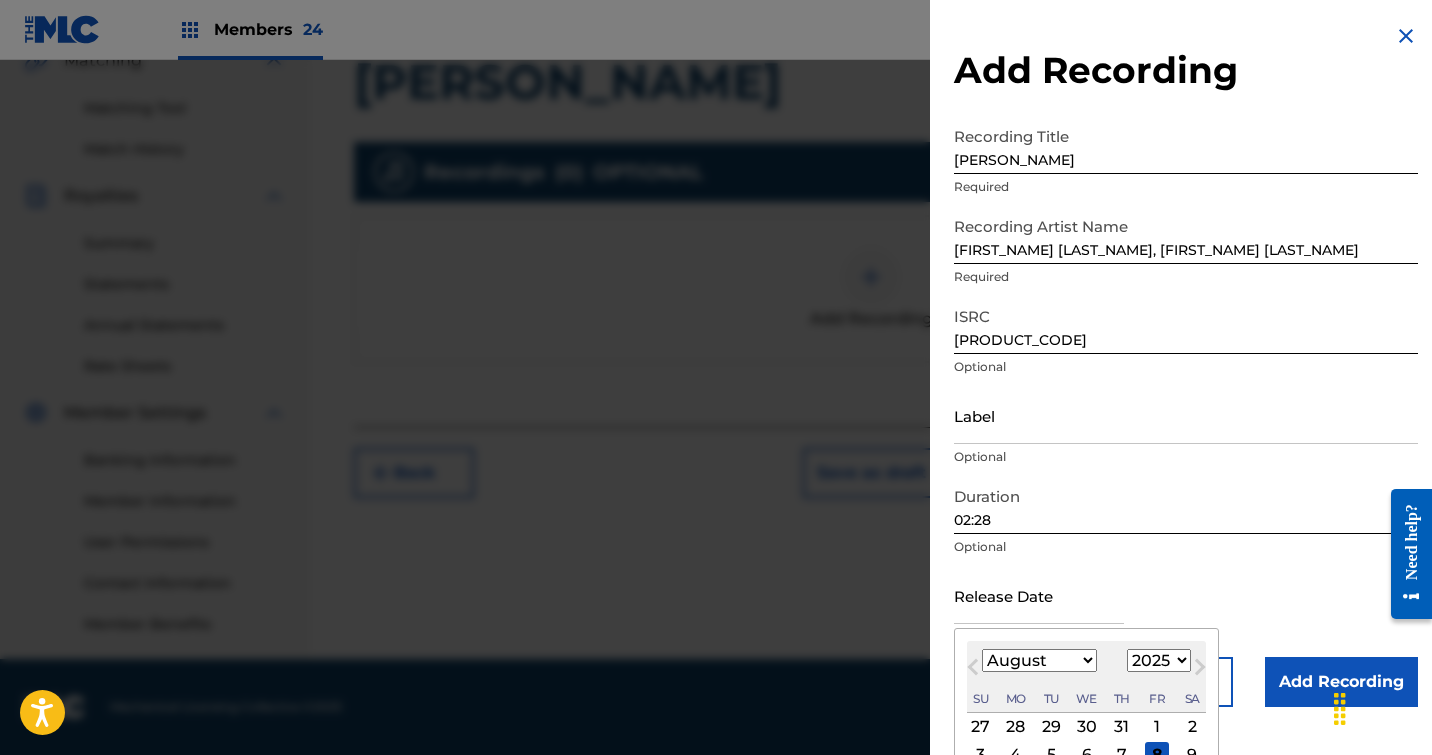 select on "2024" 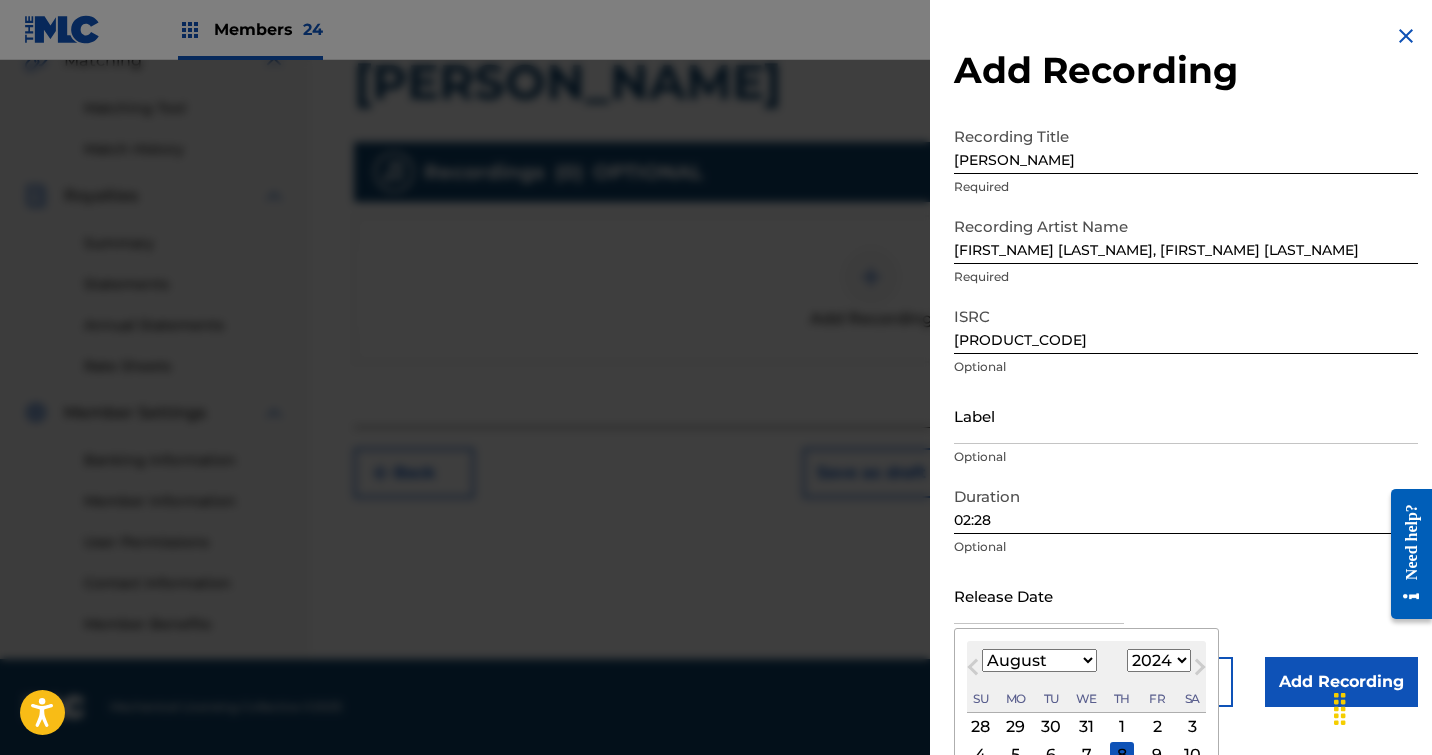 click on "2" at bounding box center [1157, 727] 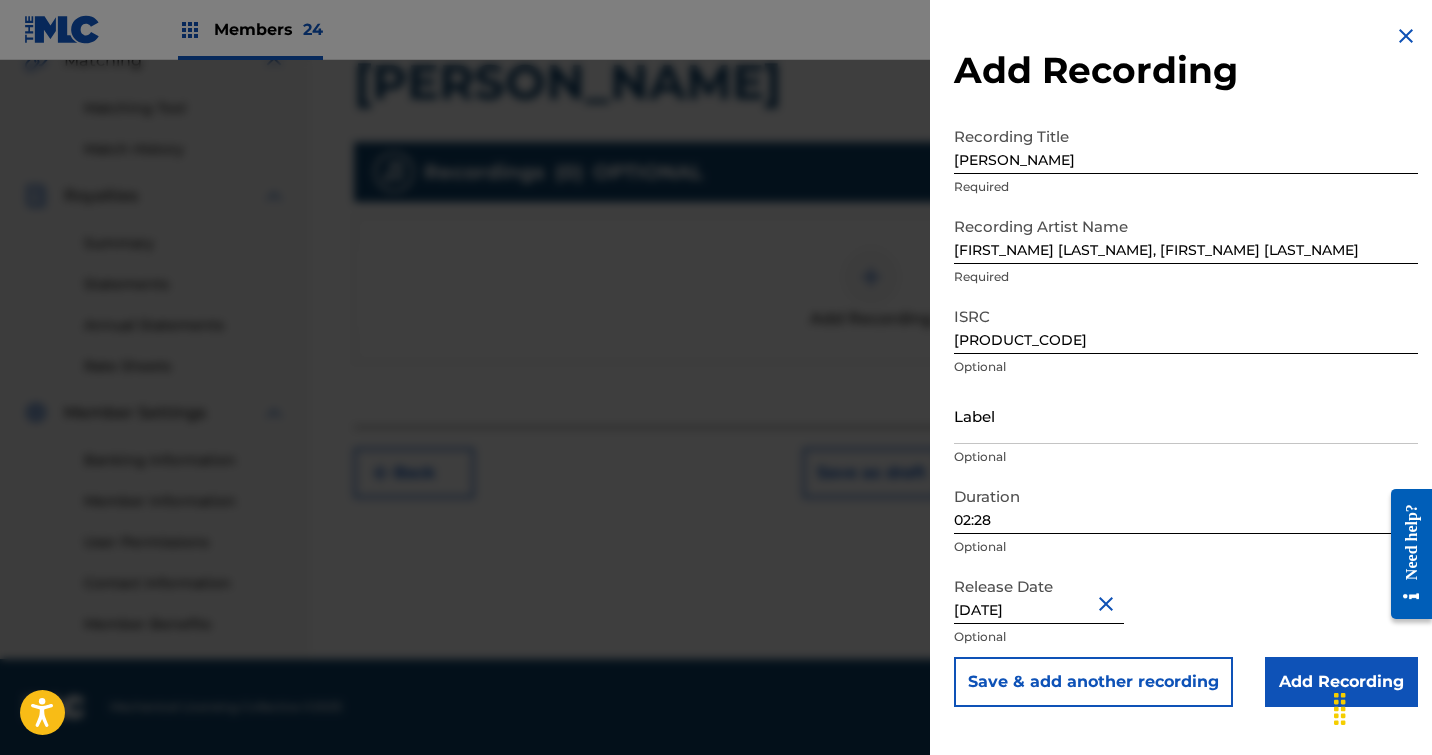 click on "Add Recording" at bounding box center [1341, 682] 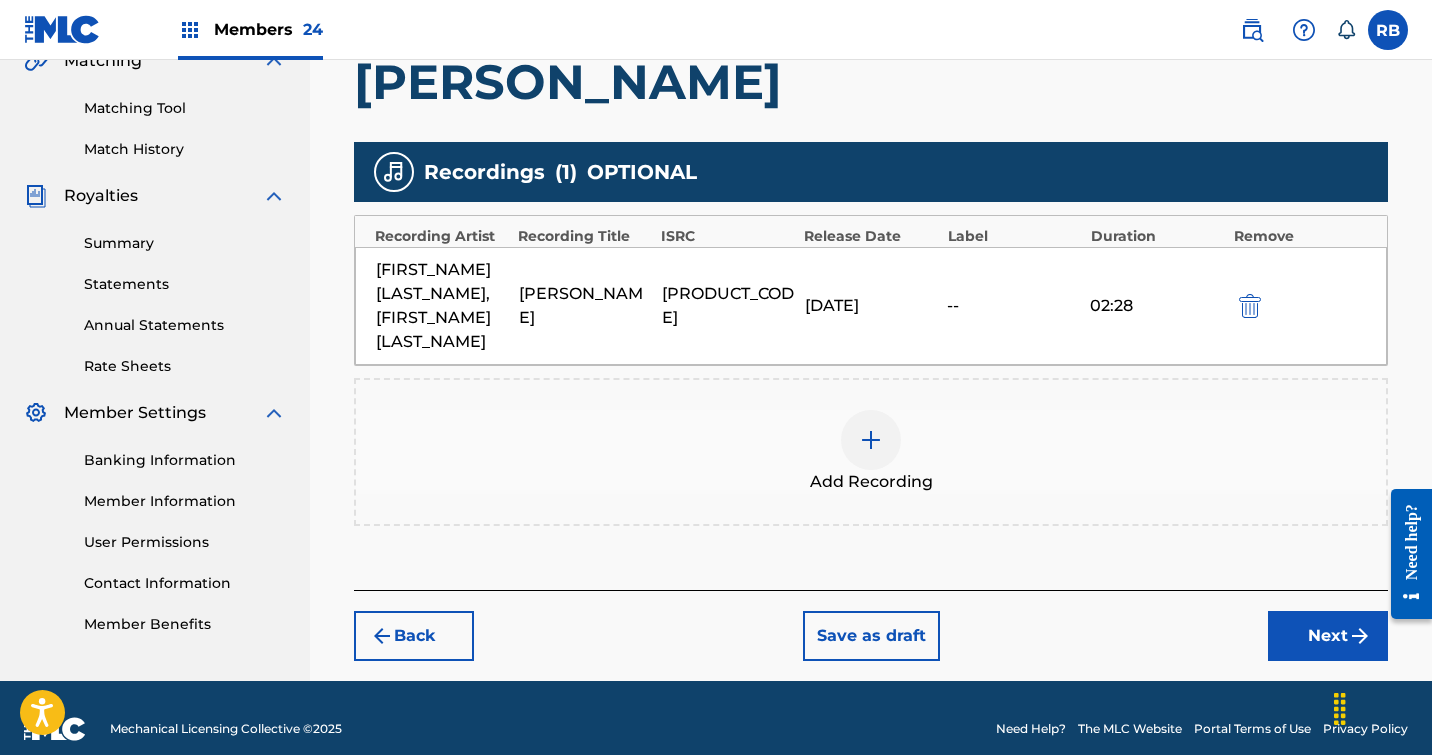 click on "Next" at bounding box center [1328, 636] 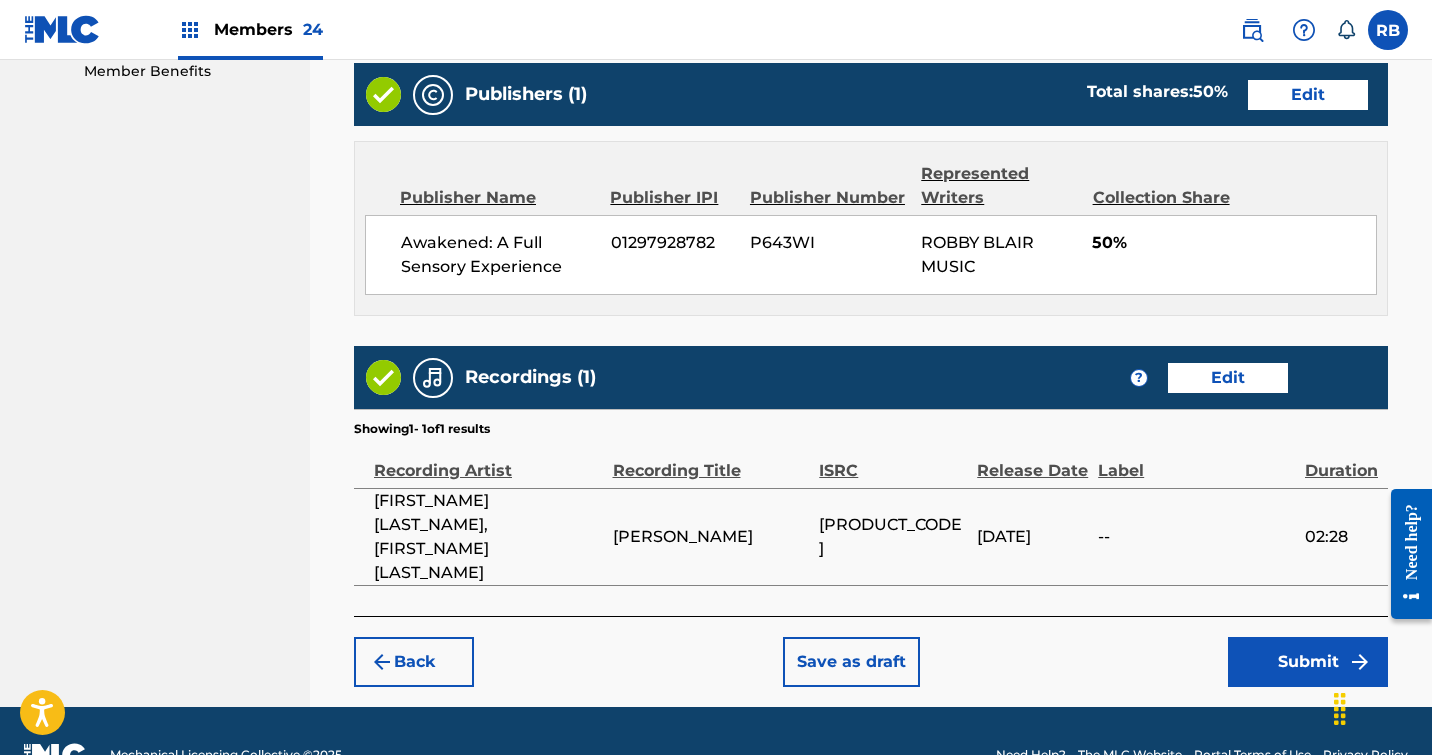 scroll, scrollTop: 1037, scrollLeft: 0, axis: vertical 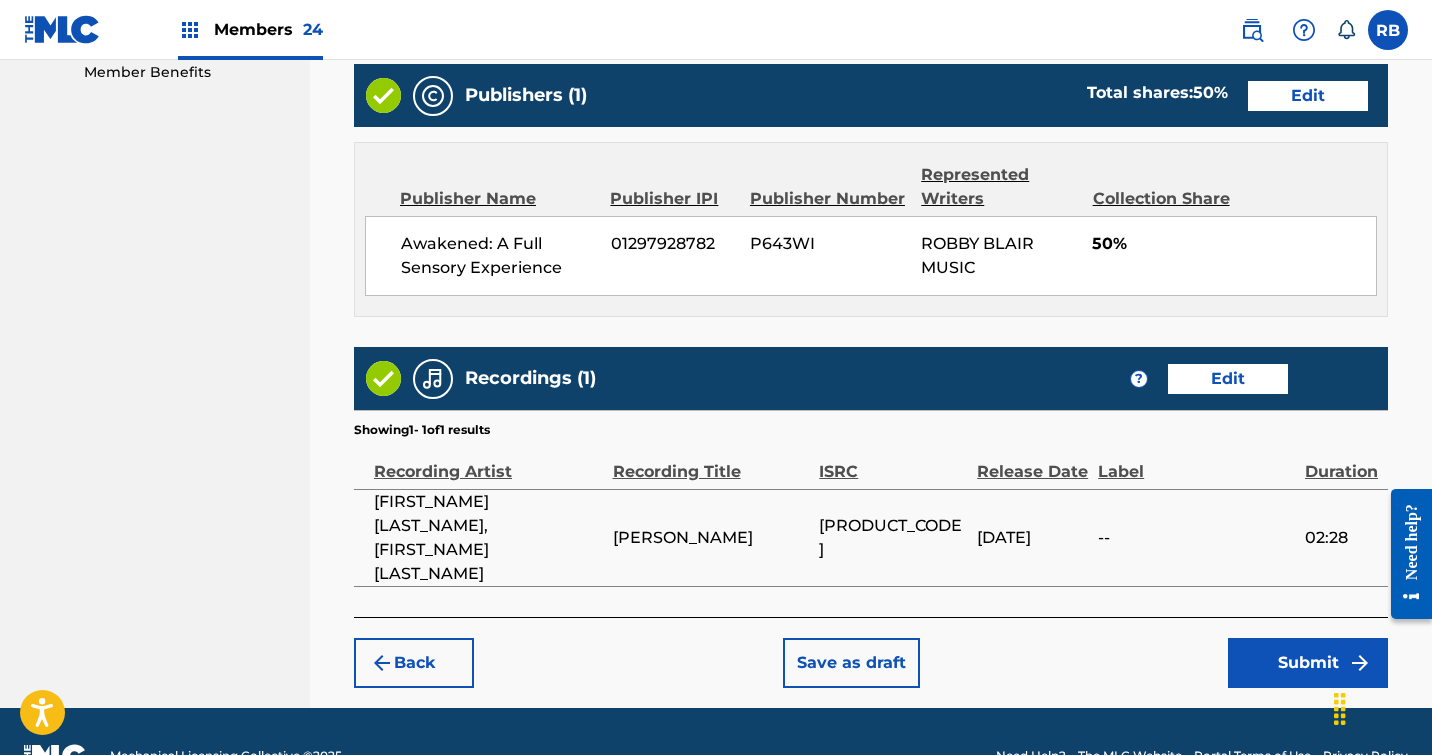 click on "Submit" at bounding box center (1308, 663) 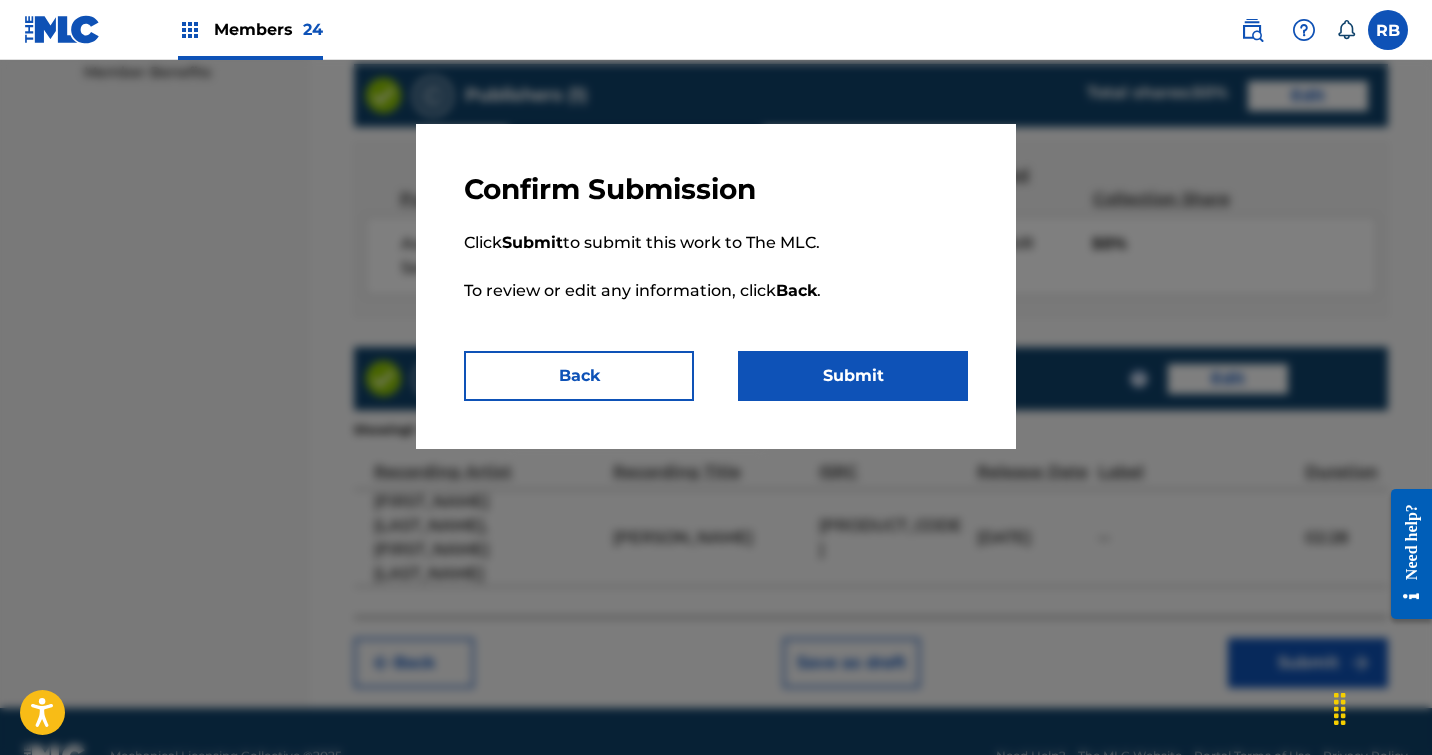 click on "Submit" at bounding box center [853, 376] 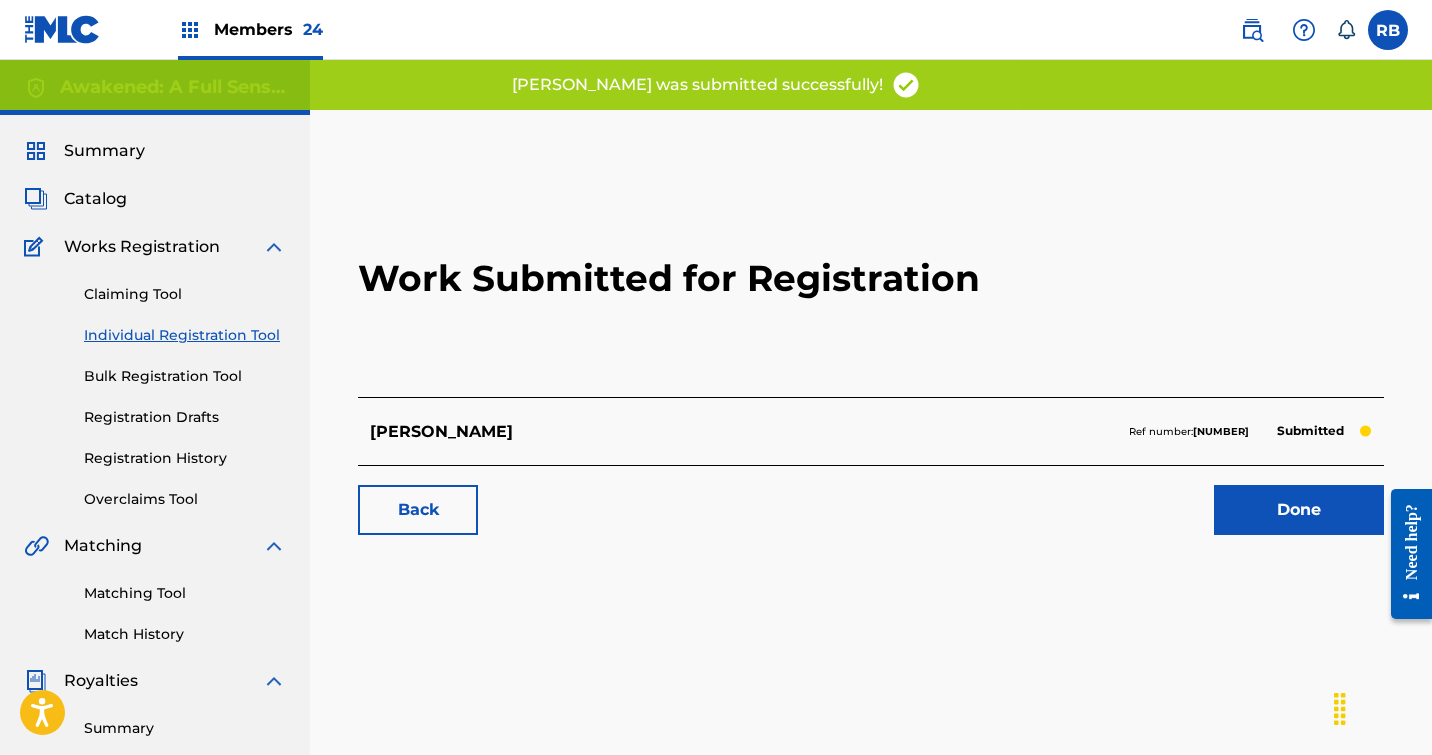 click on "Done" at bounding box center [1299, 510] 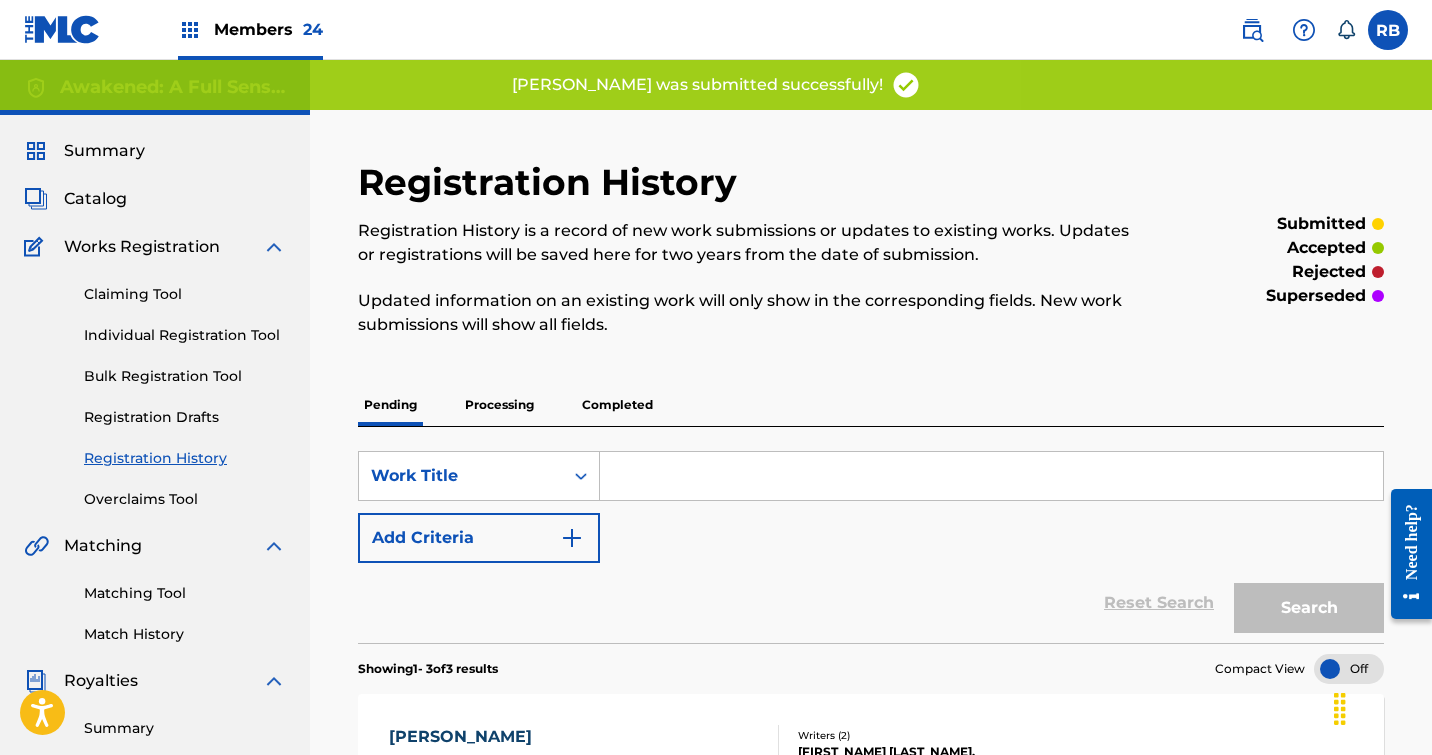 click on "Individual Registration Tool" at bounding box center (185, 335) 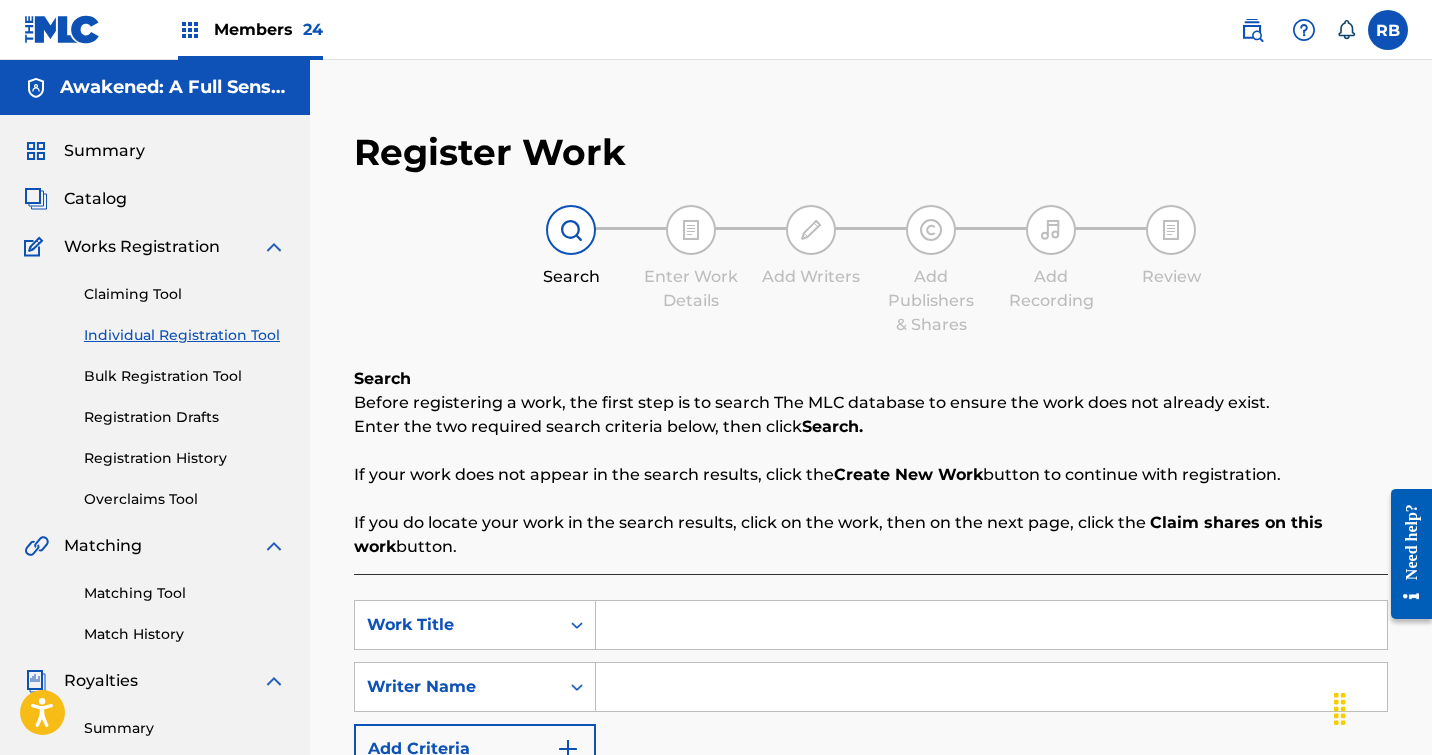 click at bounding box center (991, 625) 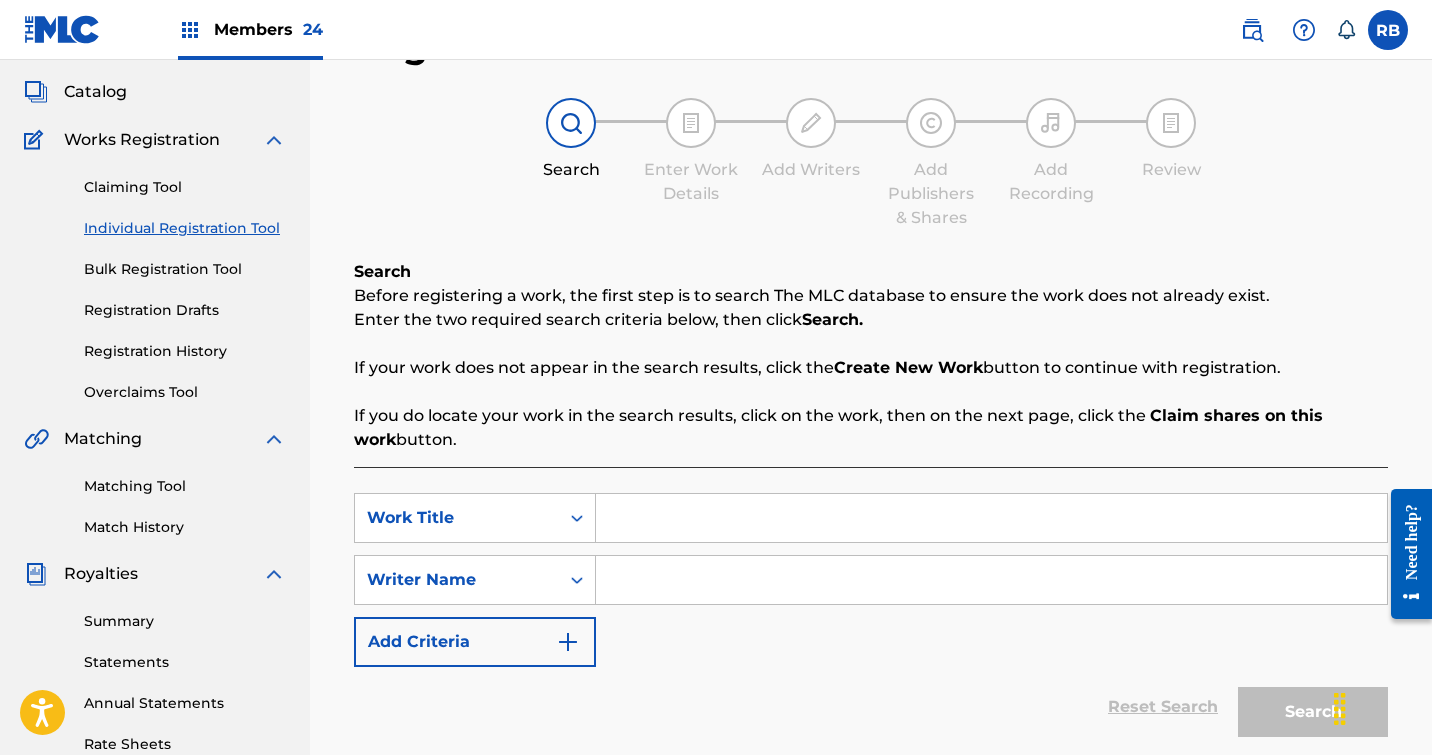 scroll, scrollTop: 118, scrollLeft: 0, axis: vertical 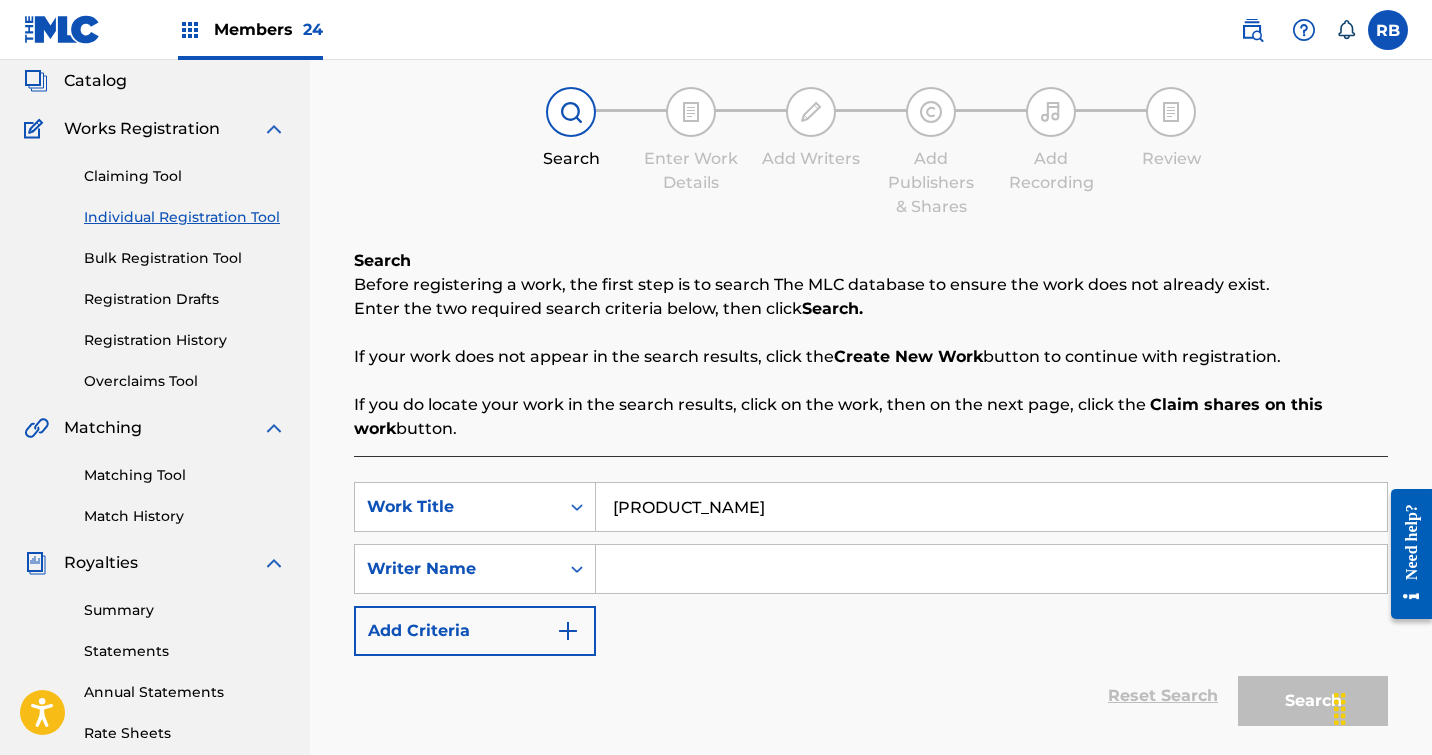 type on "[PRODUCT_NAME]" 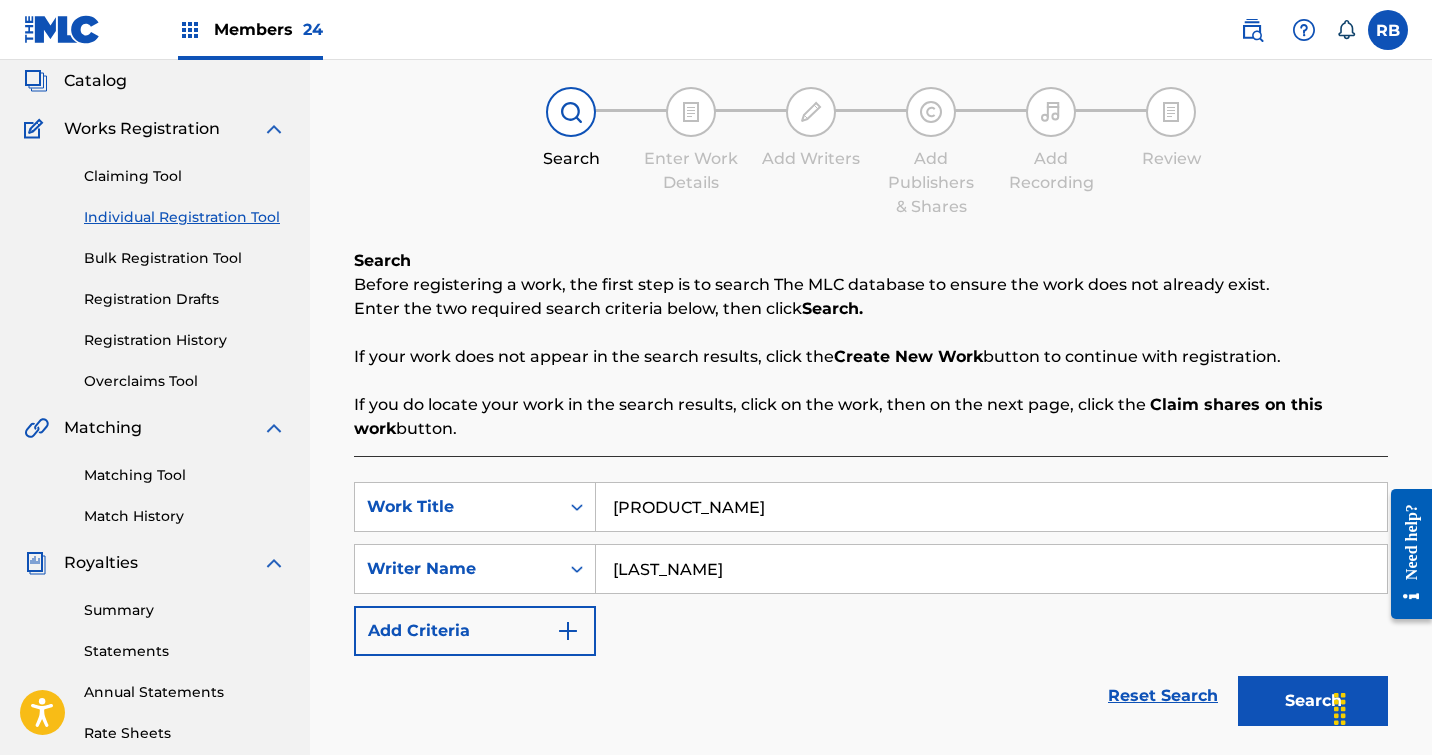 type on "[LAST_NAME]" 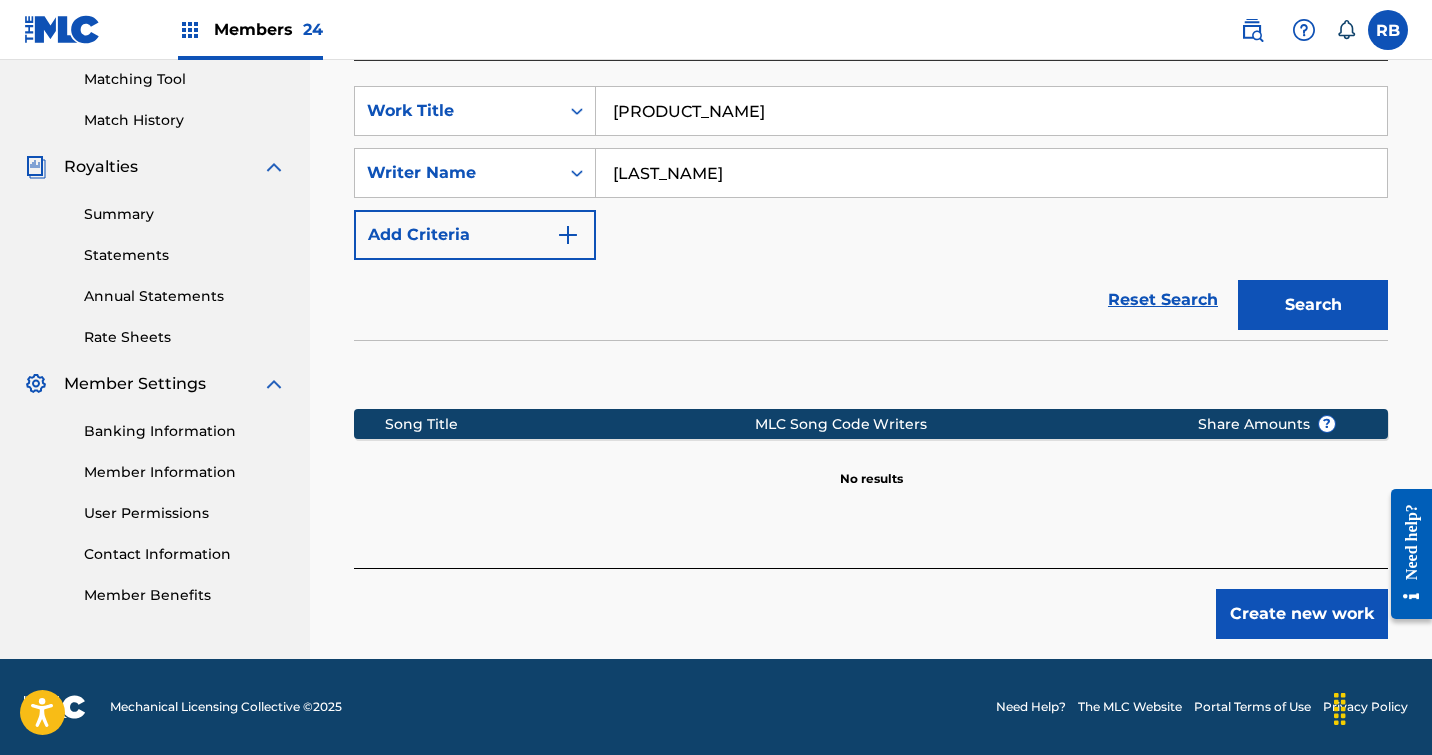 scroll, scrollTop: 514, scrollLeft: 0, axis: vertical 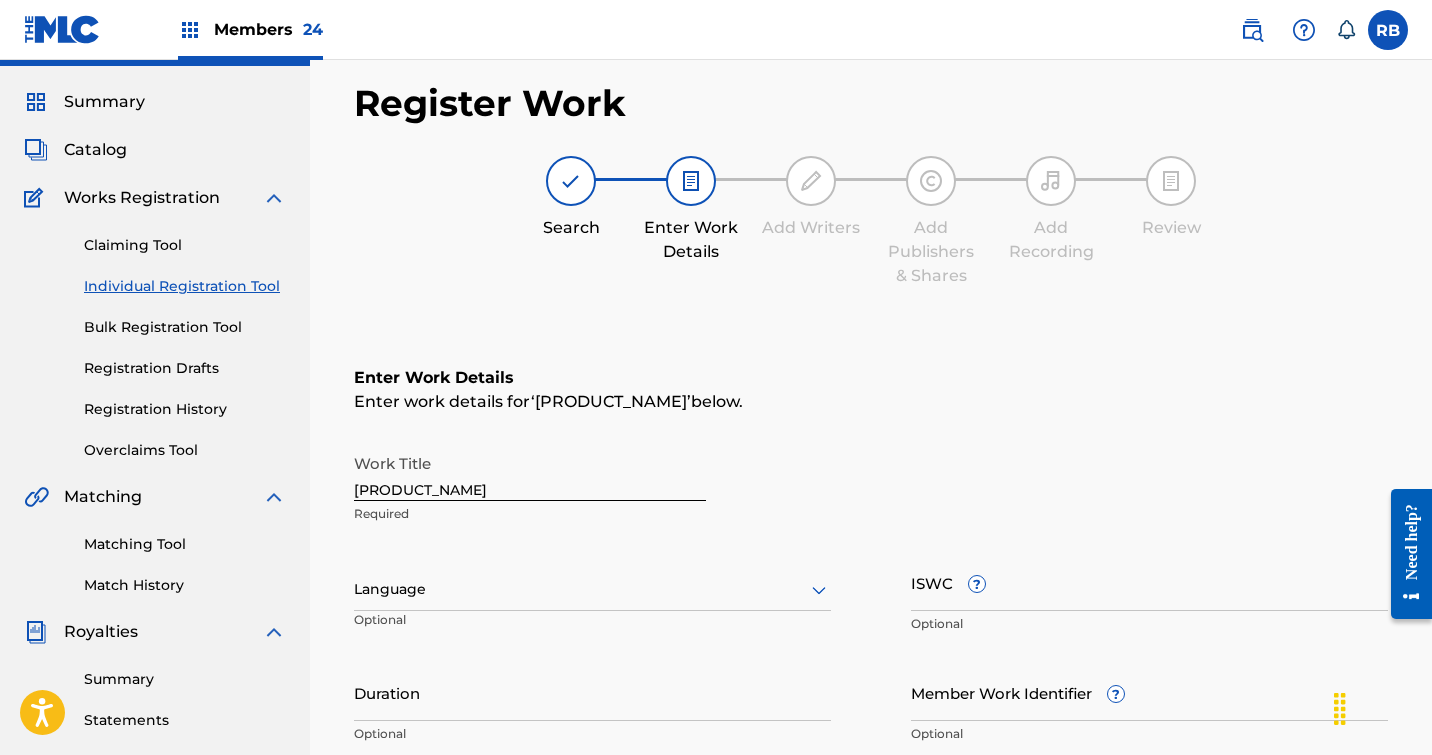 click at bounding box center (592, 589) 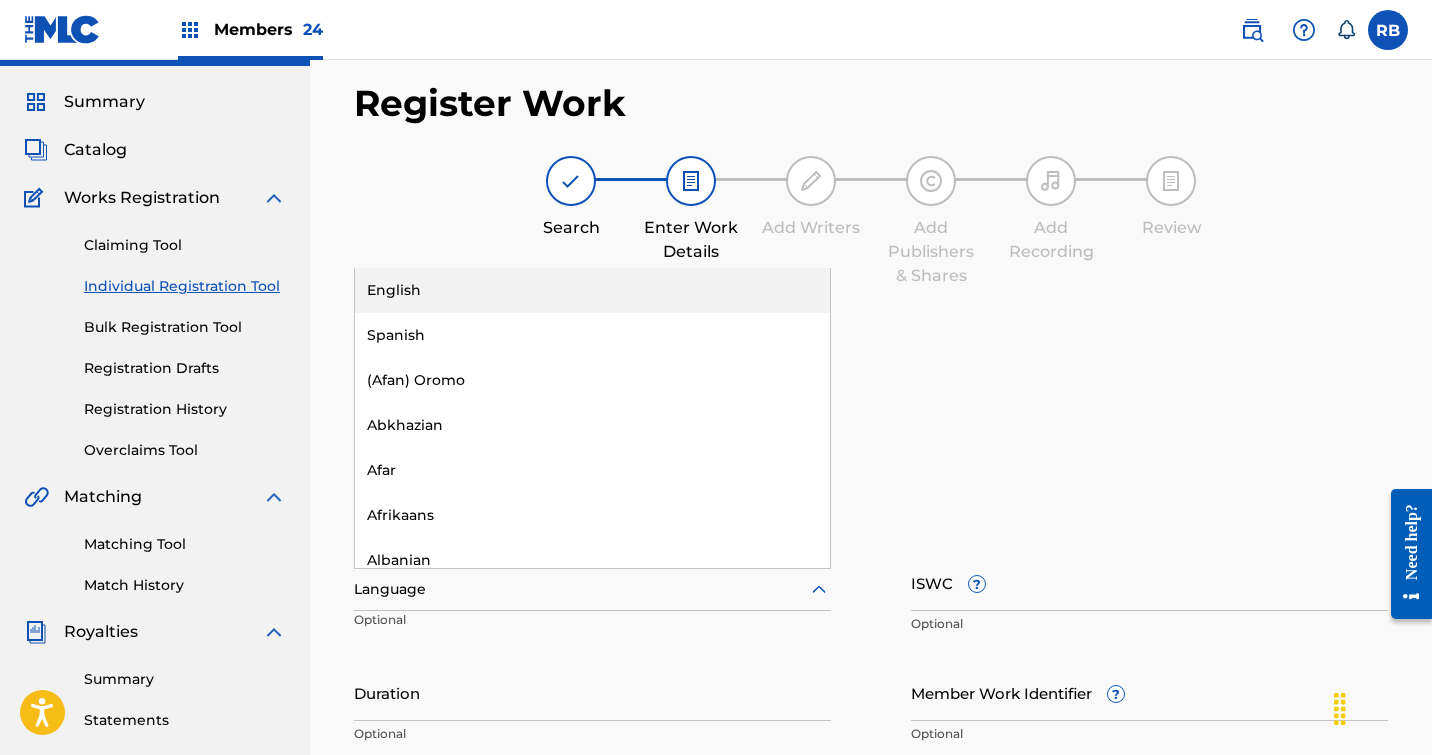 click on "English" at bounding box center (592, 290) 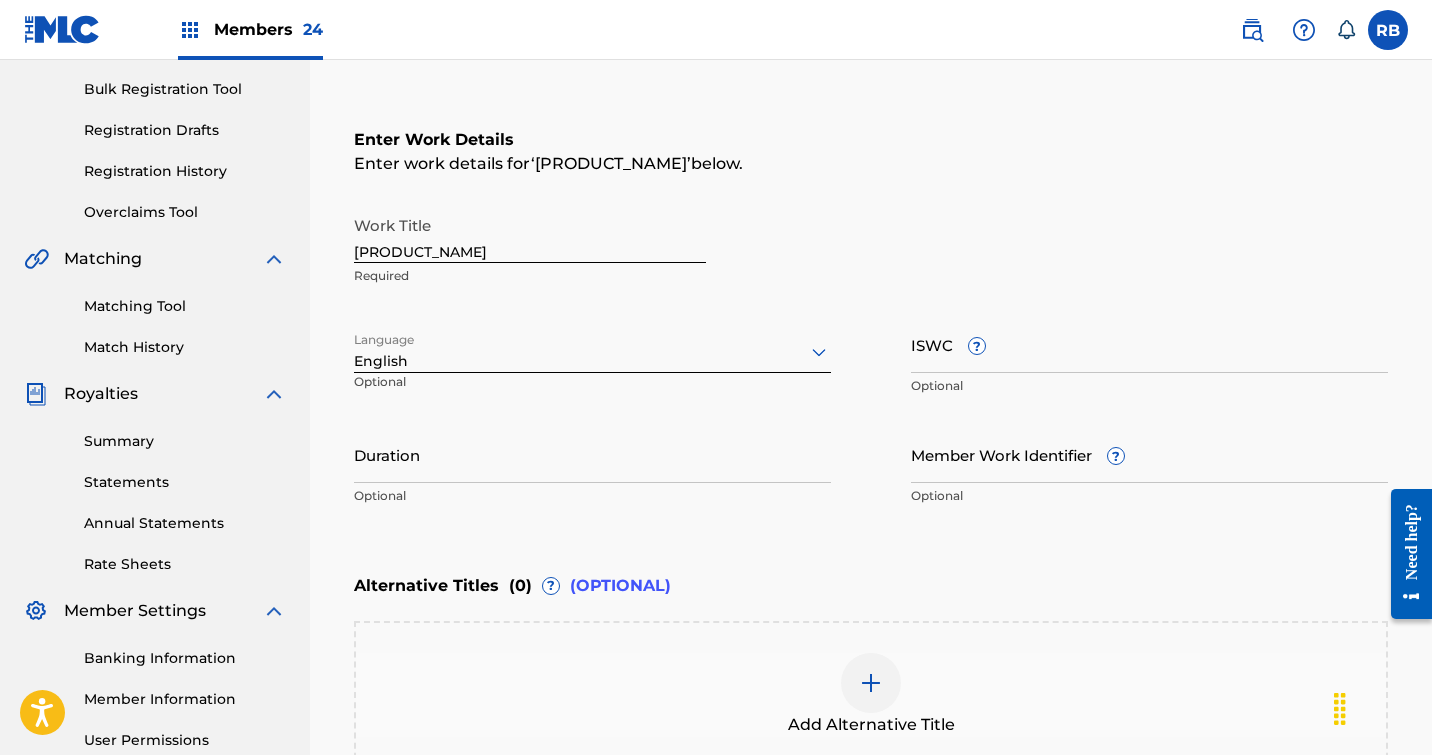 scroll, scrollTop: 304, scrollLeft: 0, axis: vertical 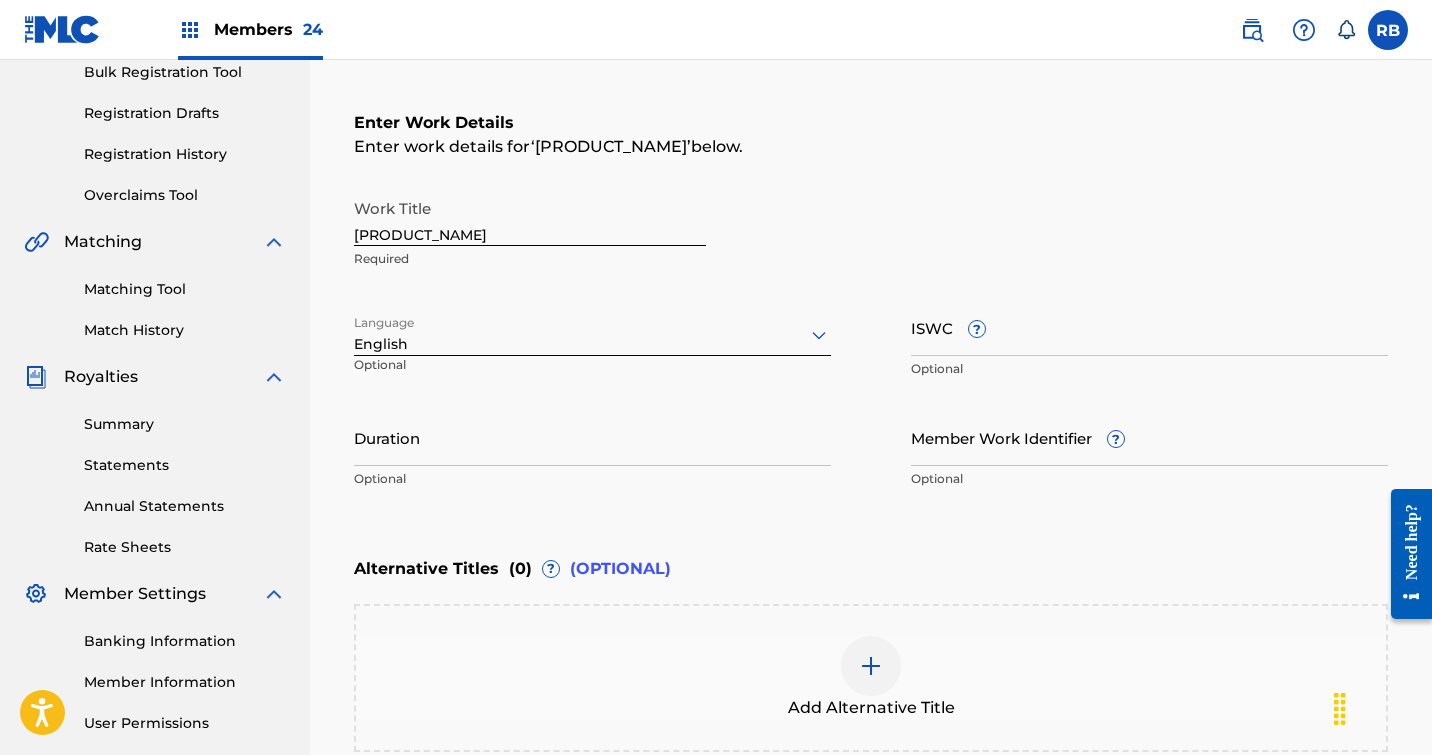 click on "Duration" at bounding box center [592, 437] 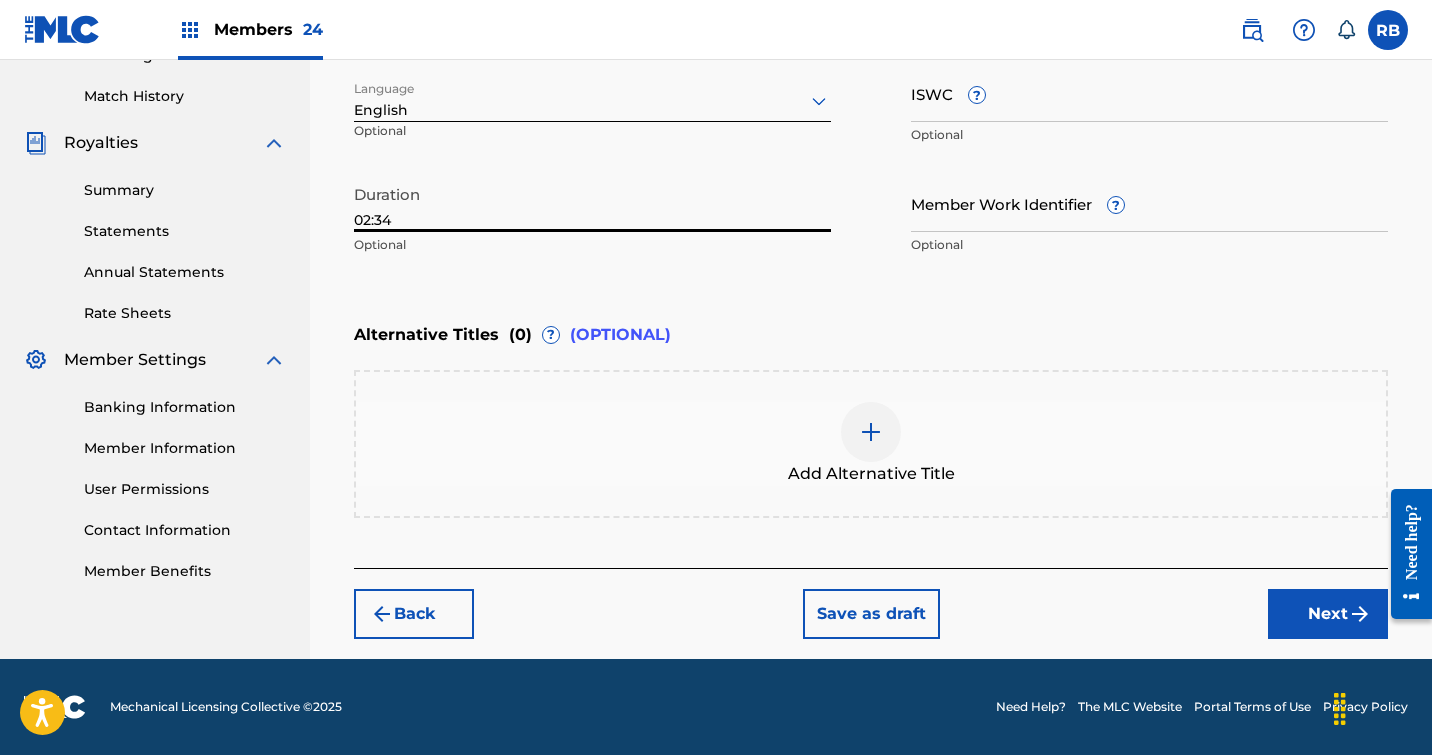 type on "02:34" 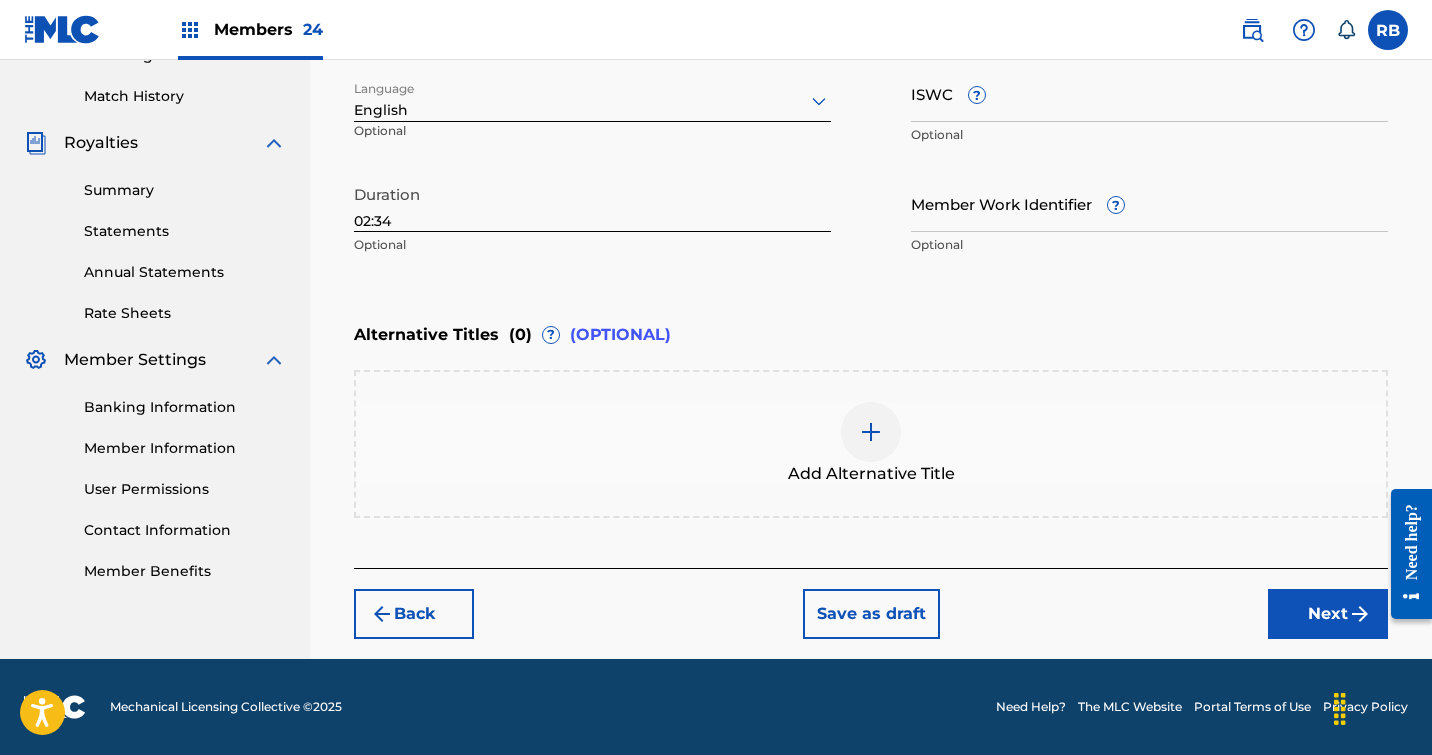 click on "Next" at bounding box center (1328, 614) 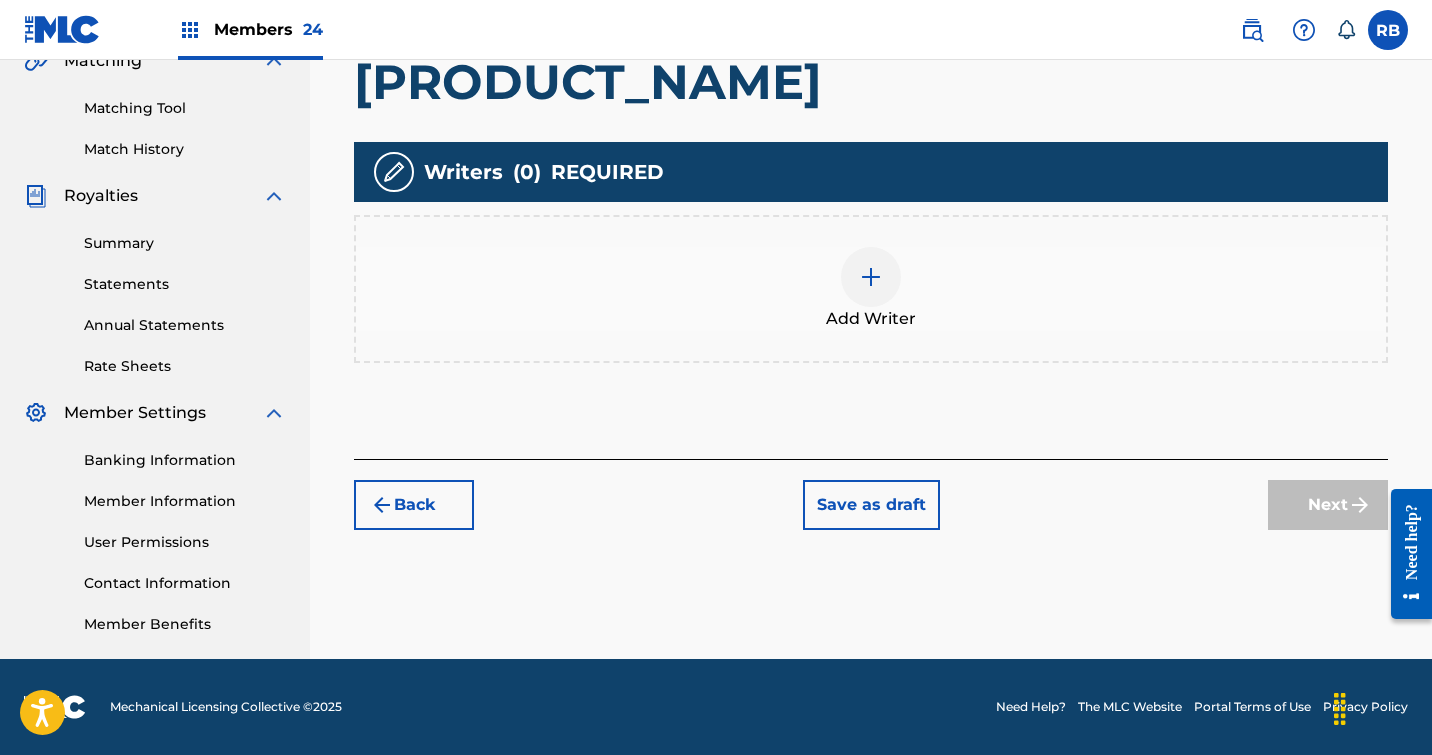 click at bounding box center (871, 277) 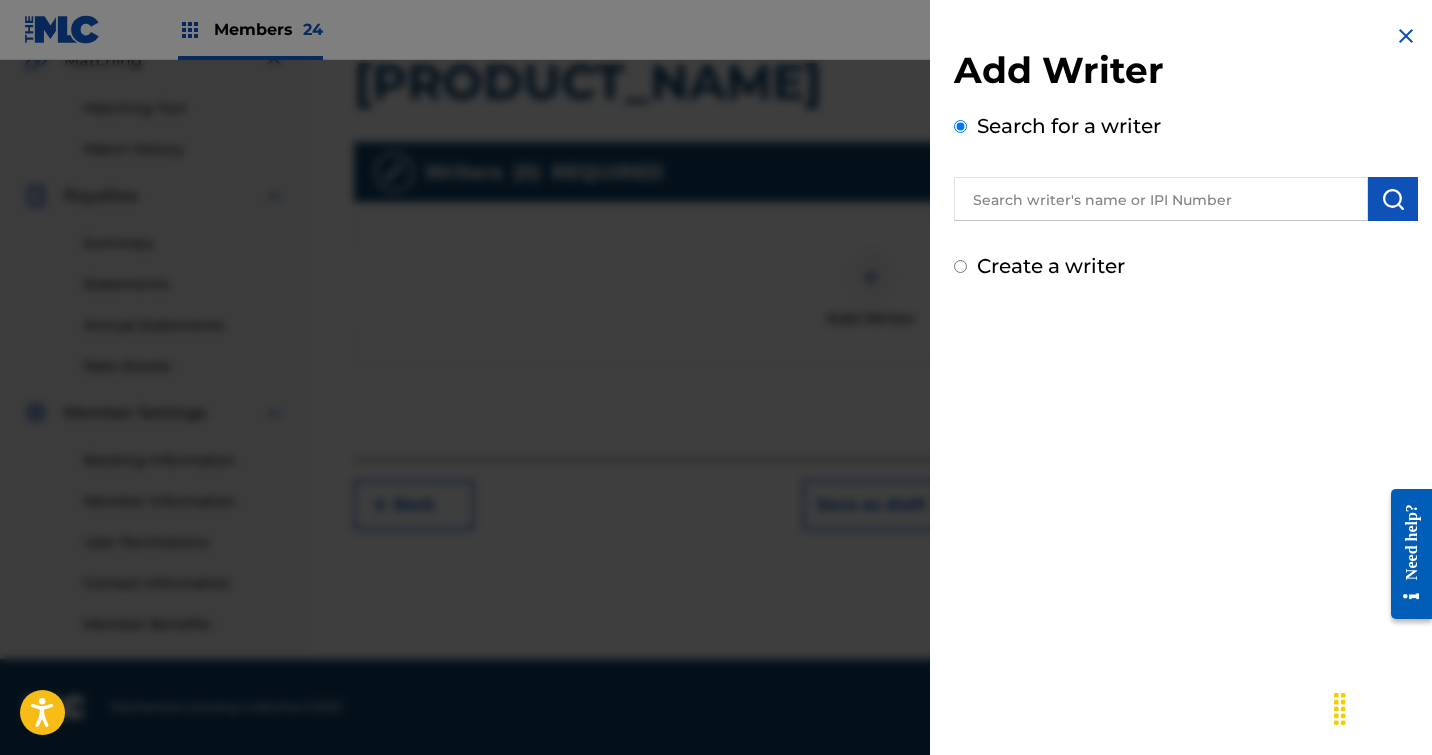 click at bounding box center (1161, 199) 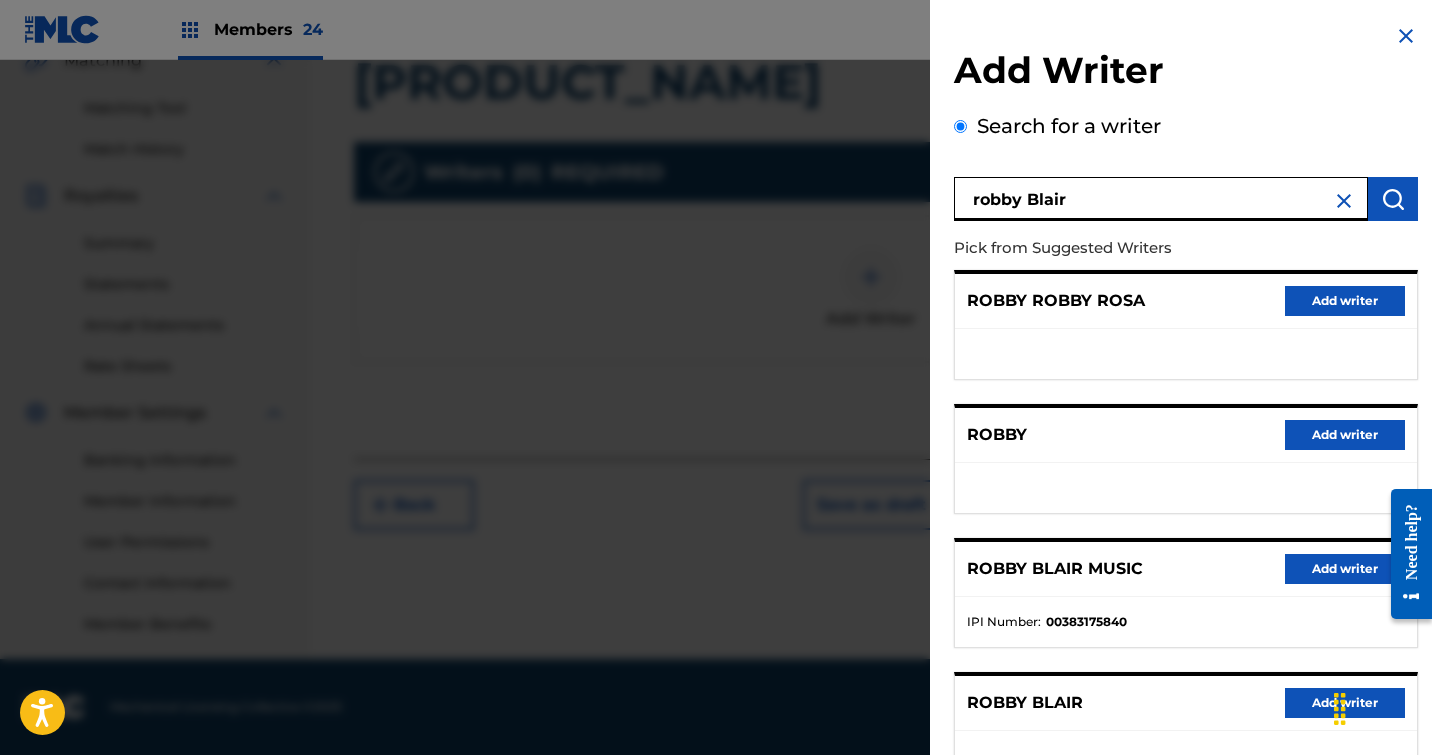 type on "robby Blair" 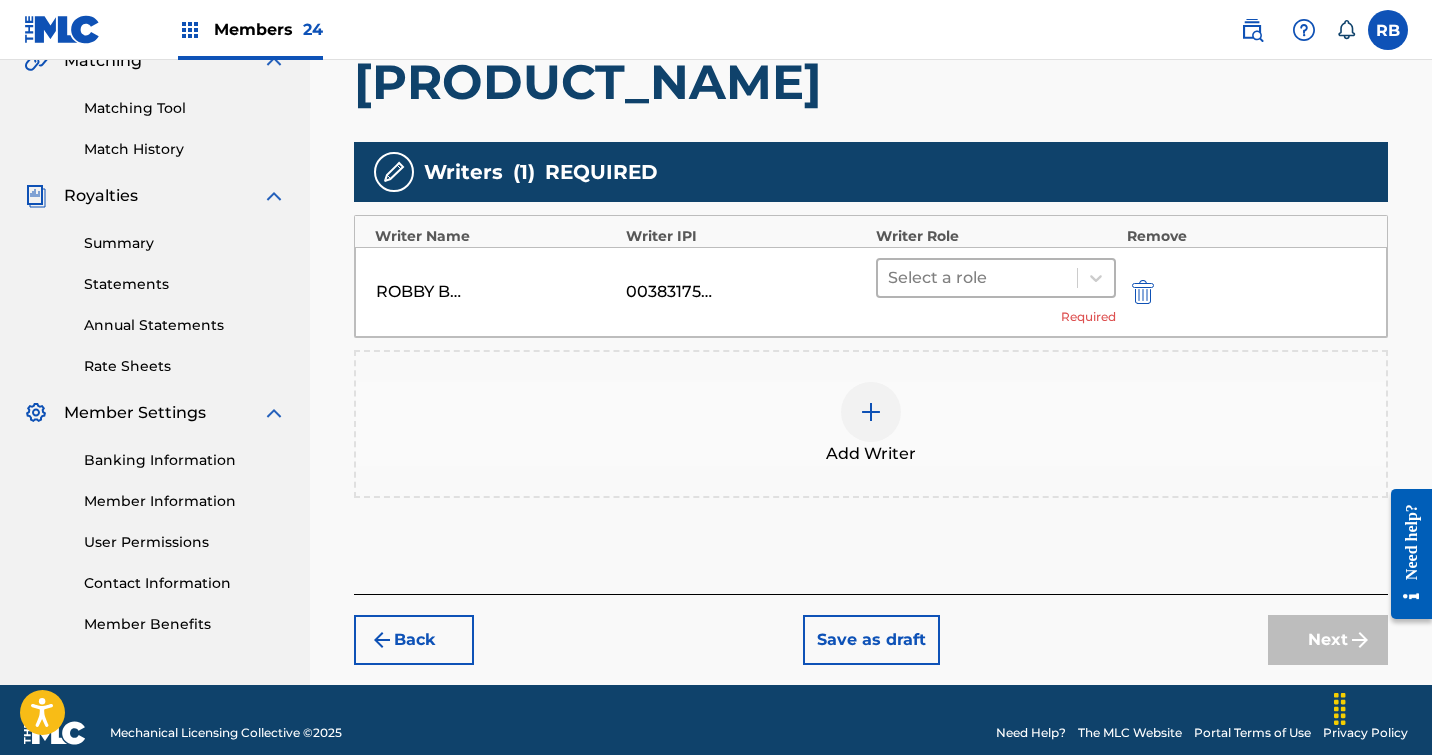 click at bounding box center (977, 278) 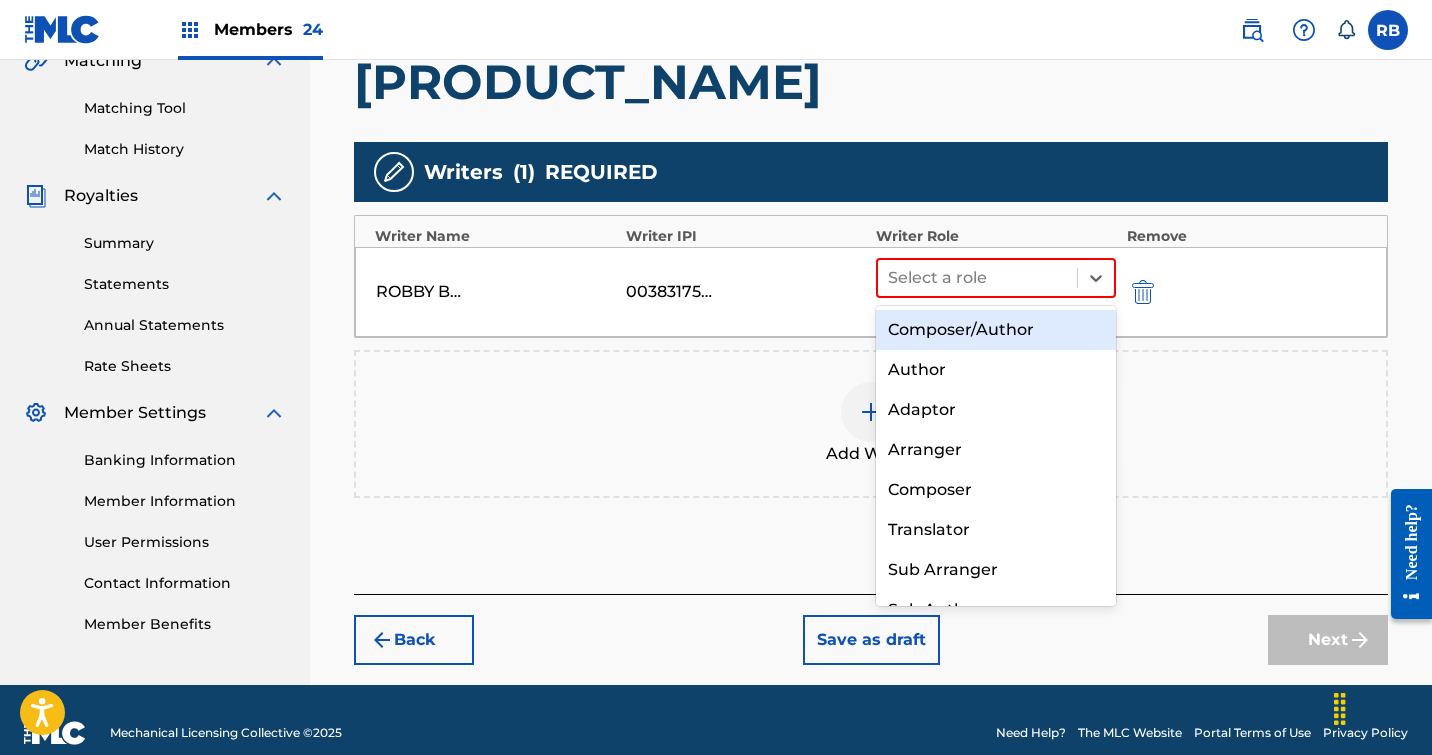 click on "Composer/Author" at bounding box center [996, 330] 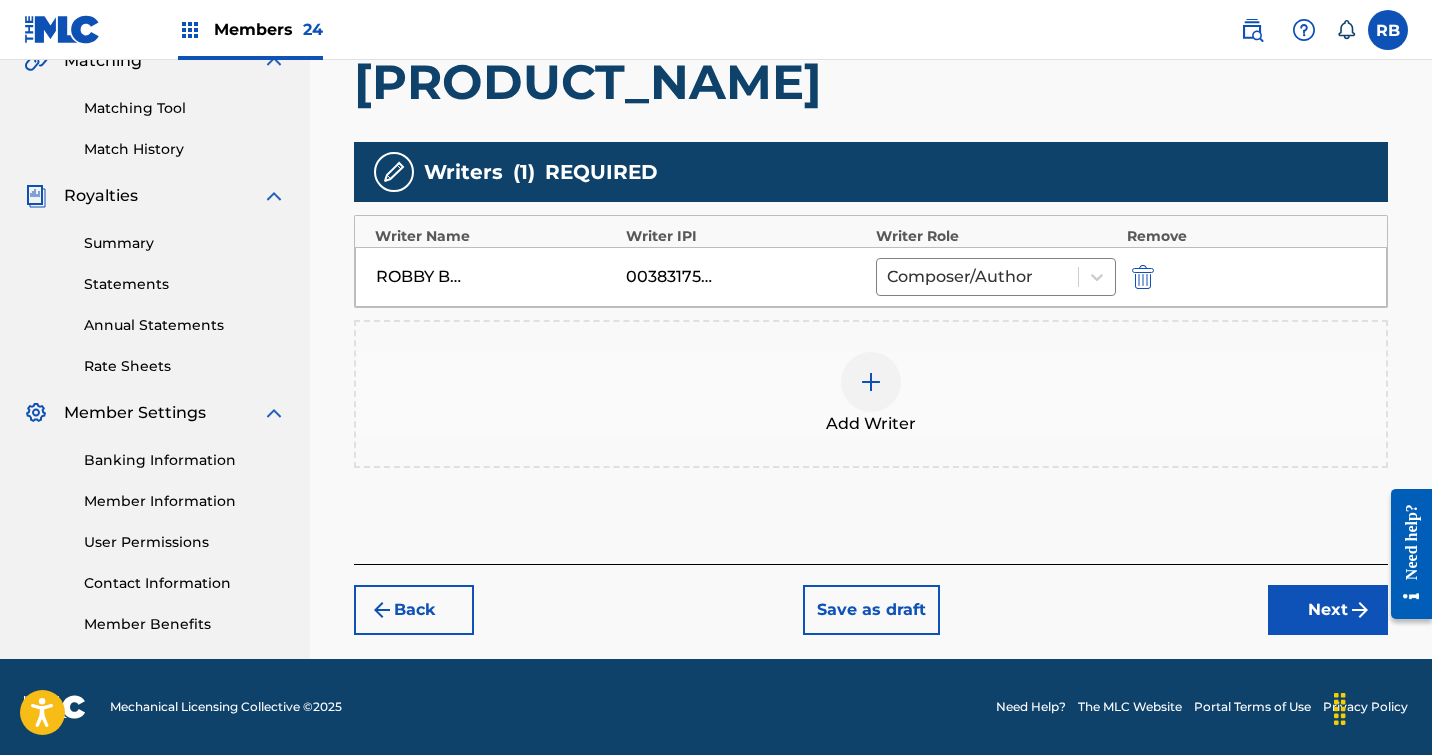 scroll, scrollTop: 483, scrollLeft: 0, axis: vertical 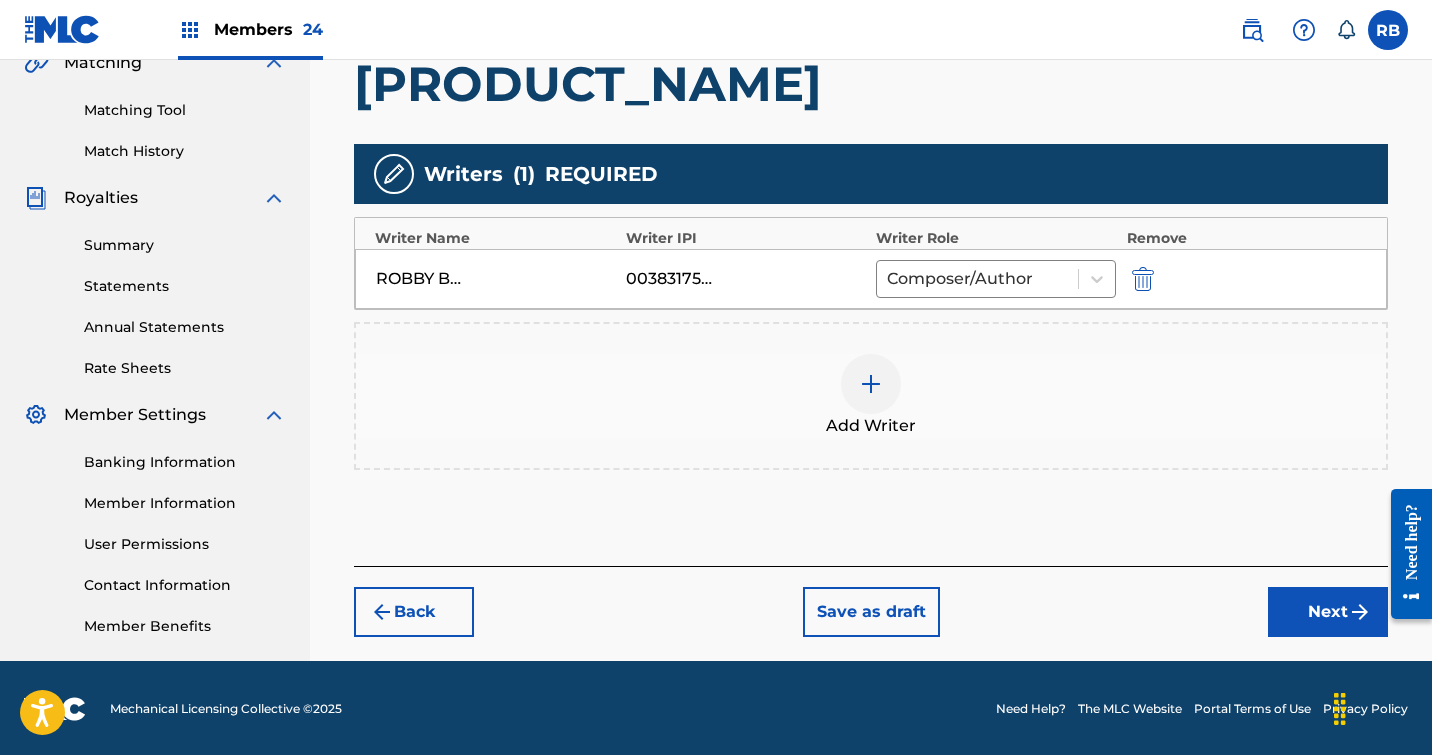 click on "Back Save as draft Next" at bounding box center (871, 601) 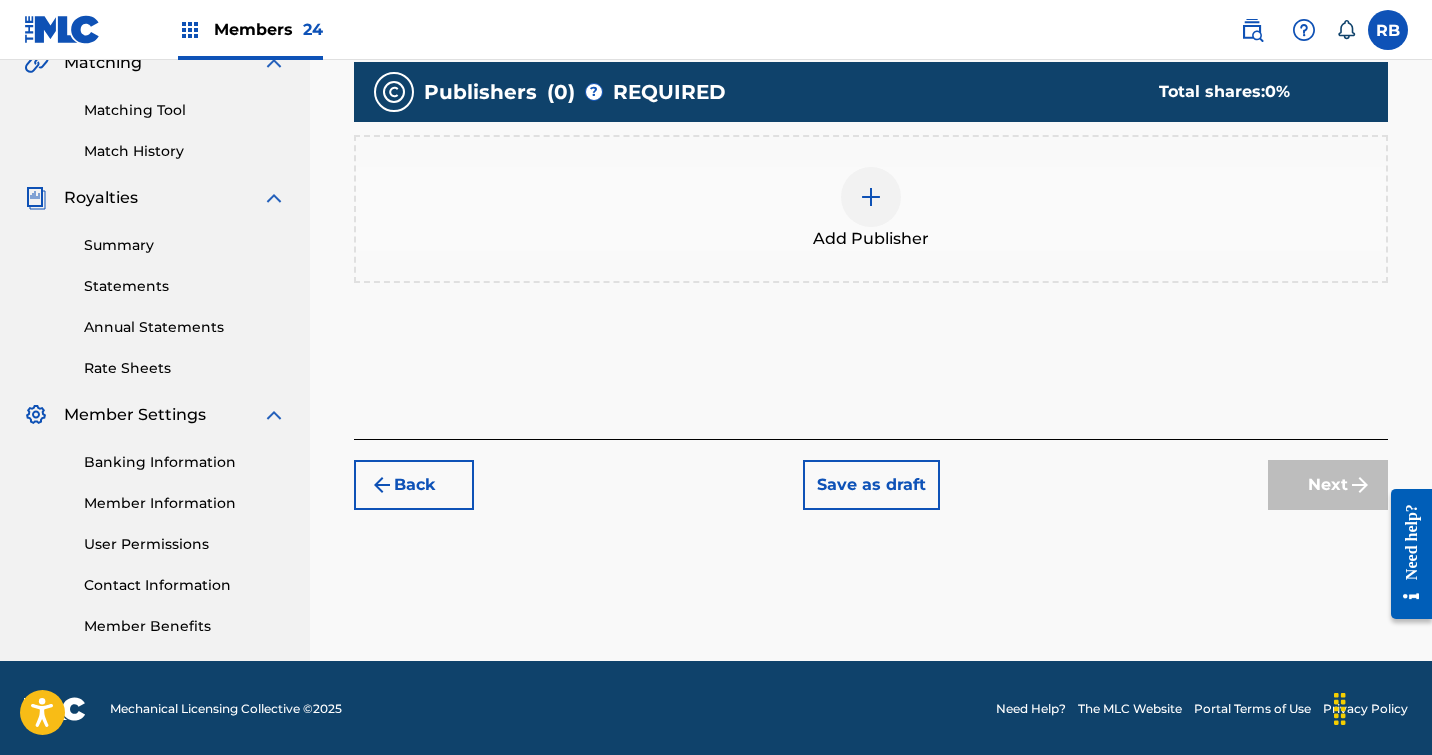 scroll, scrollTop: 90, scrollLeft: 0, axis: vertical 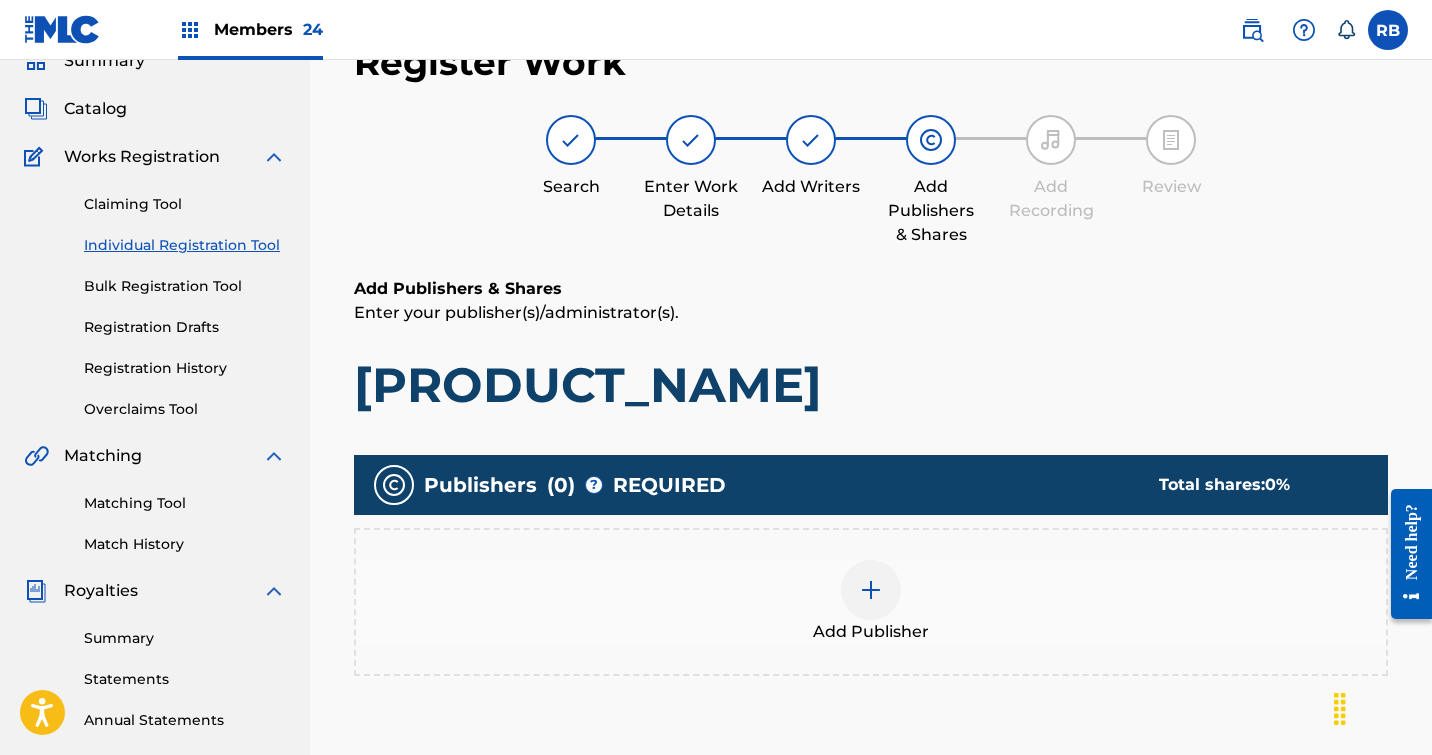 click at bounding box center (871, 590) 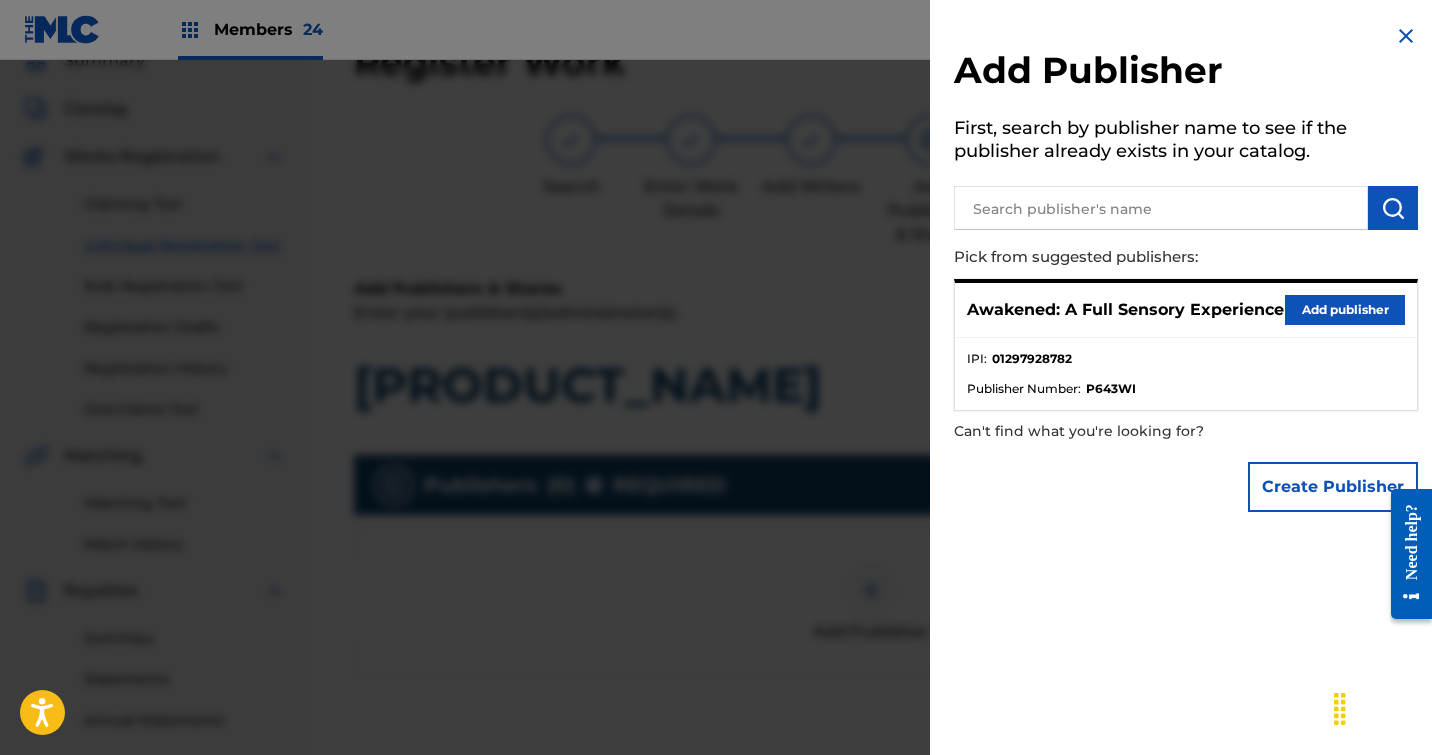 click on "Add publisher" at bounding box center (1345, 310) 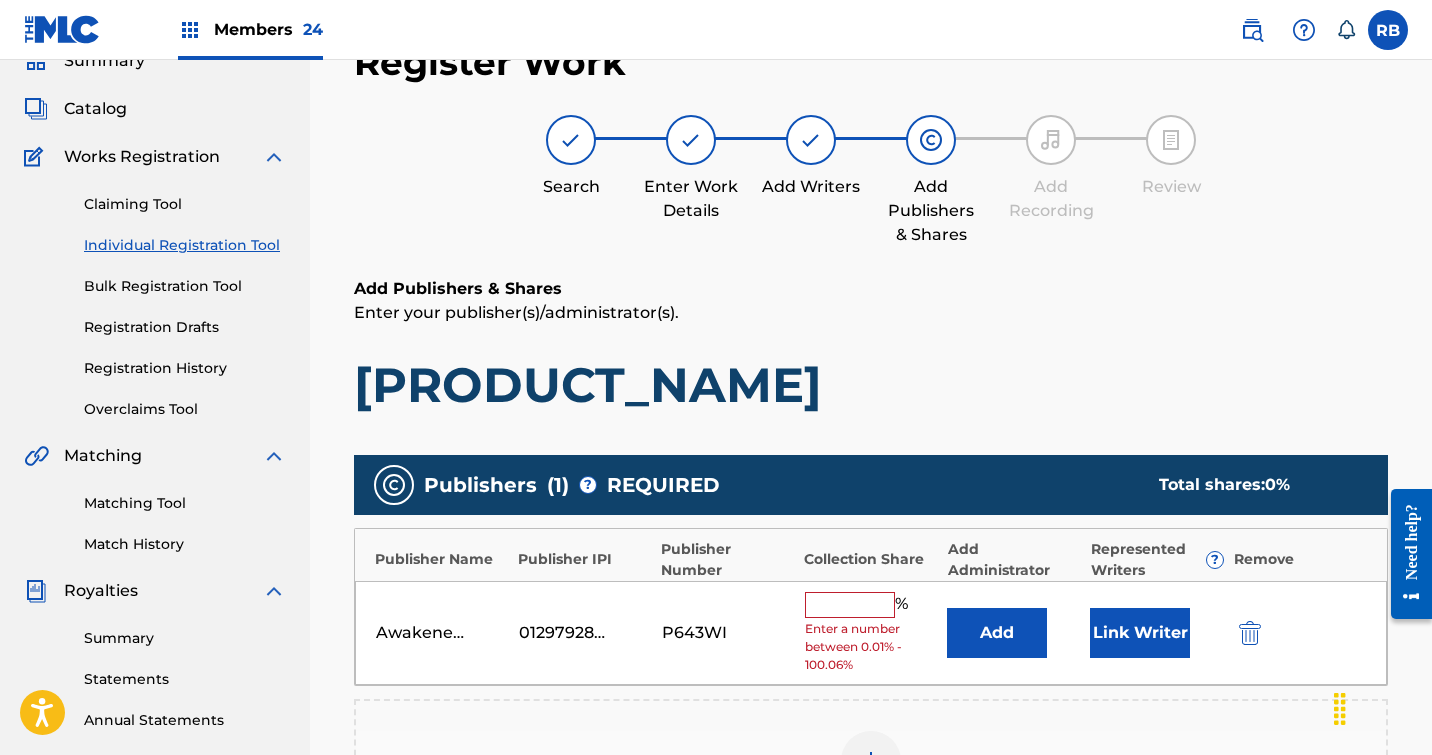 click at bounding box center (850, 605) 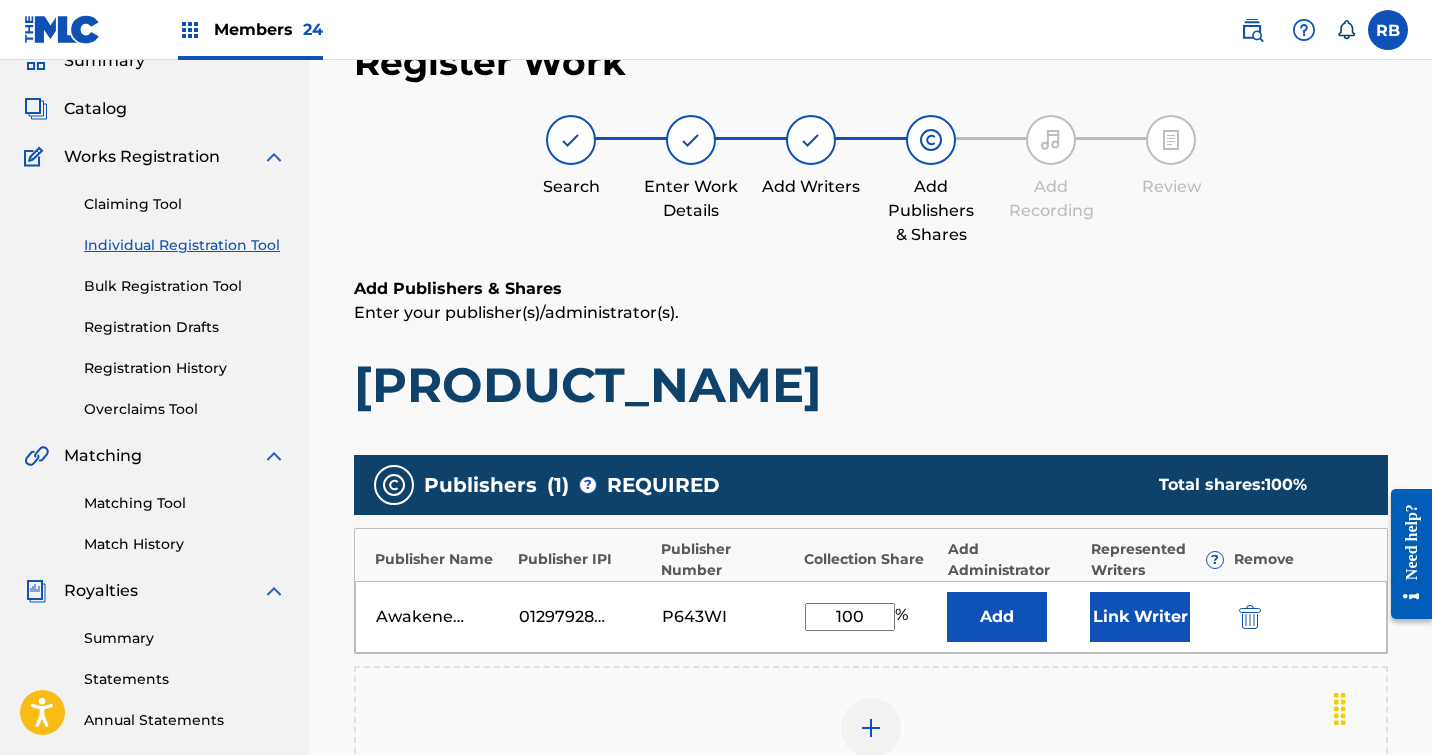 type on "100" 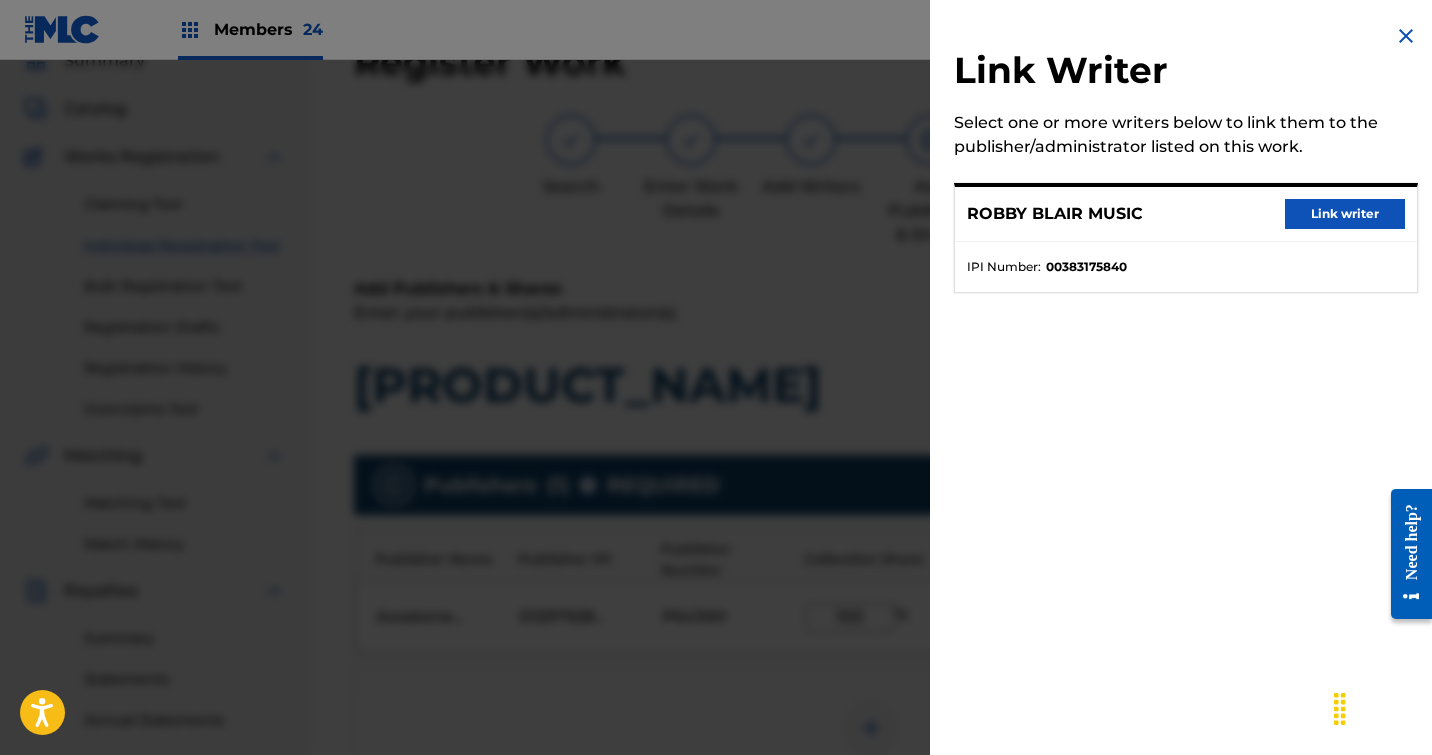 click on "Link writer" at bounding box center (1345, 214) 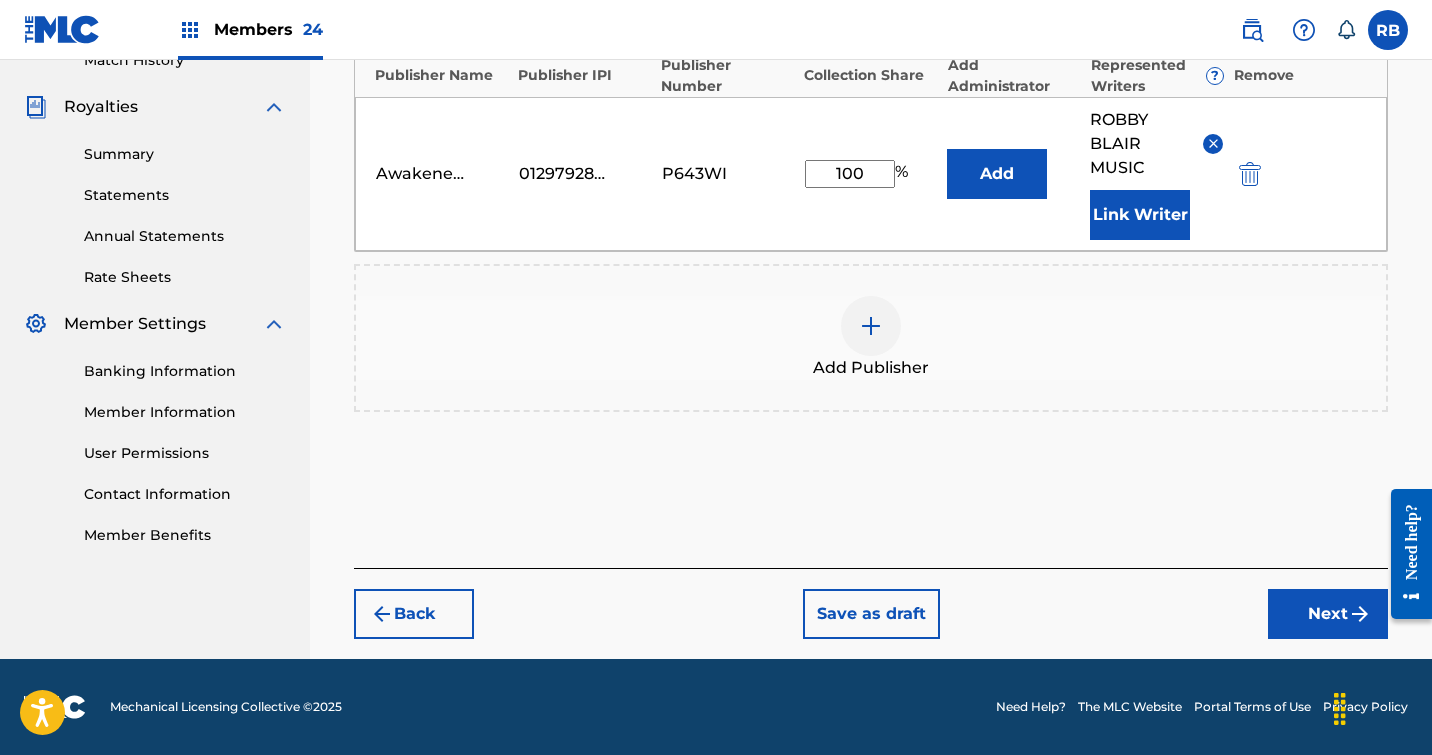 click on "Next" at bounding box center (1328, 614) 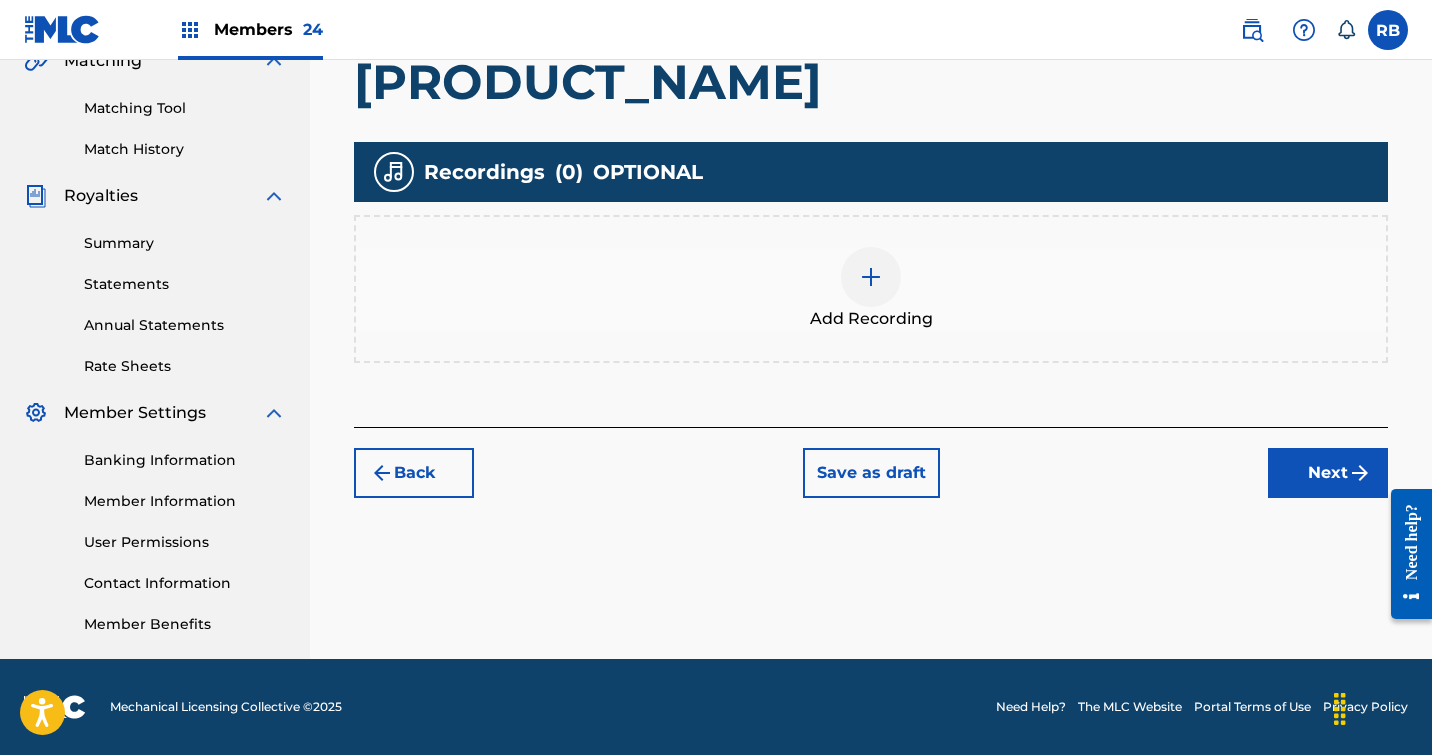 scroll, scrollTop: 485, scrollLeft: 0, axis: vertical 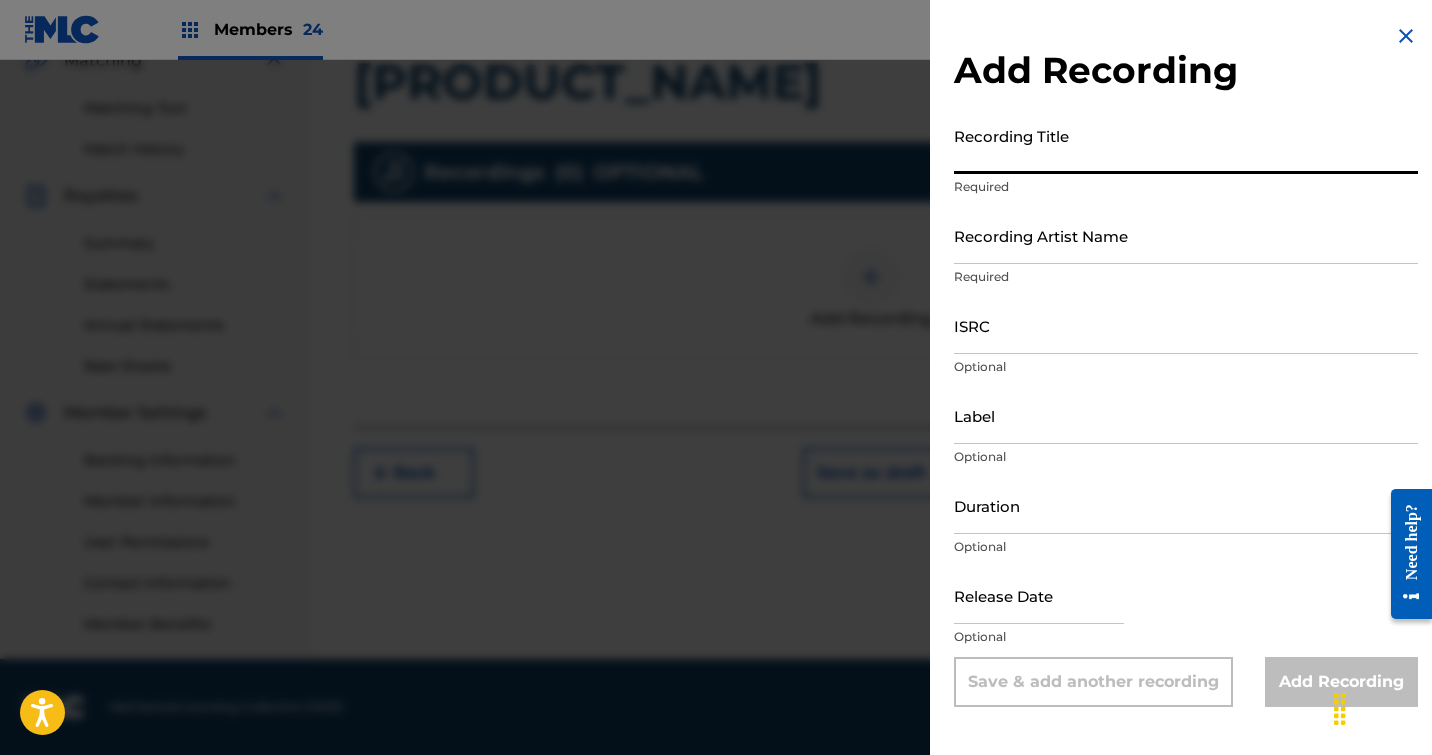 click on "Recording Title" at bounding box center [1186, 145] 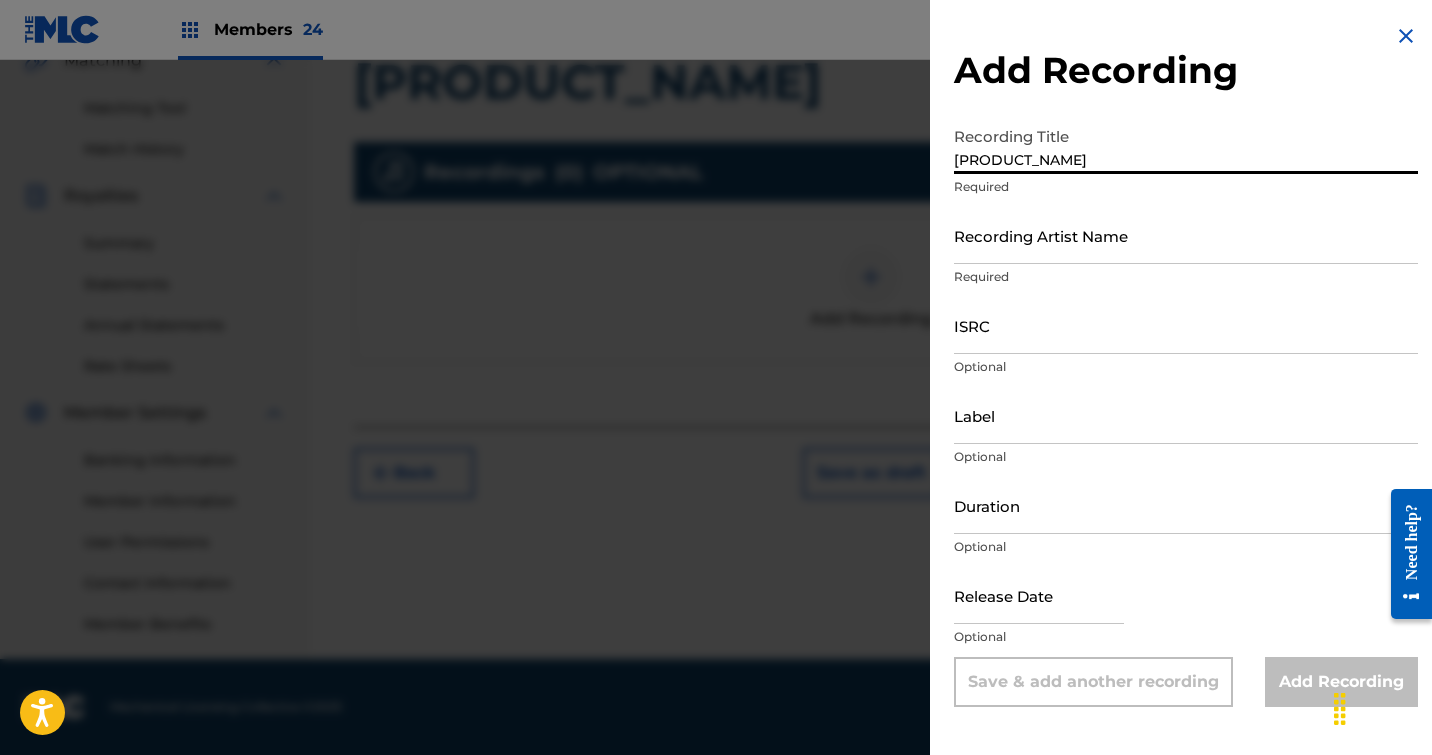 type on "[PRODUCT_NAME]" 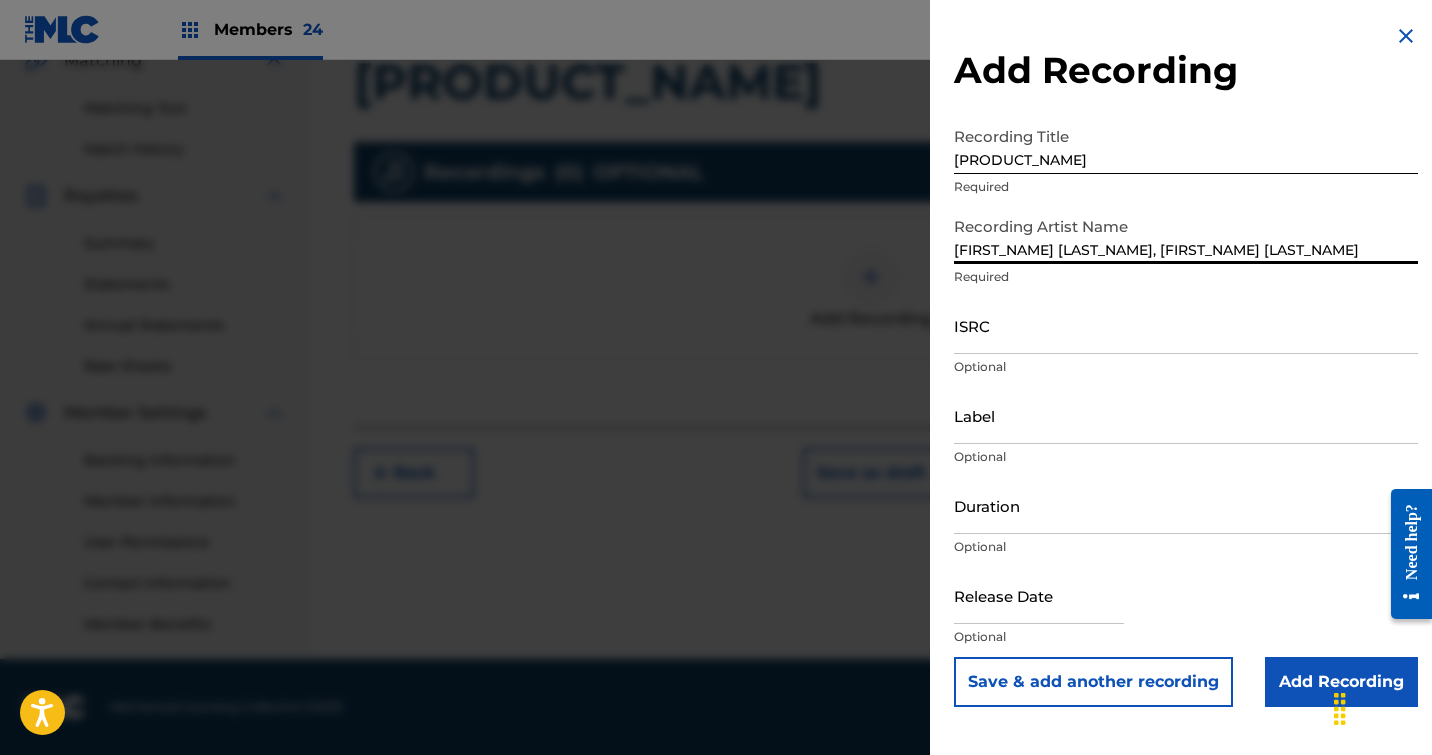 type on "[FIRST_NAME] [LAST_NAME], [FIRST_NAME] [LAST_NAME]" 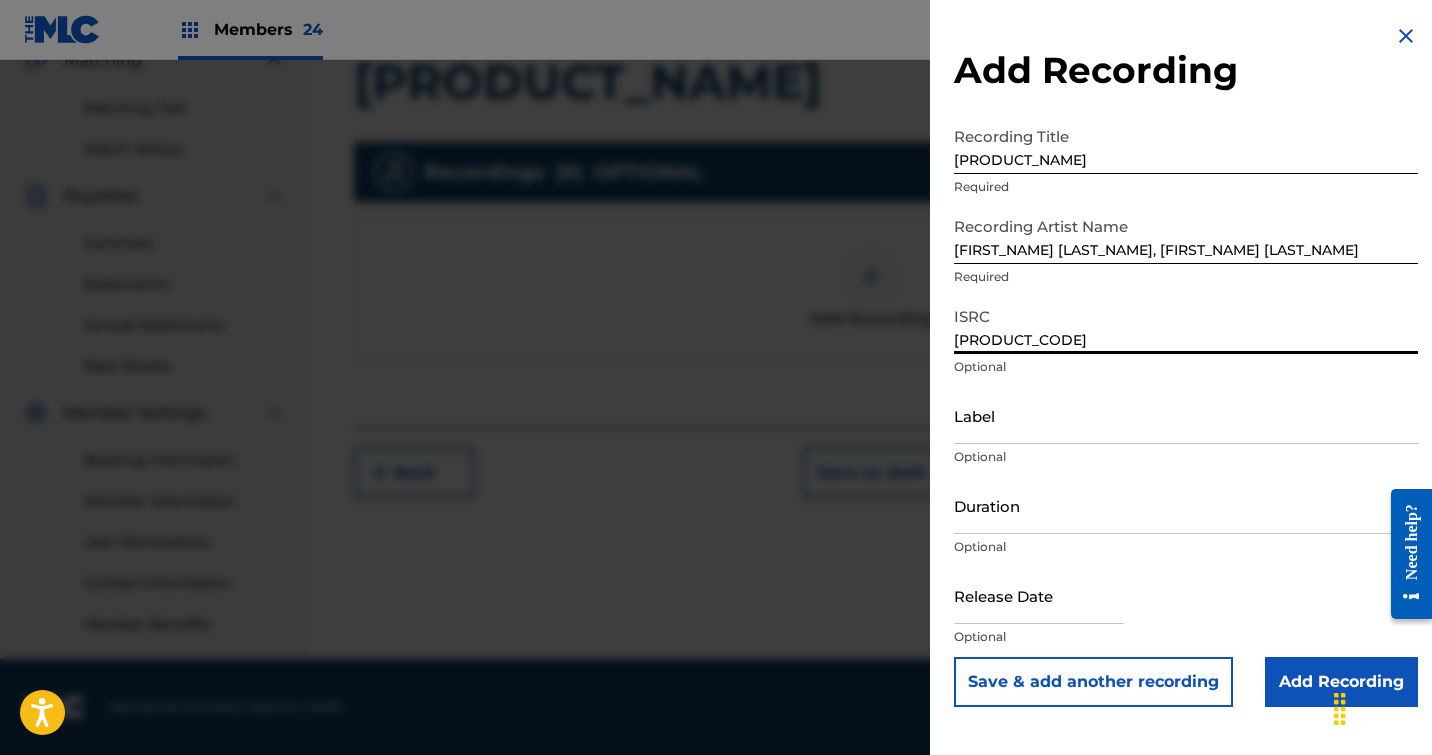 type on "[PRODUCT_CODE]" 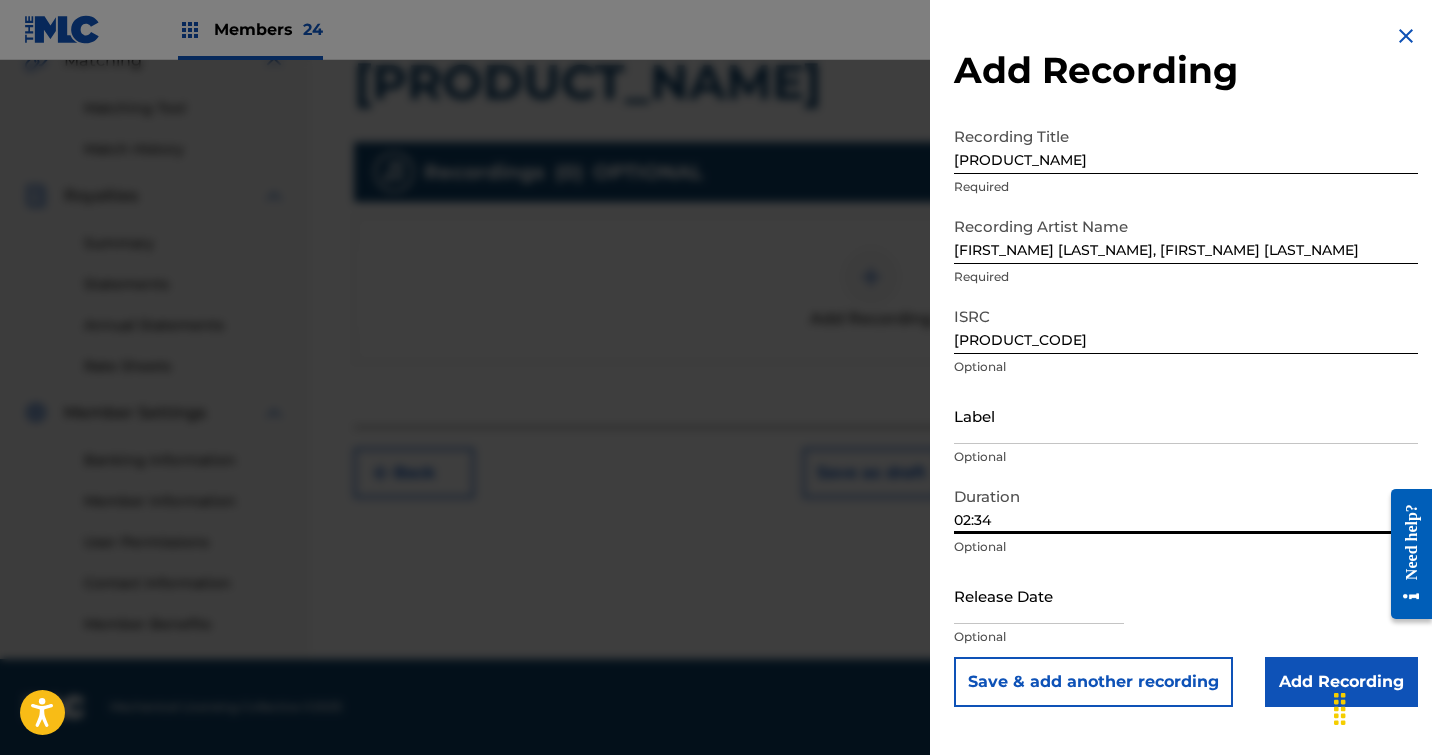 type on "02:34" 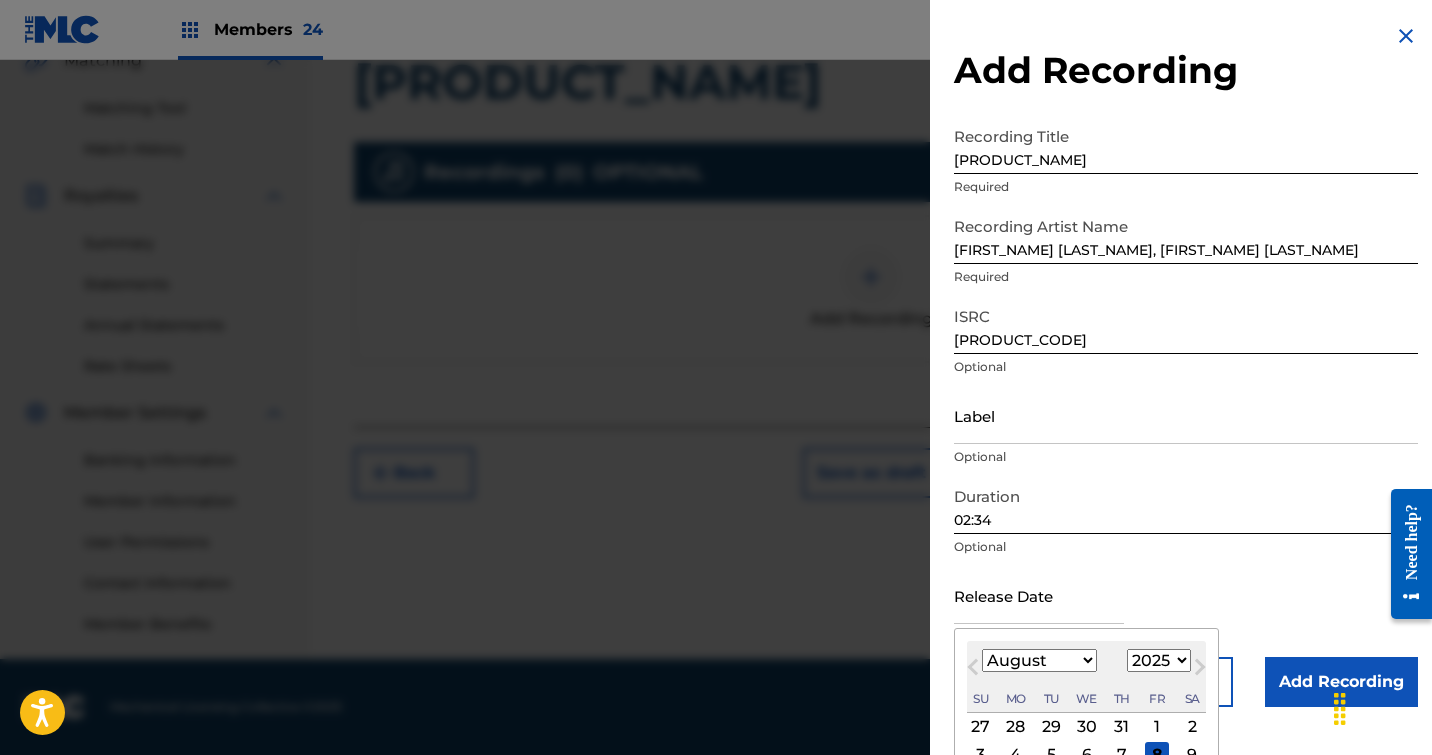 select on "2024" 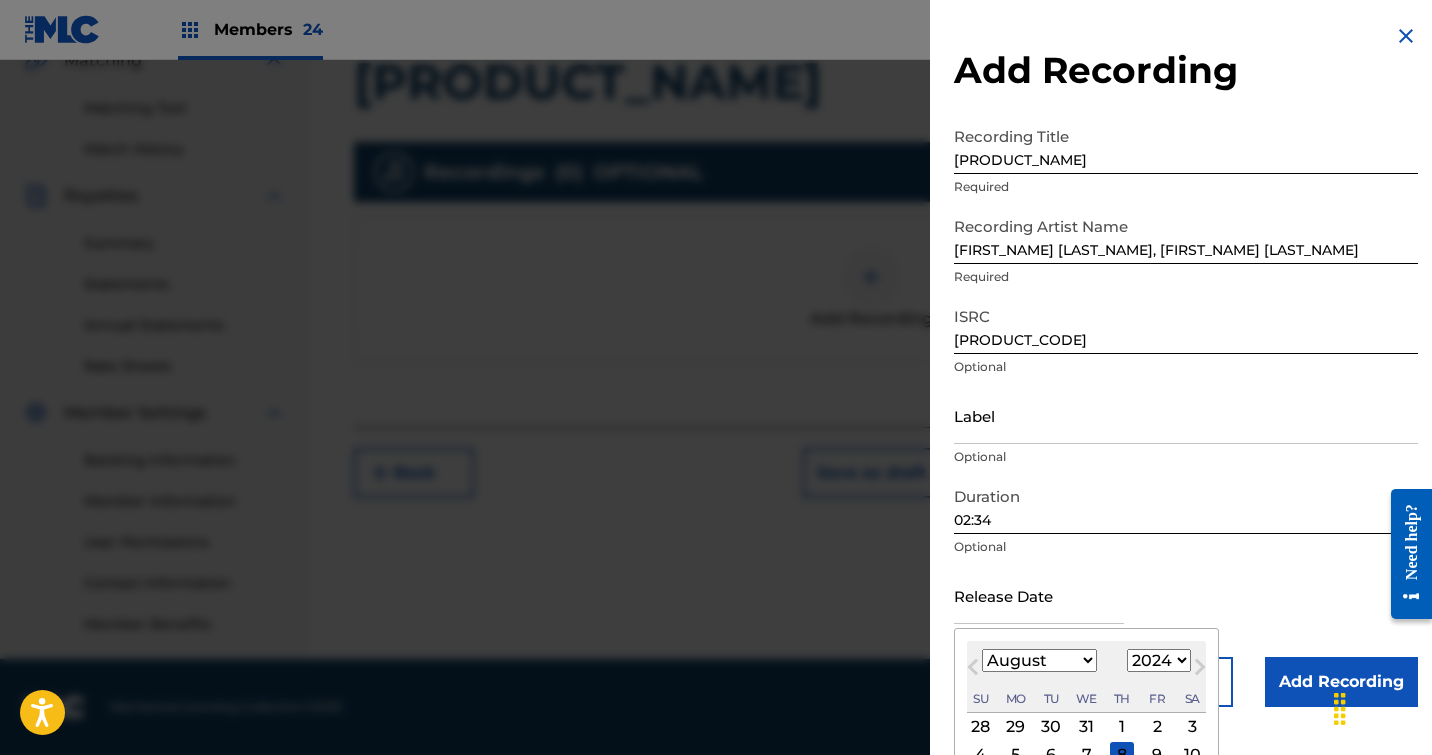 click on "2" at bounding box center (1157, 727) 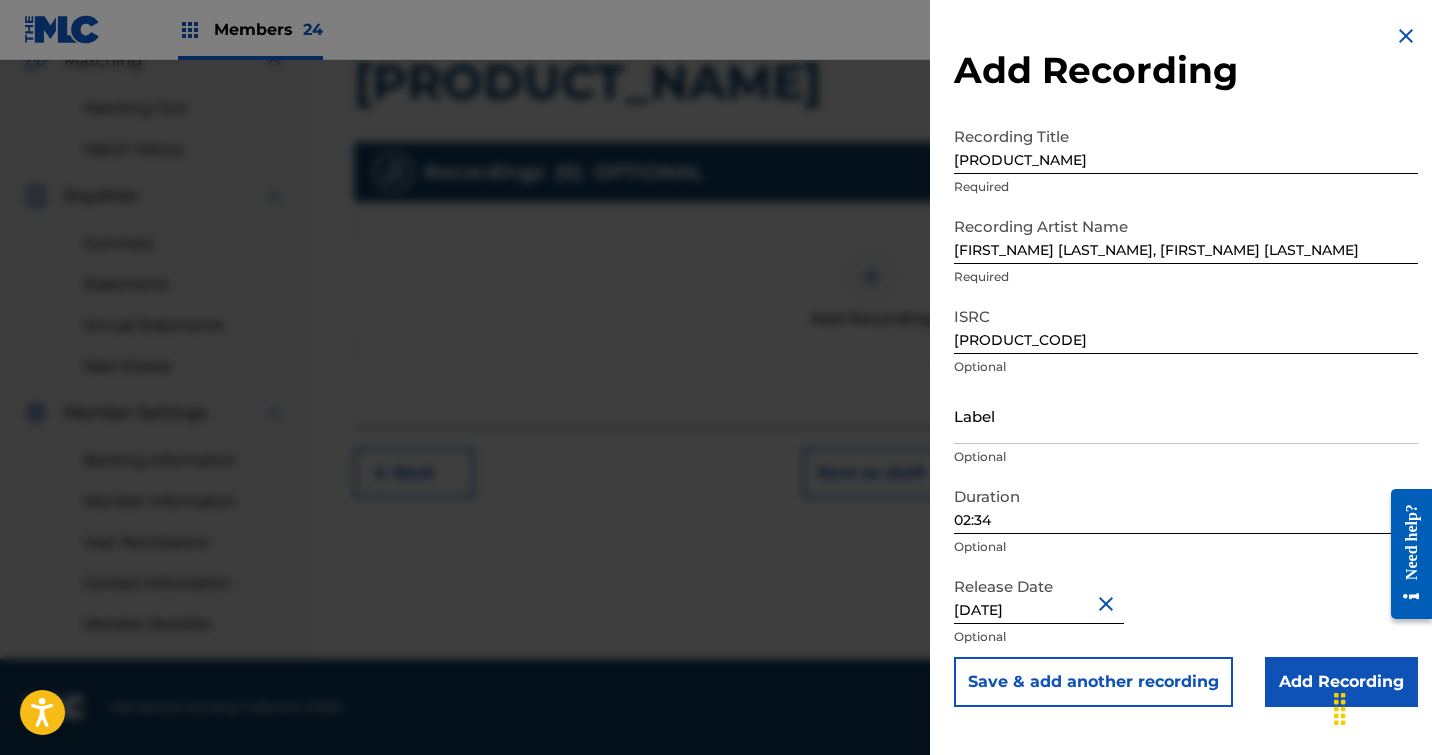 click on "Add Recording" at bounding box center (1341, 682) 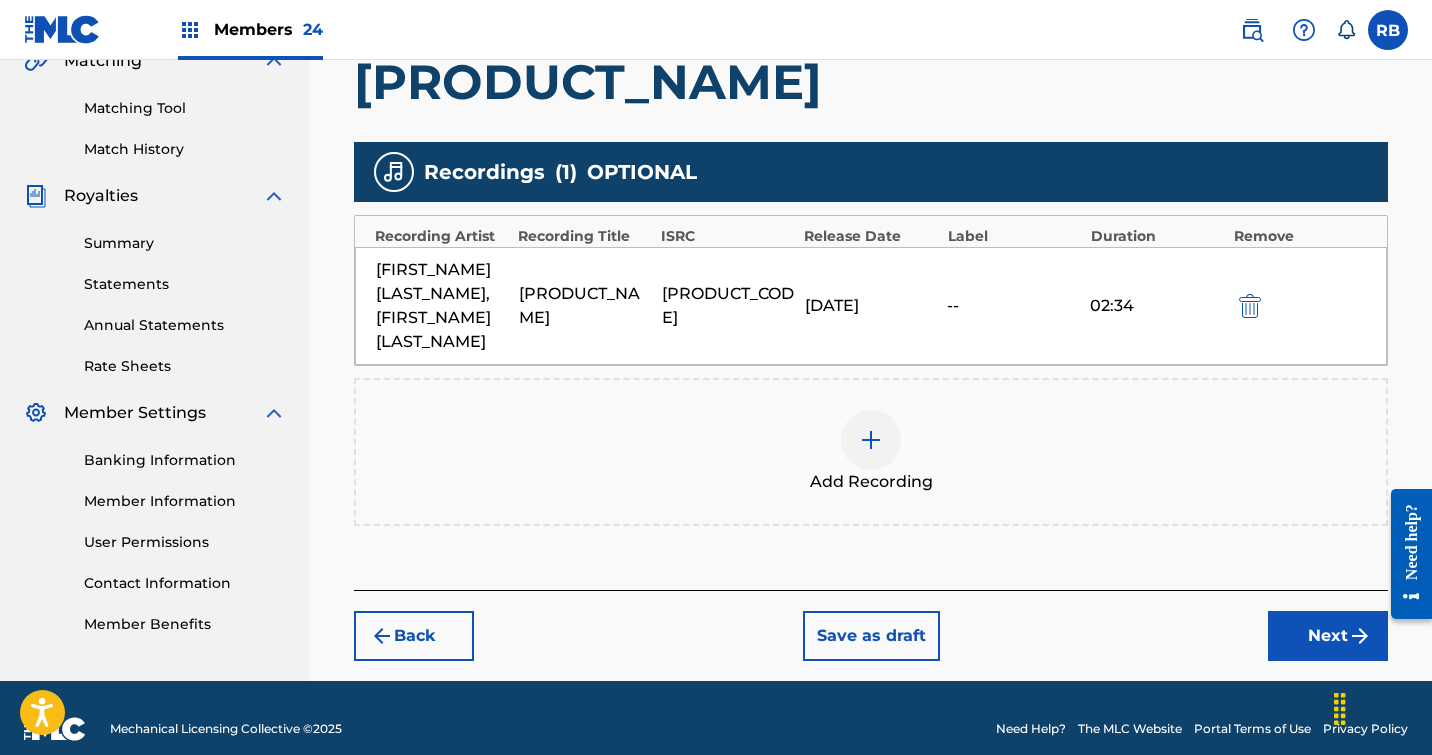 click on "Next" at bounding box center (1328, 636) 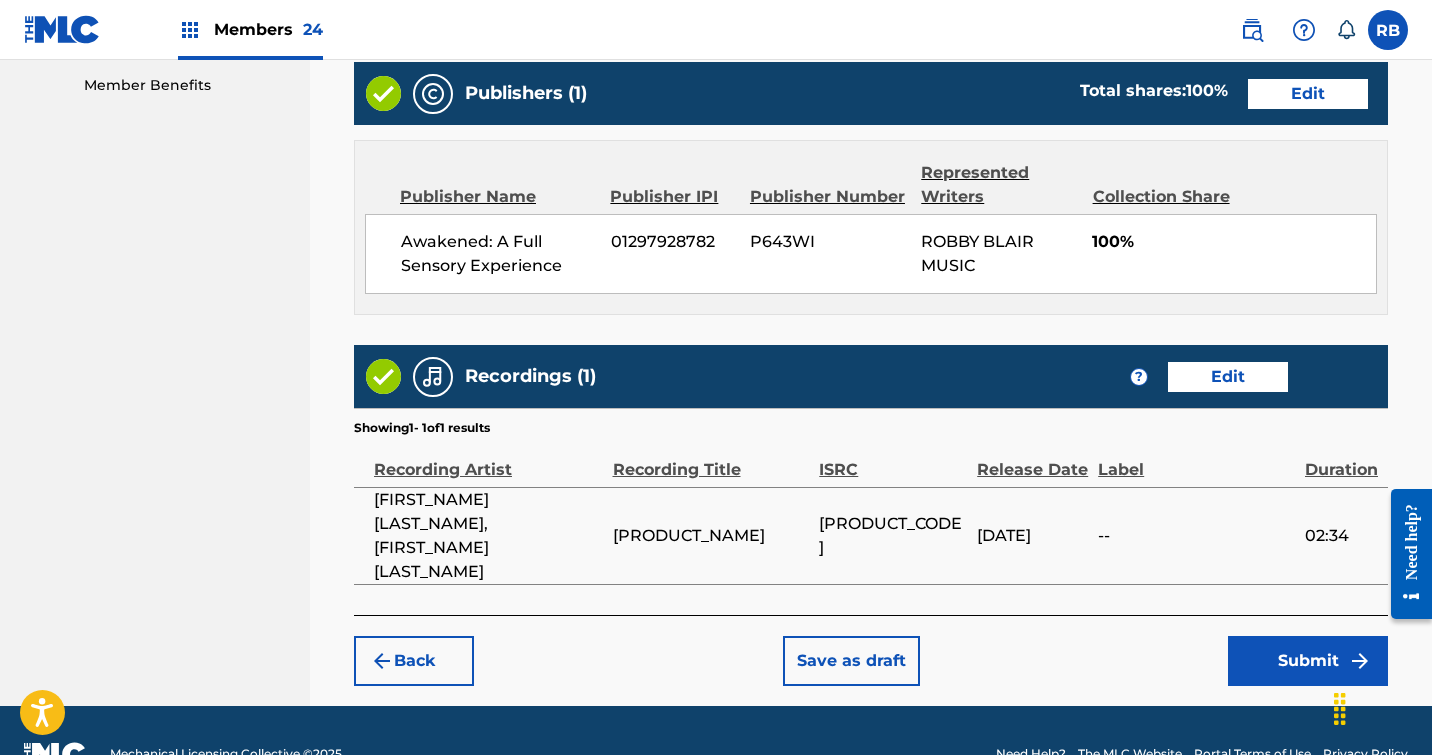 scroll, scrollTop: 1023, scrollLeft: 0, axis: vertical 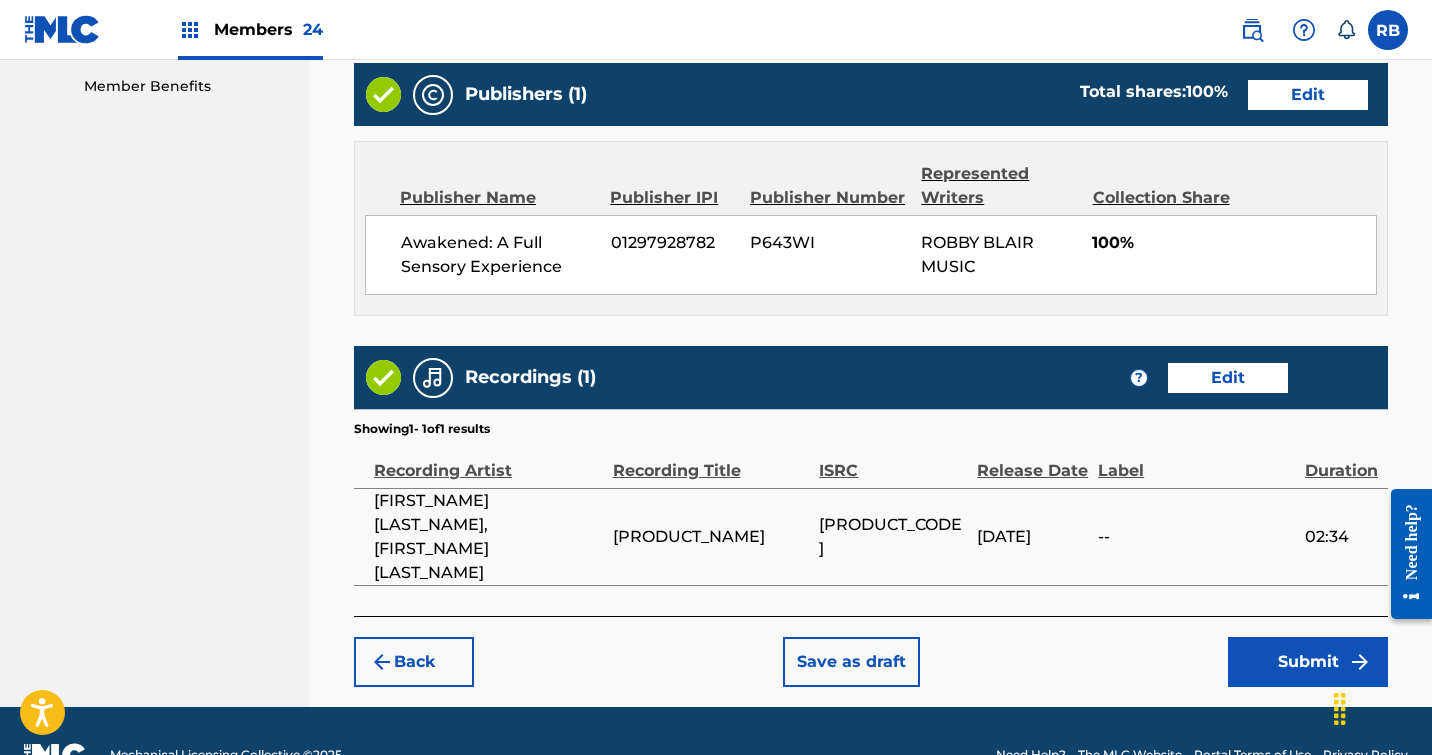 click on "Submit" at bounding box center [1308, 662] 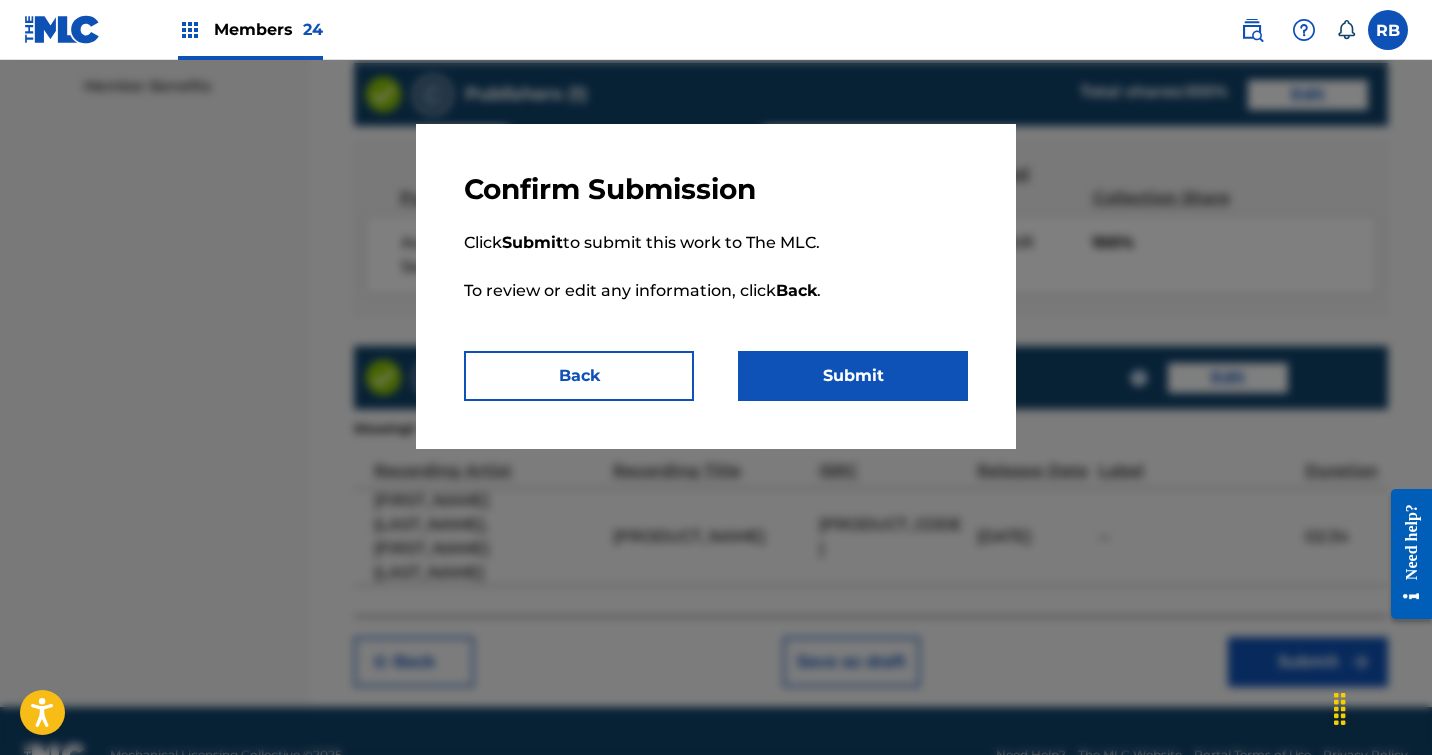 click on "Submit" at bounding box center (853, 376) 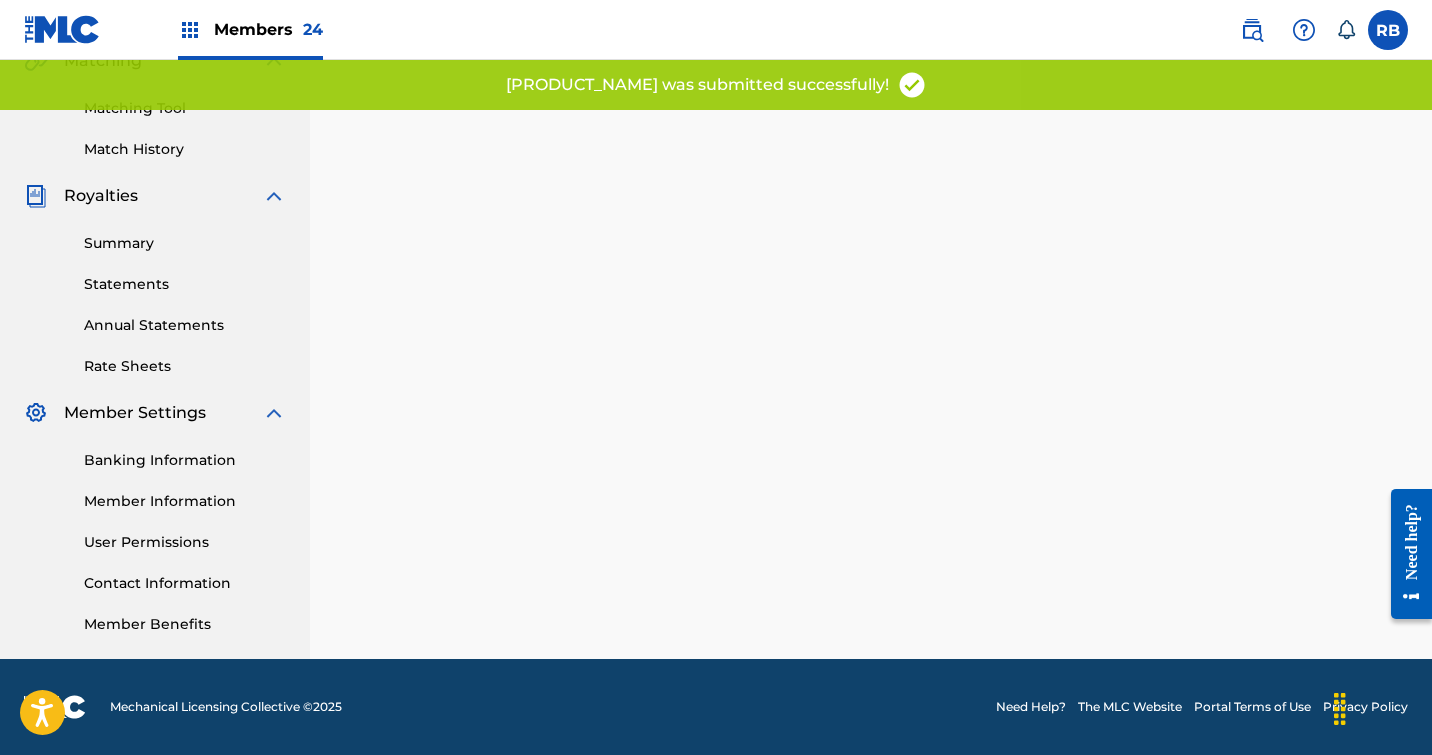 scroll, scrollTop: 0, scrollLeft: 0, axis: both 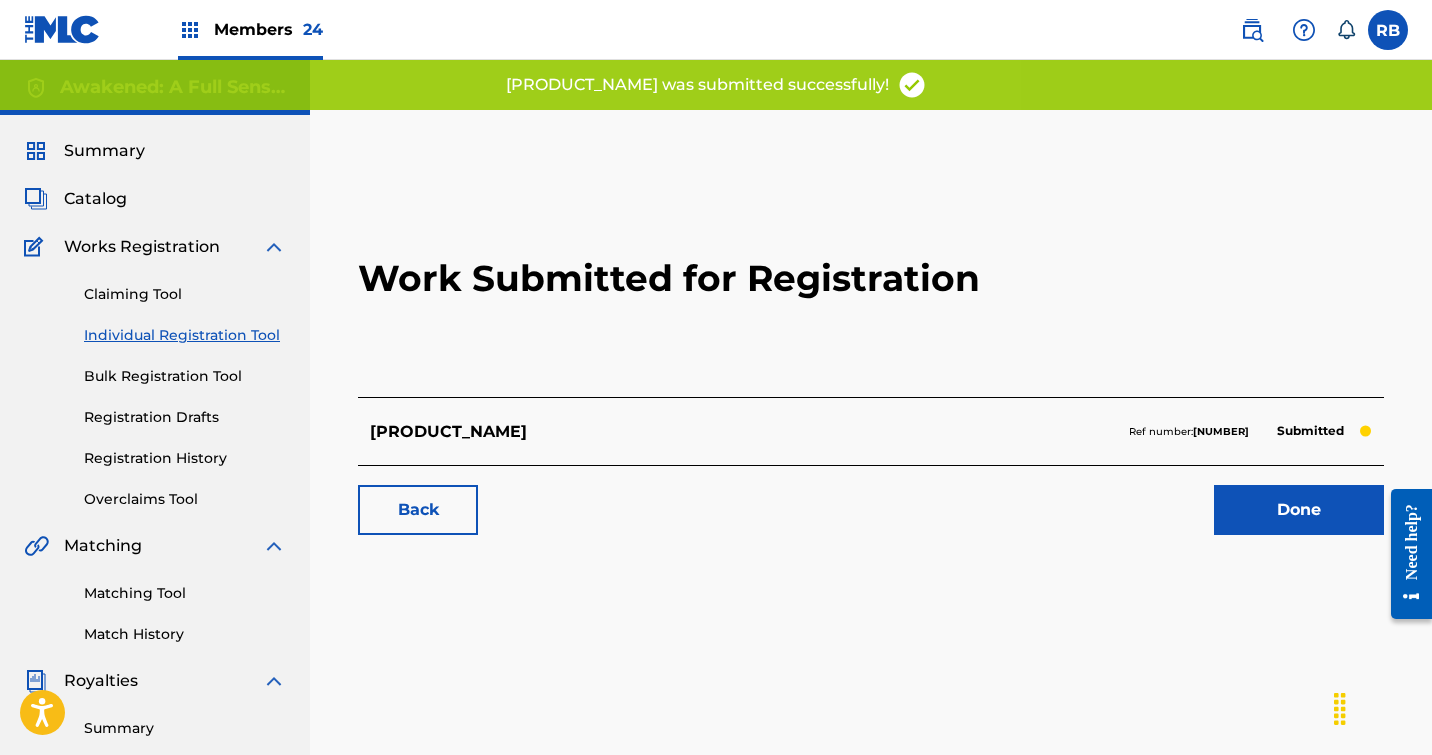 click on "Done" at bounding box center [1299, 510] 